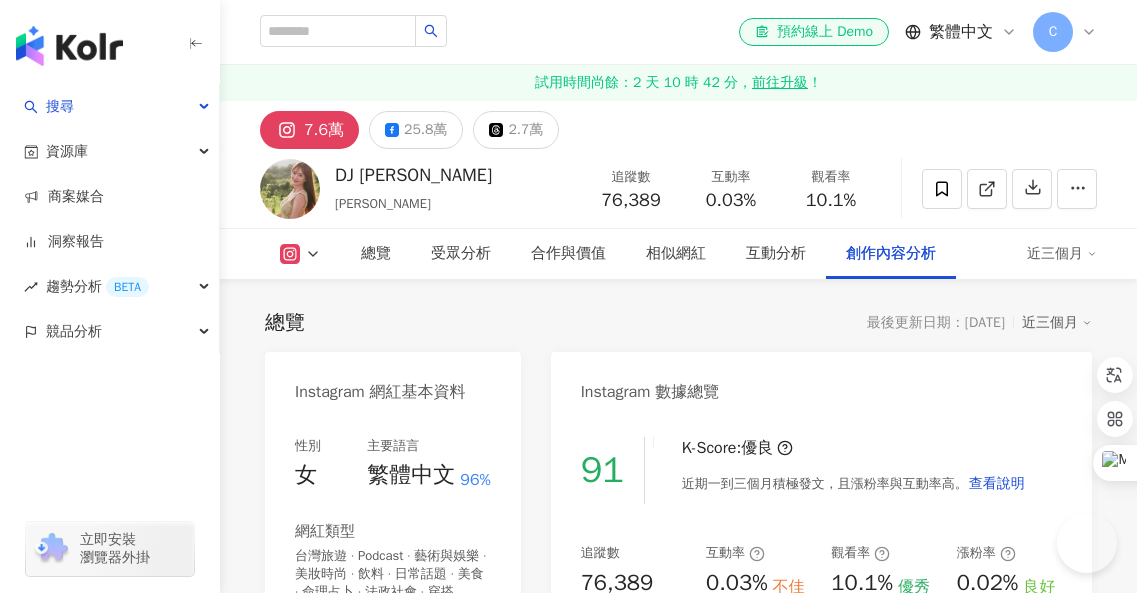 scroll, scrollTop: 10820, scrollLeft: 0, axis: vertical 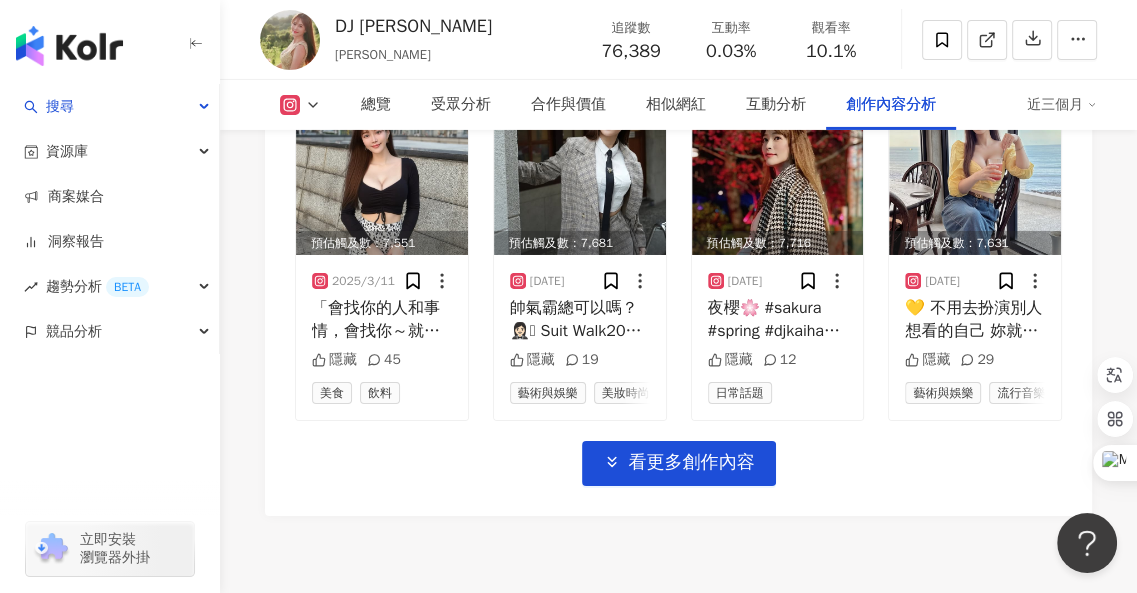 click at bounding box center (110, 420) 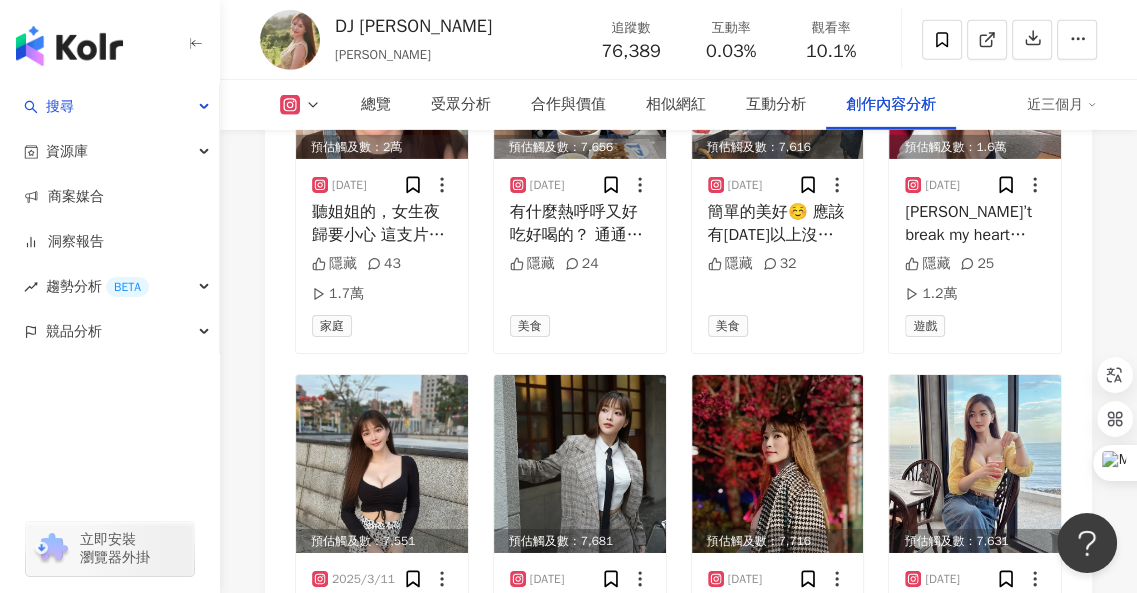 scroll, scrollTop: 10520, scrollLeft: 0, axis: vertical 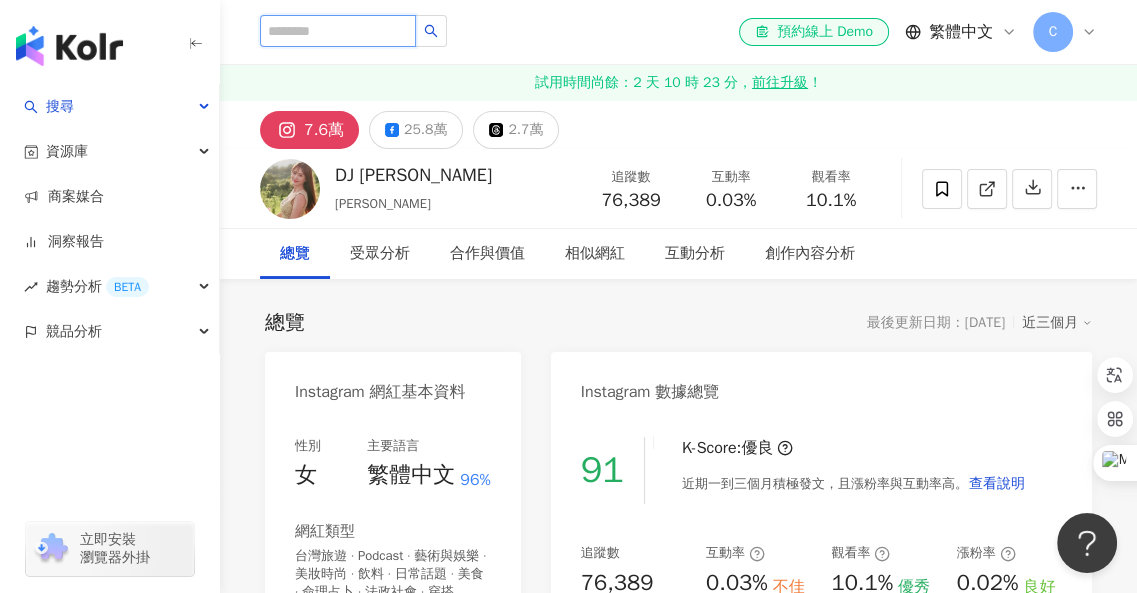 click at bounding box center [338, 31] 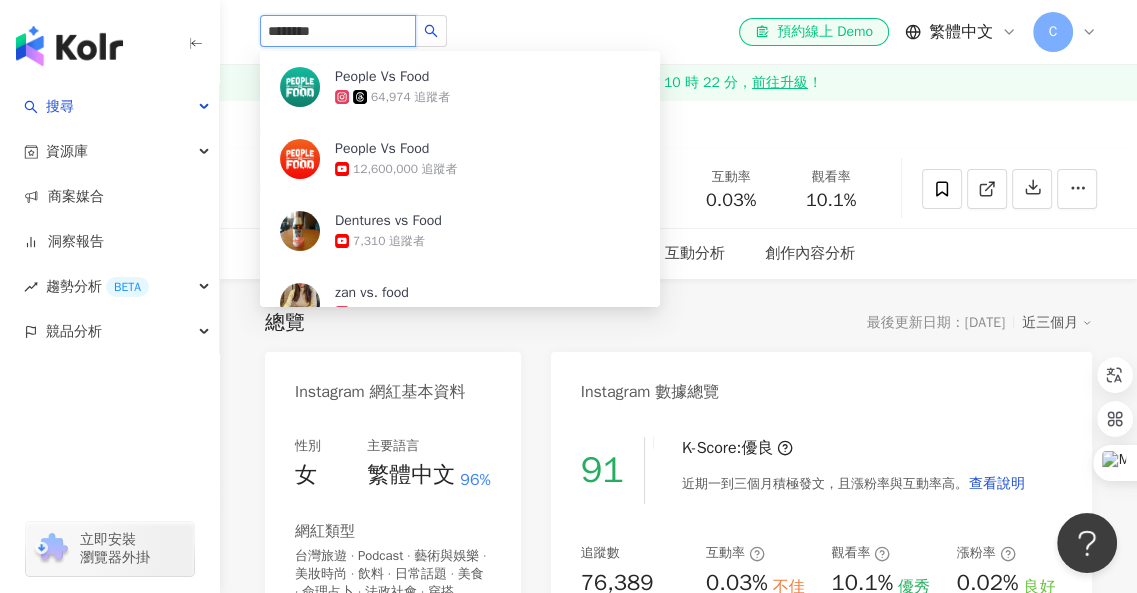 type on "*********" 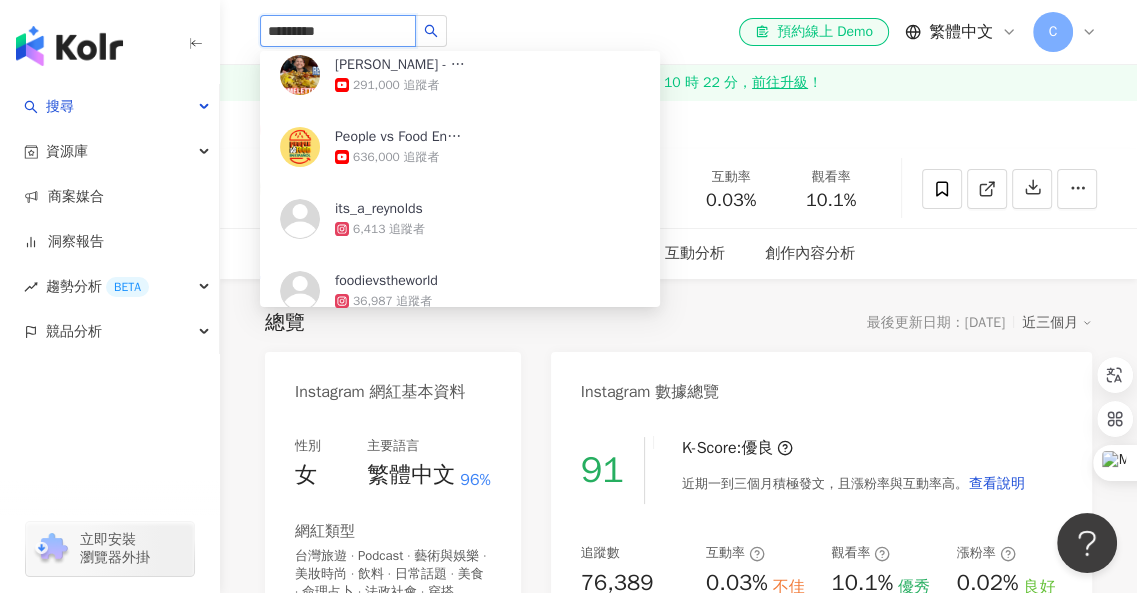 scroll, scrollTop: 396, scrollLeft: 0, axis: vertical 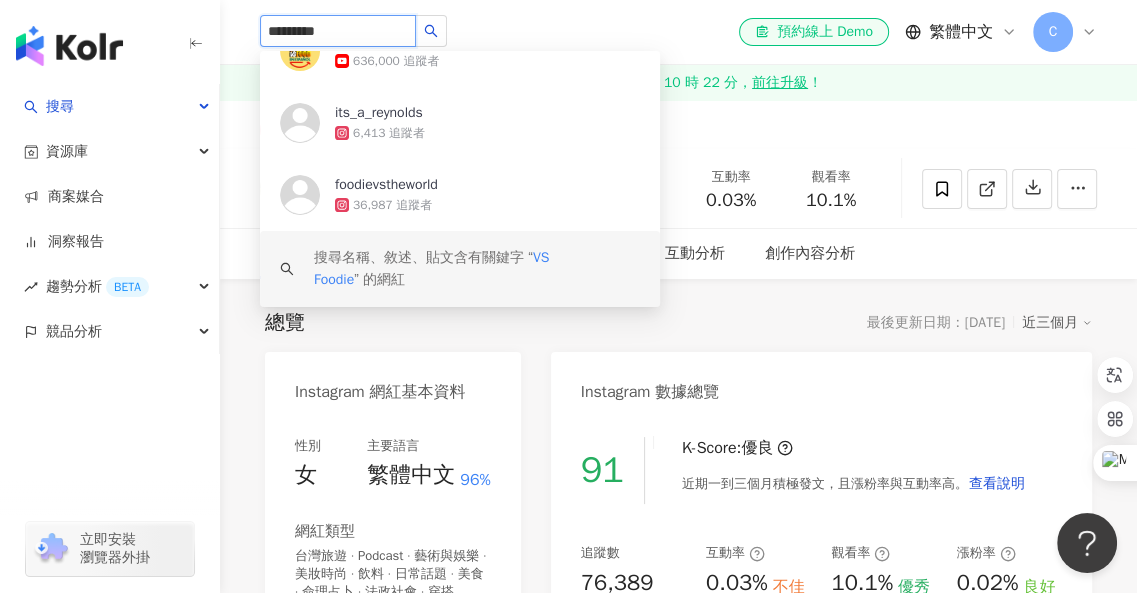 click on "VS Foodie" at bounding box center [431, 268] 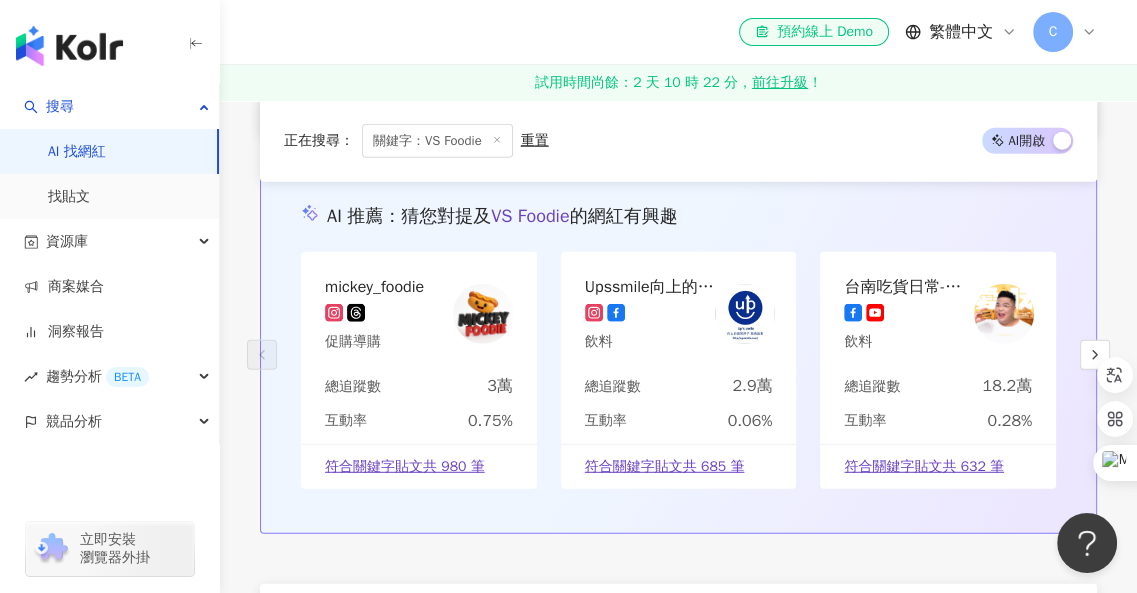 scroll, scrollTop: 4100, scrollLeft: 0, axis: vertical 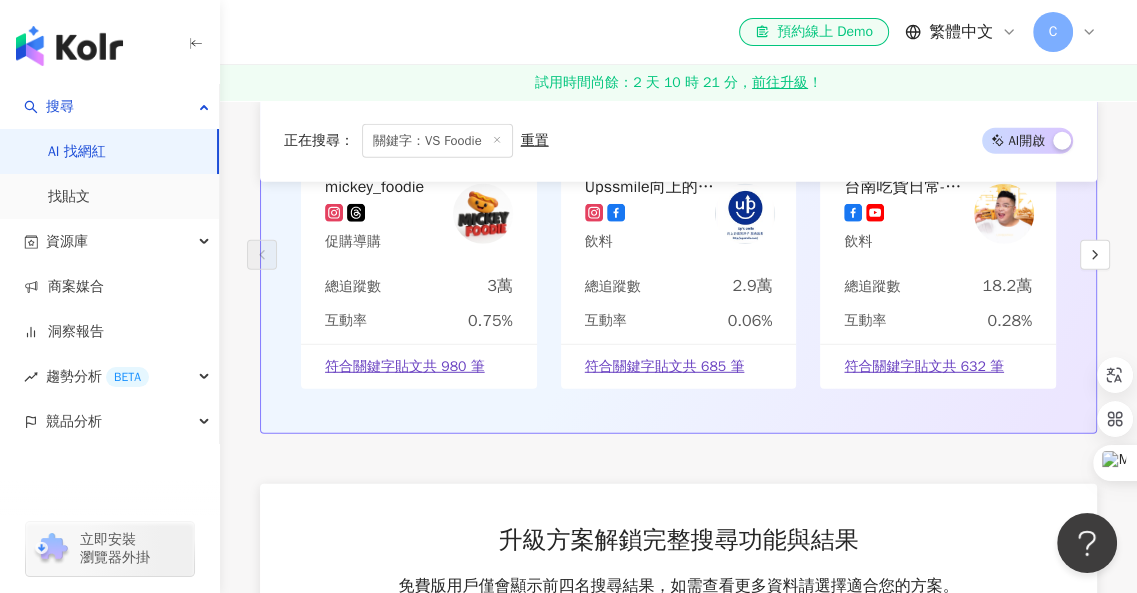 click at bounding box center (497, 141) 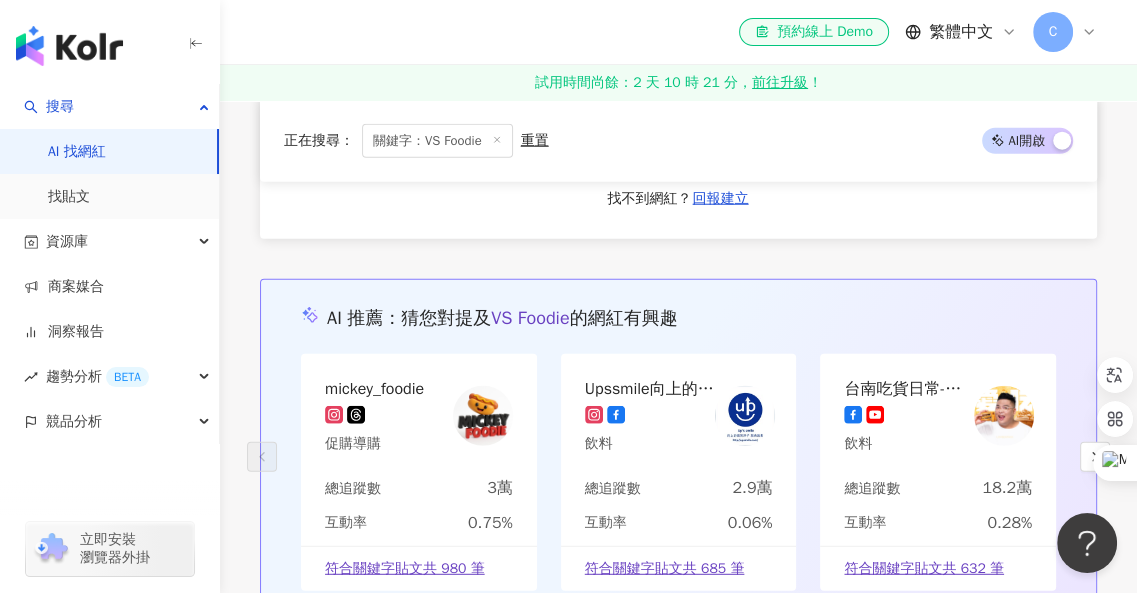 scroll, scrollTop: 2578, scrollLeft: 0, axis: vertical 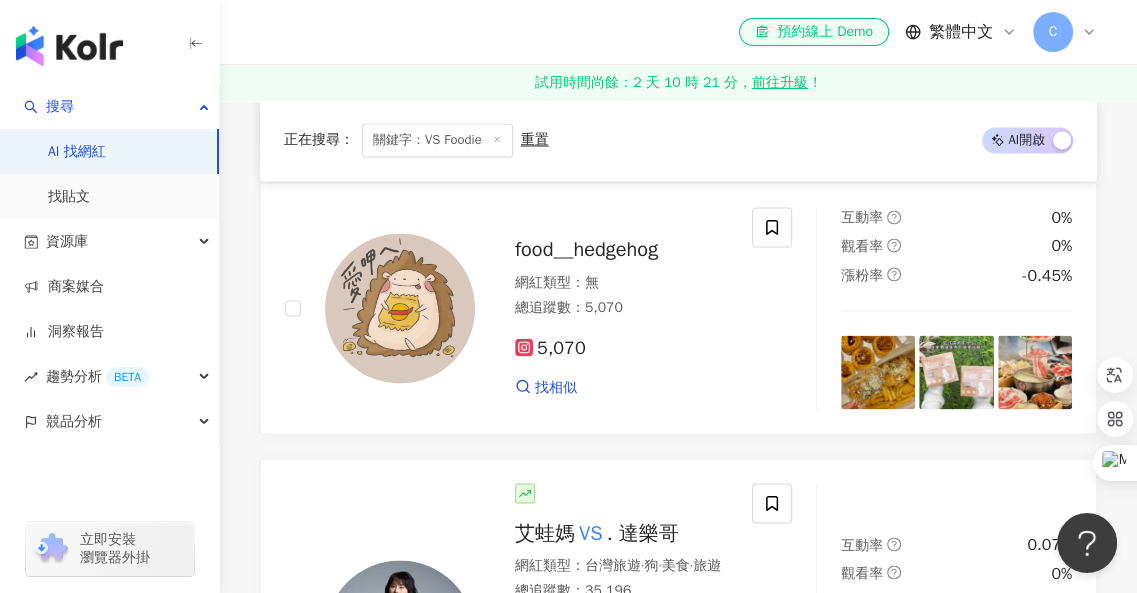 click on "*********" at bounding box center [650, -2422] 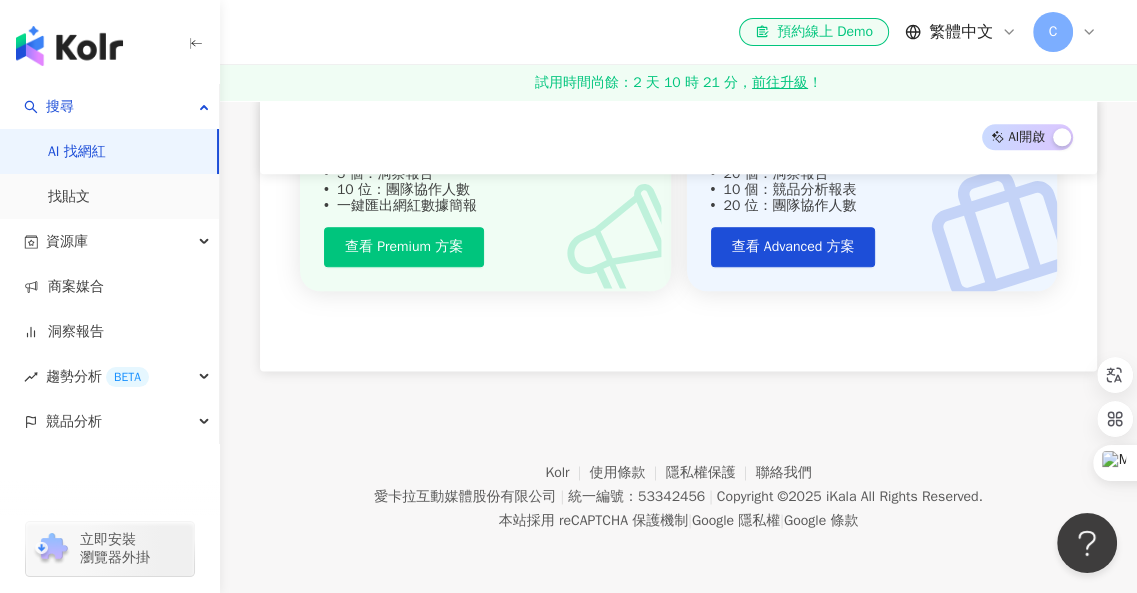 scroll, scrollTop: 0, scrollLeft: 0, axis: both 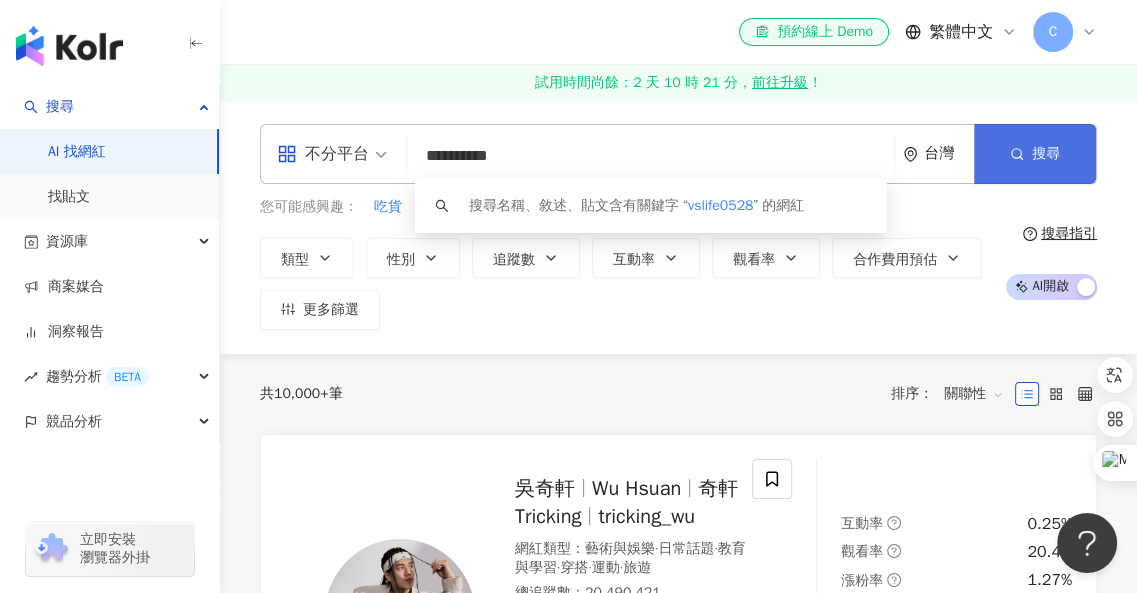 click on "搜尋" at bounding box center (1035, 154) 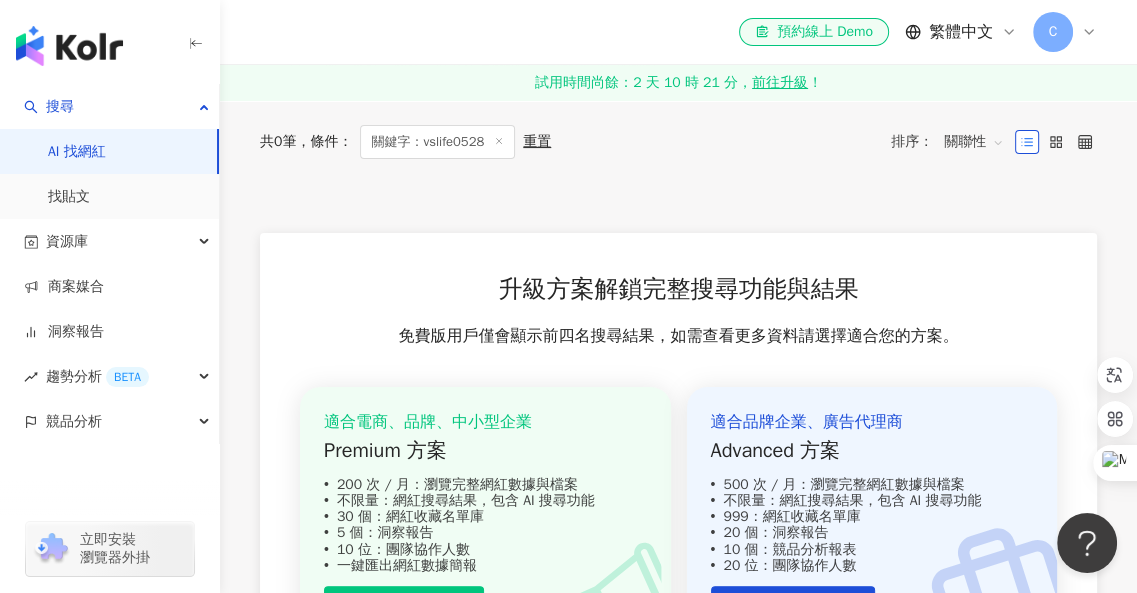 scroll, scrollTop: 0, scrollLeft: 0, axis: both 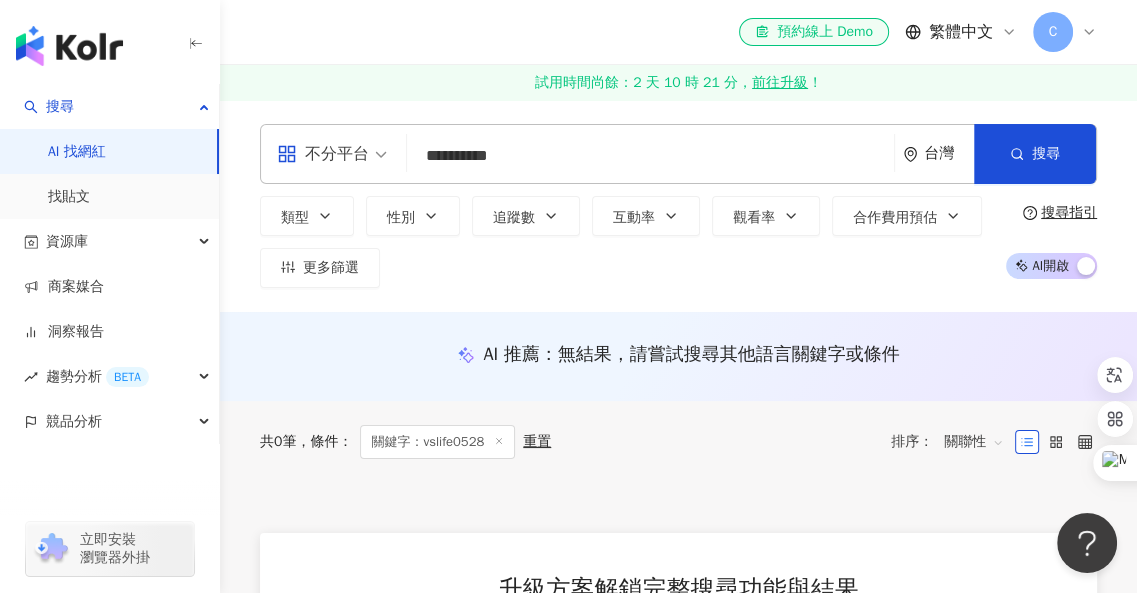click on "**********" at bounding box center [650, 156] 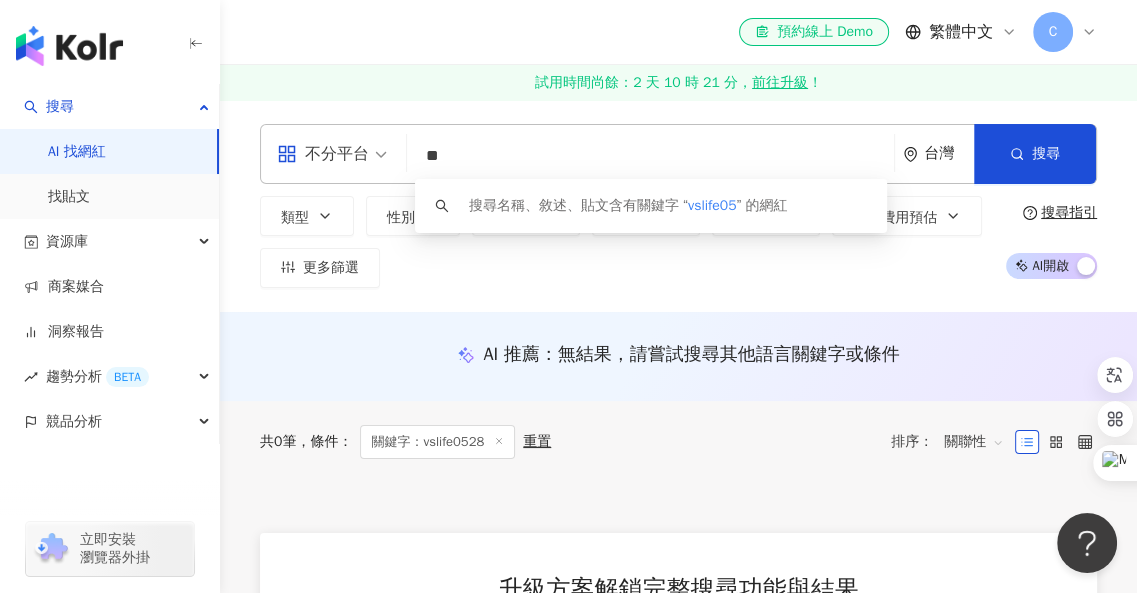 type on "*" 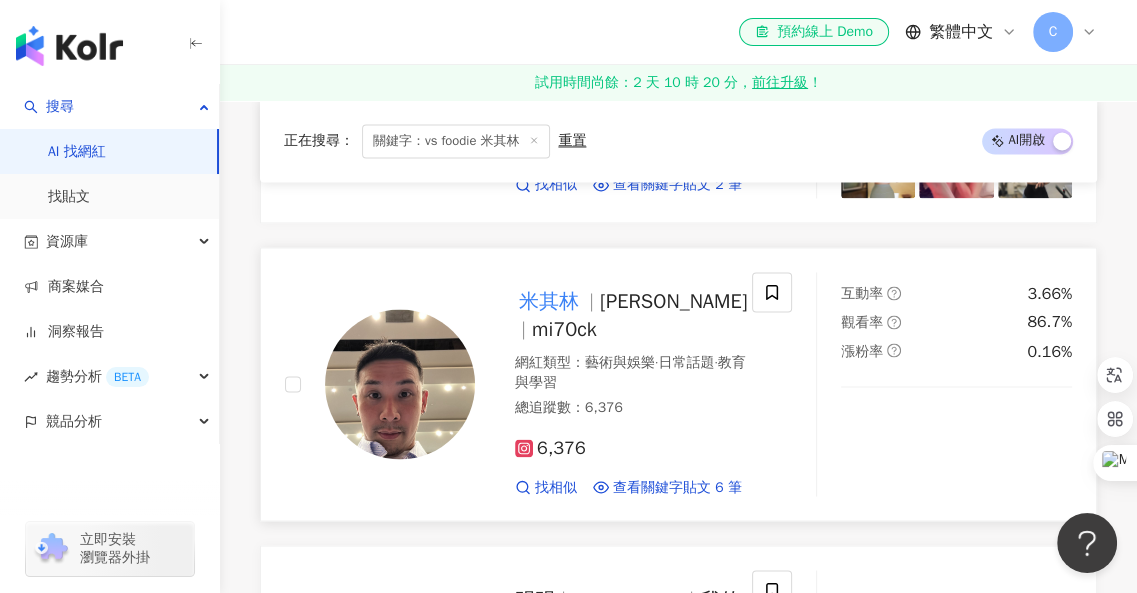 scroll, scrollTop: 2500, scrollLeft: 0, axis: vertical 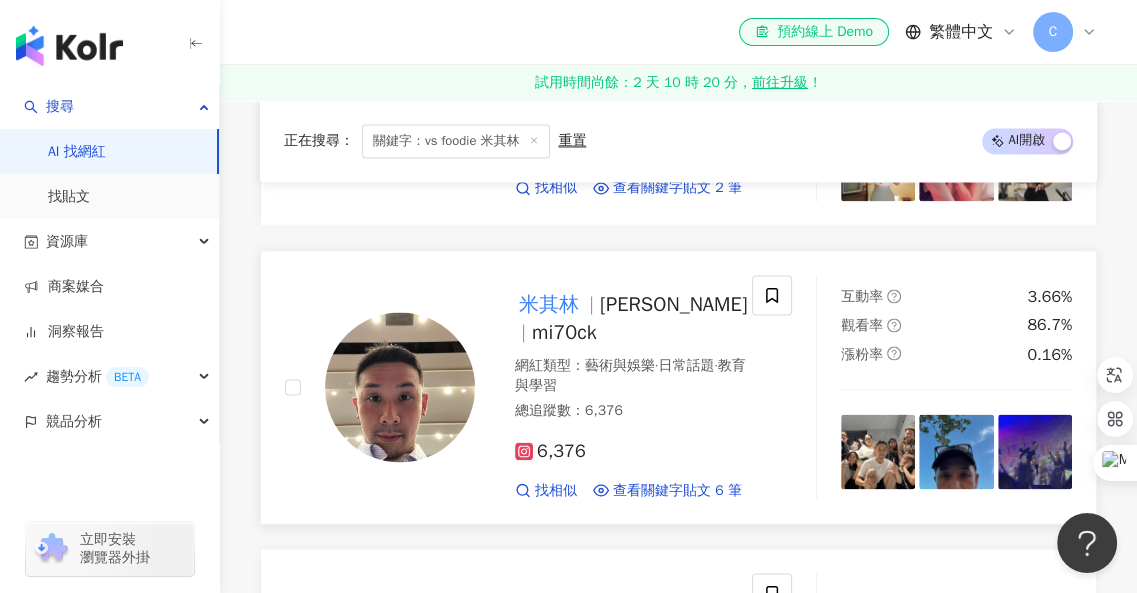 type on "**********" 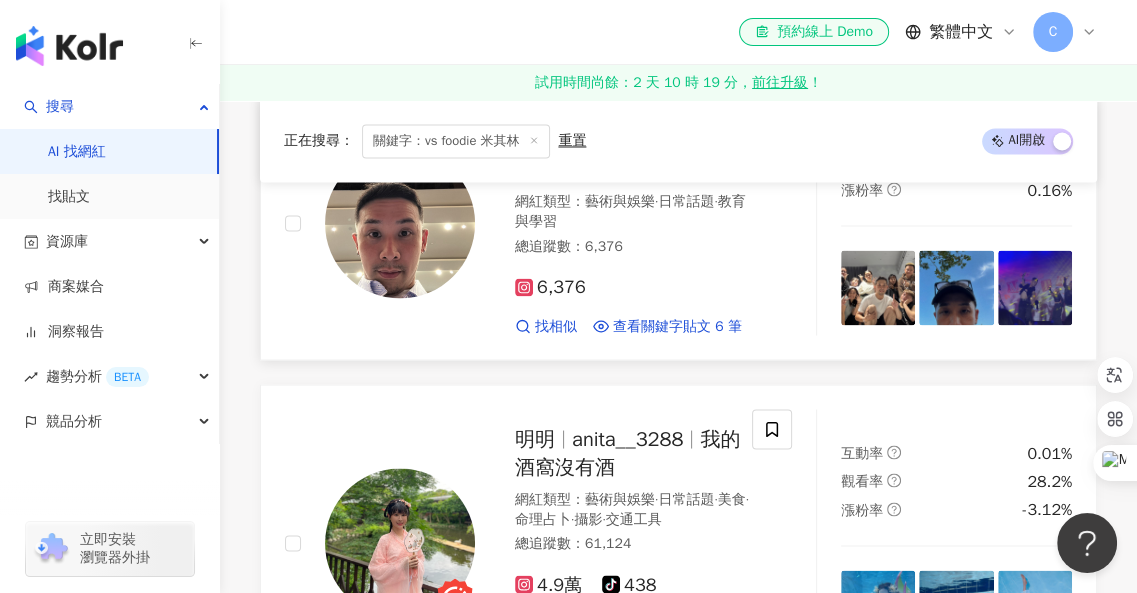 scroll, scrollTop: 2800, scrollLeft: 0, axis: vertical 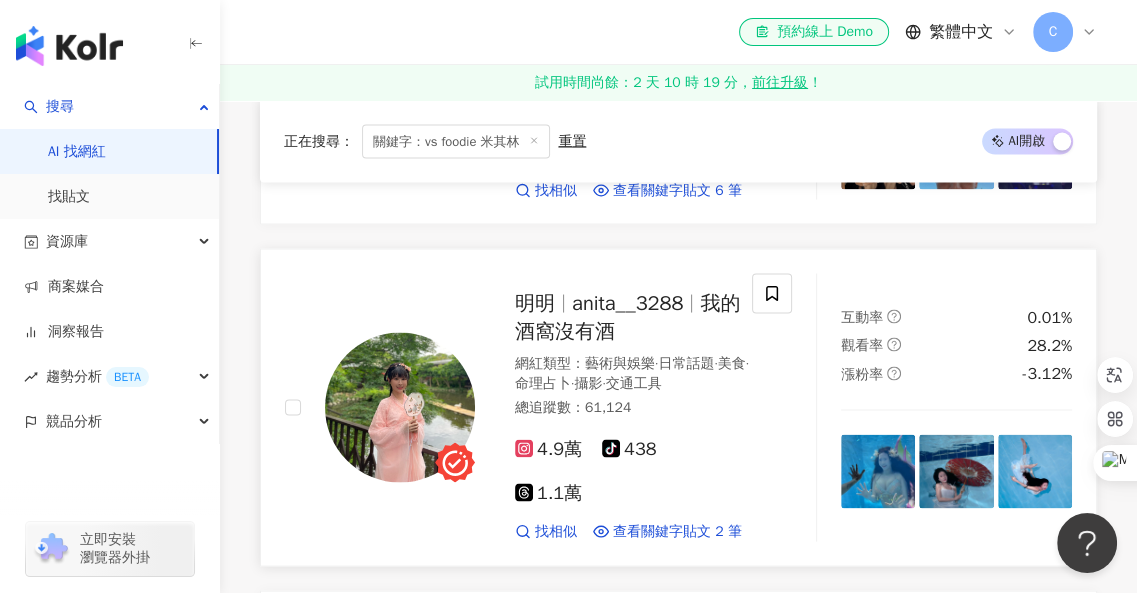 click on "anita__3288" at bounding box center (627, 302) 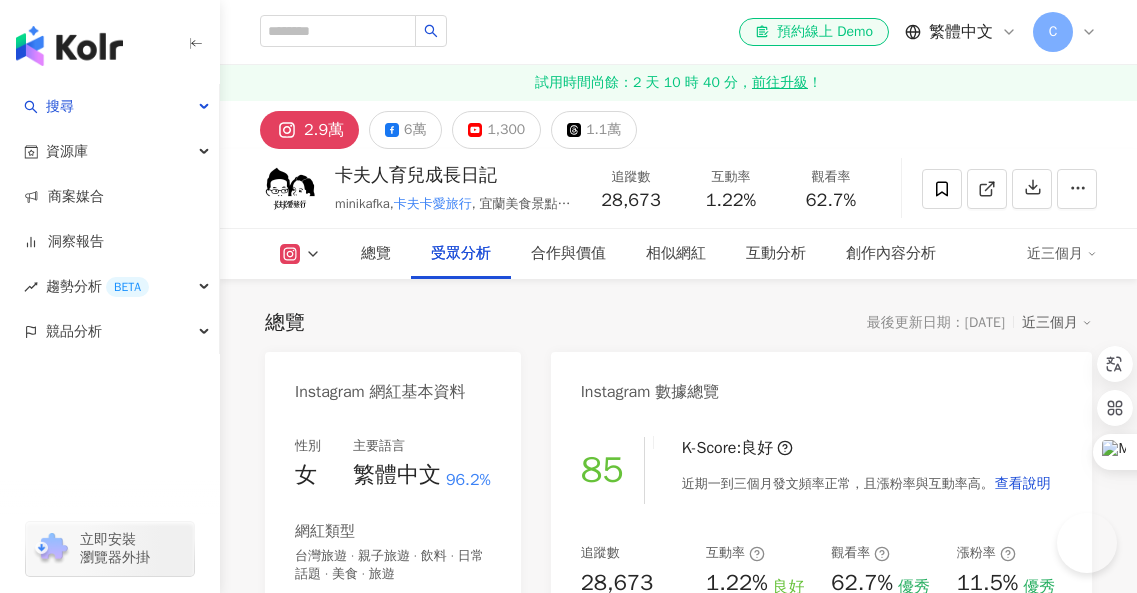 scroll, scrollTop: 2858, scrollLeft: 0, axis: vertical 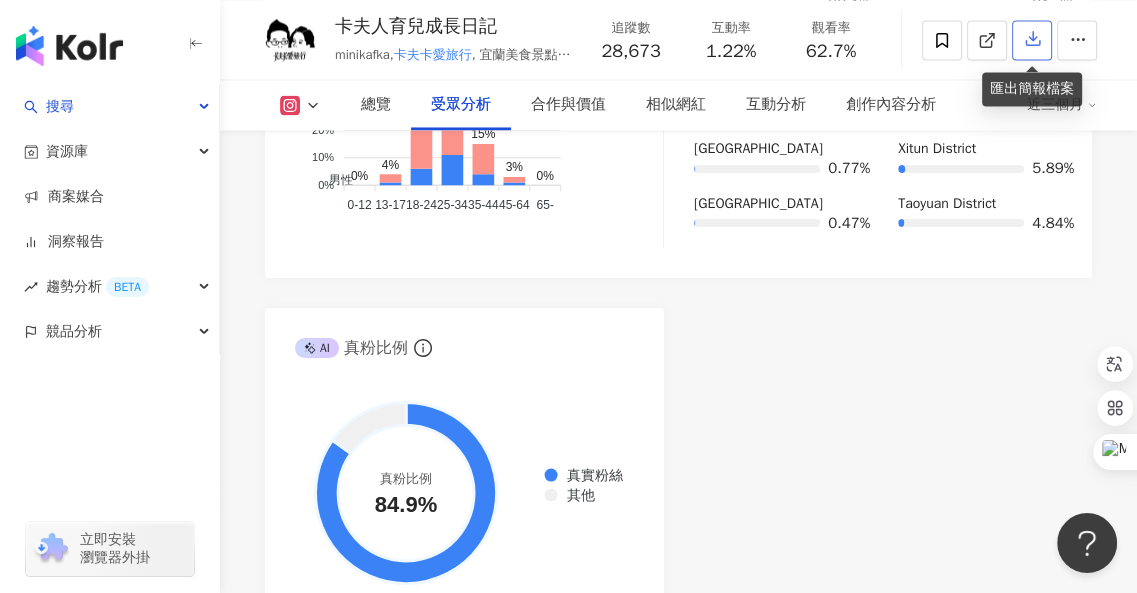 click 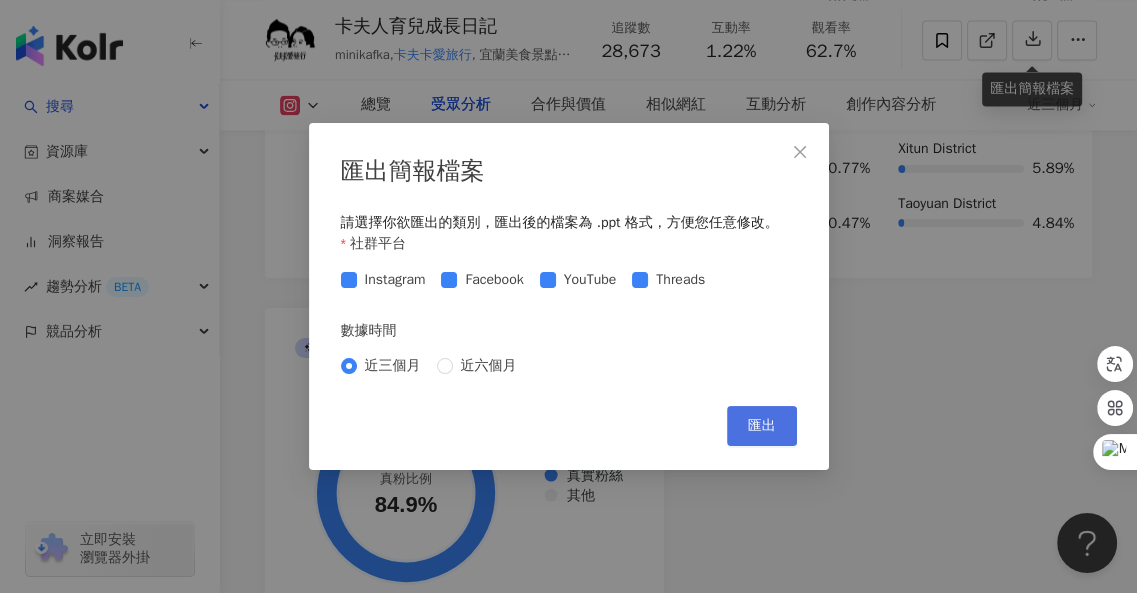 click on "匯出" at bounding box center [762, 426] 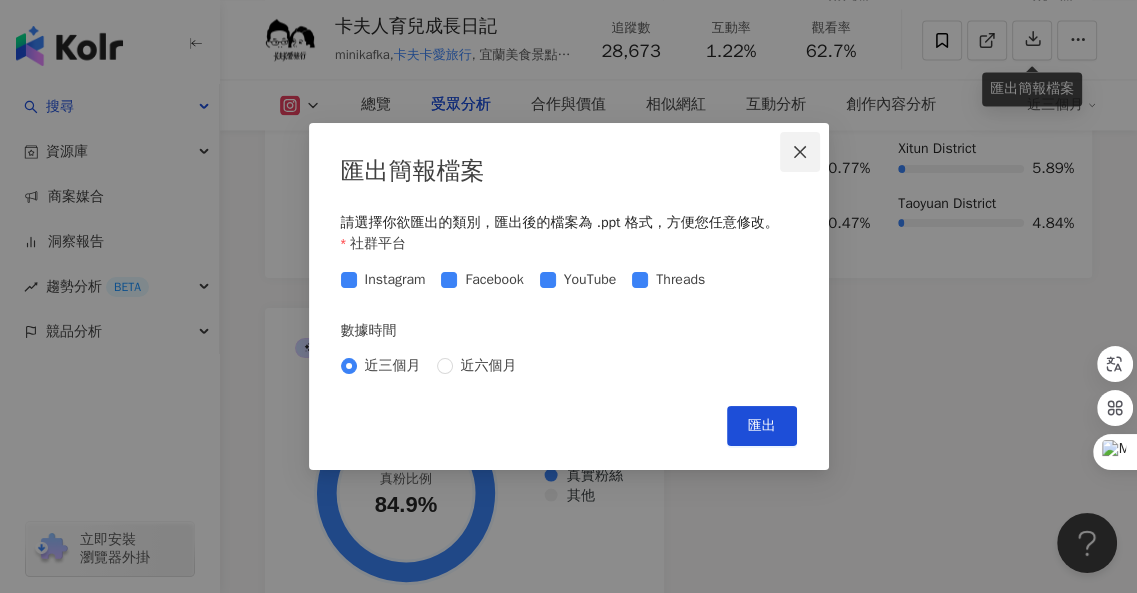 click 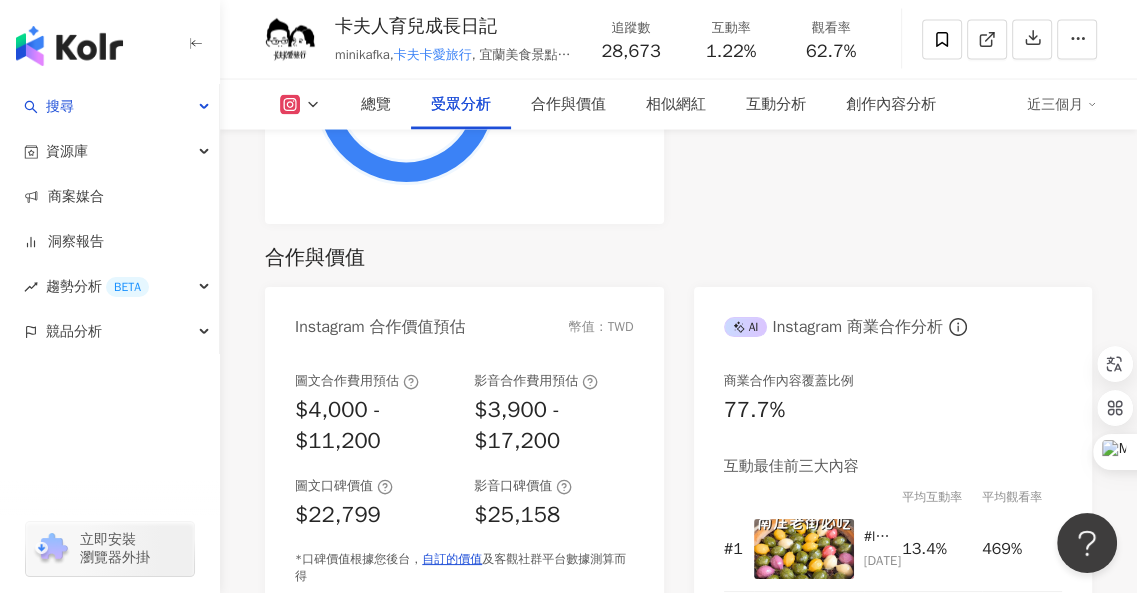 scroll, scrollTop: 2258, scrollLeft: 0, axis: vertical 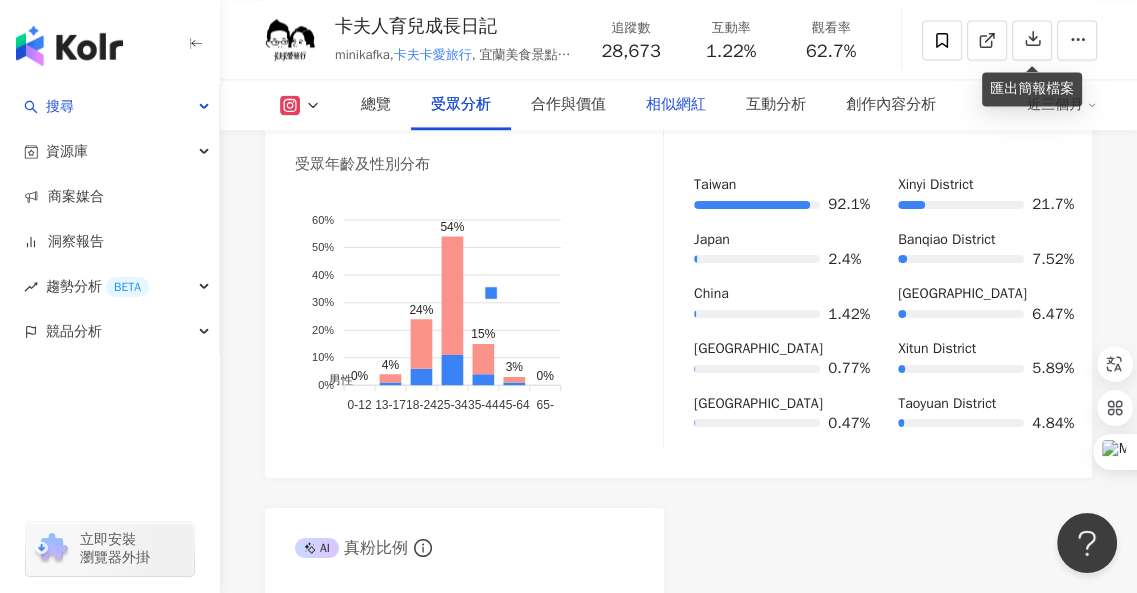 click on "相似網紅" at bounding box center (676, 105) 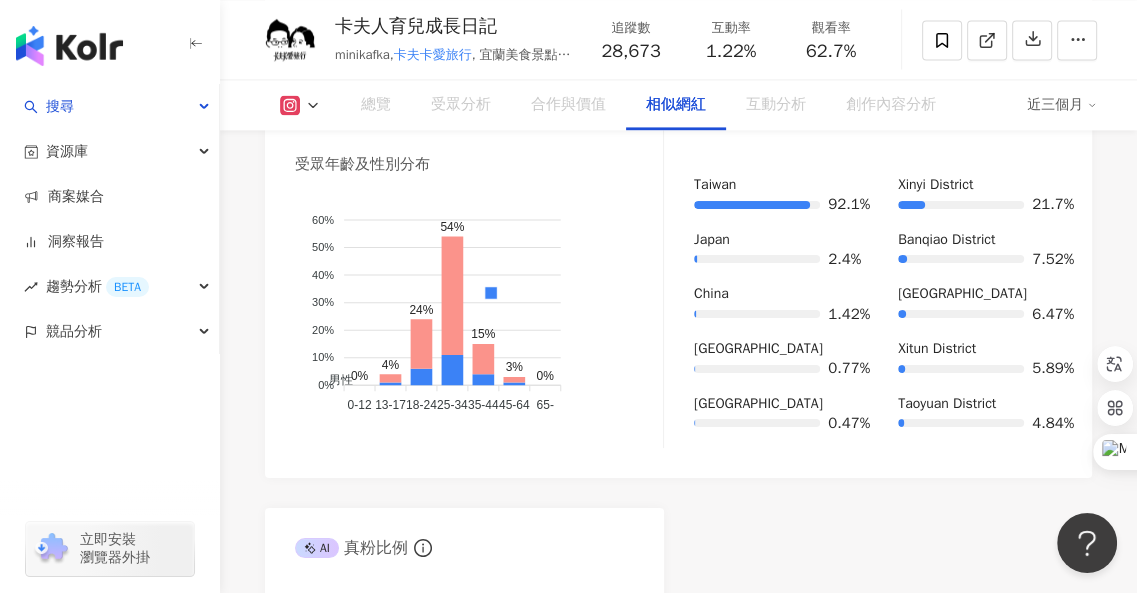 scroll, scrollTop: 3610, scrollLeft: 0, axis: vertical 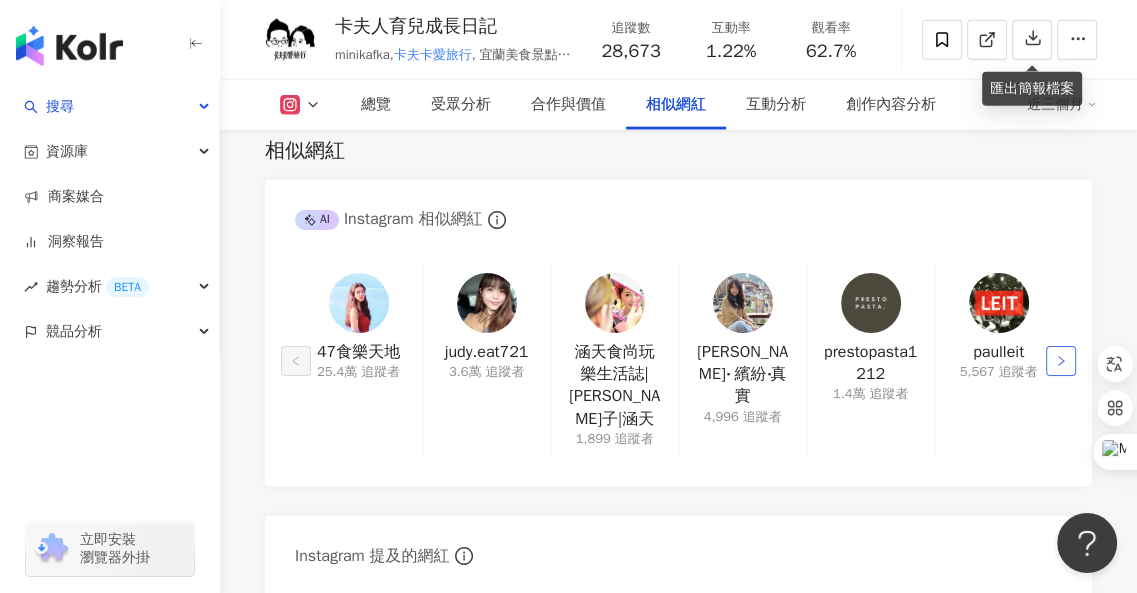 click 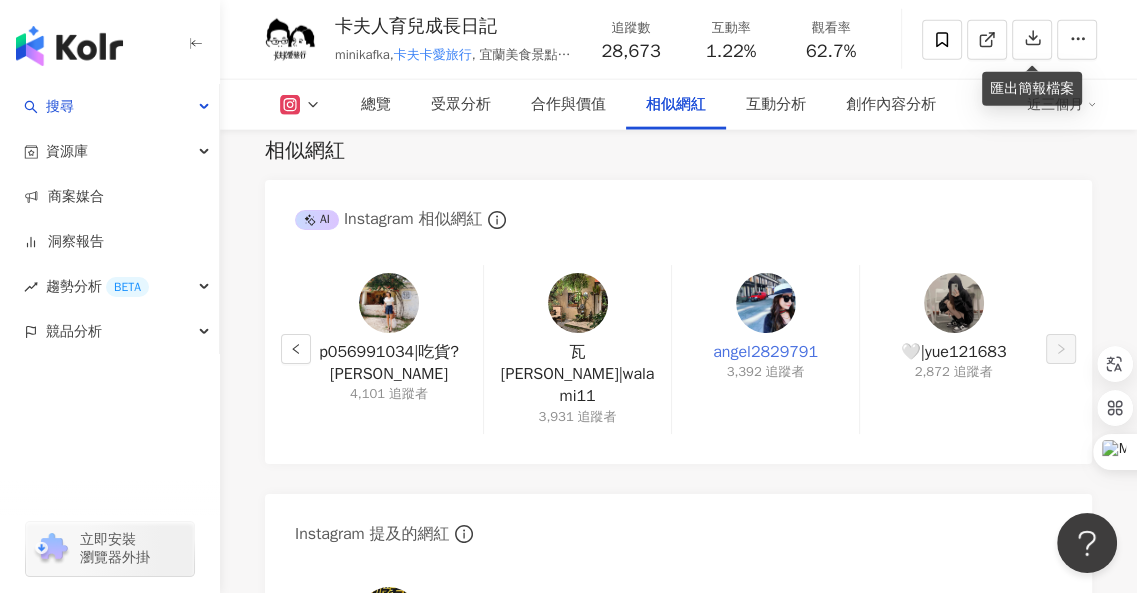 click on "angel2829791" at bounding box center (765, 352) 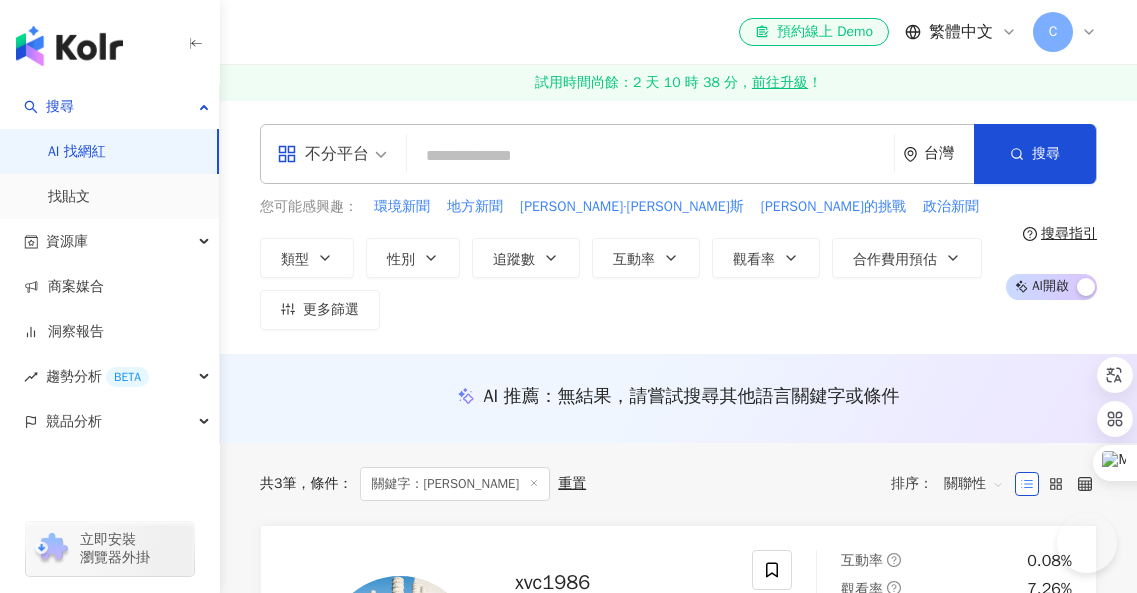 scroll, scrollTop: 500, scrollLeft: 0, axis: vertical 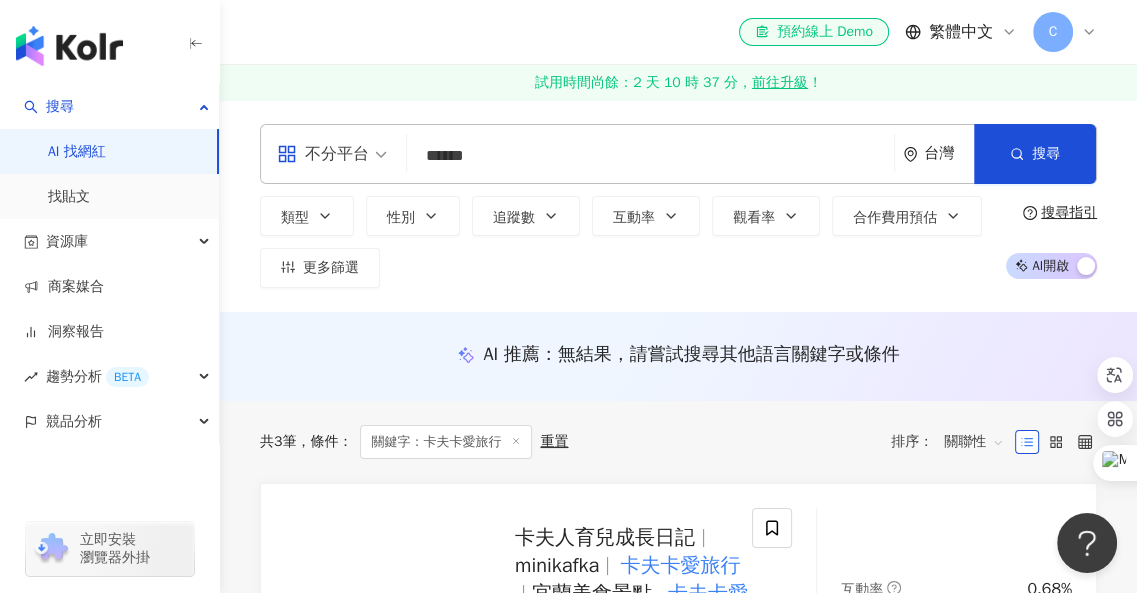 click on "******" at bounding box center (650, 156) 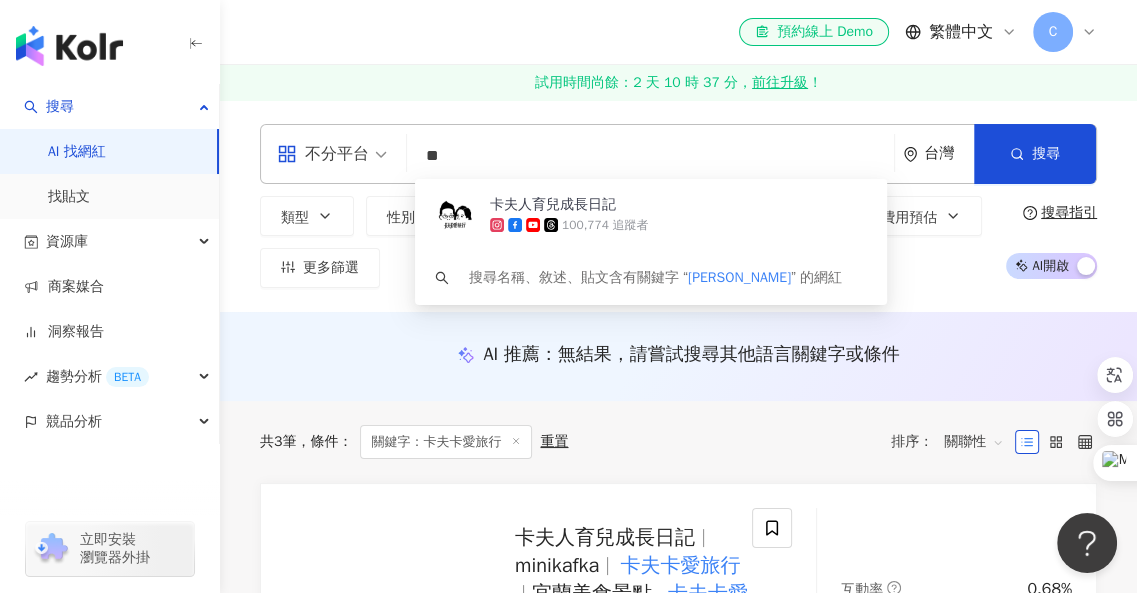 type on "*" 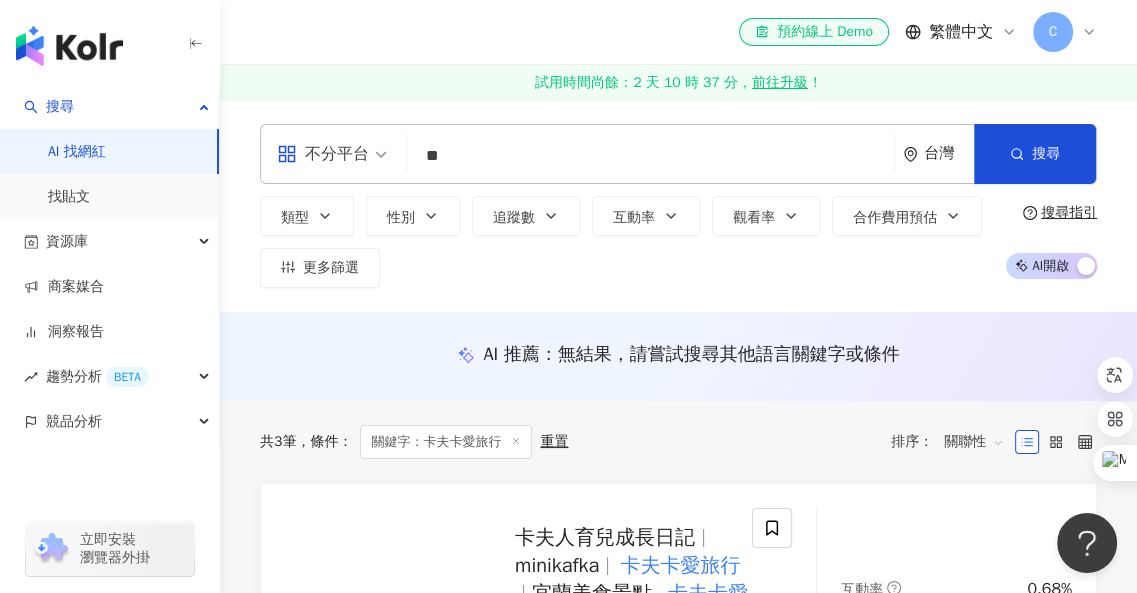 type on "**" 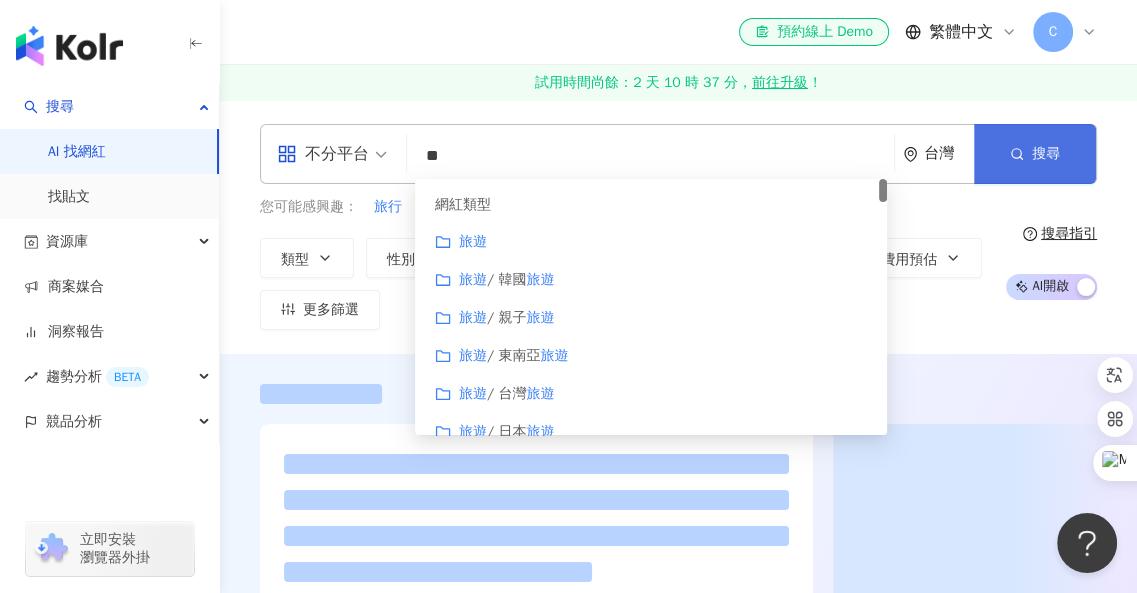 click on "搜尋" at bounding box center (1035, 154) 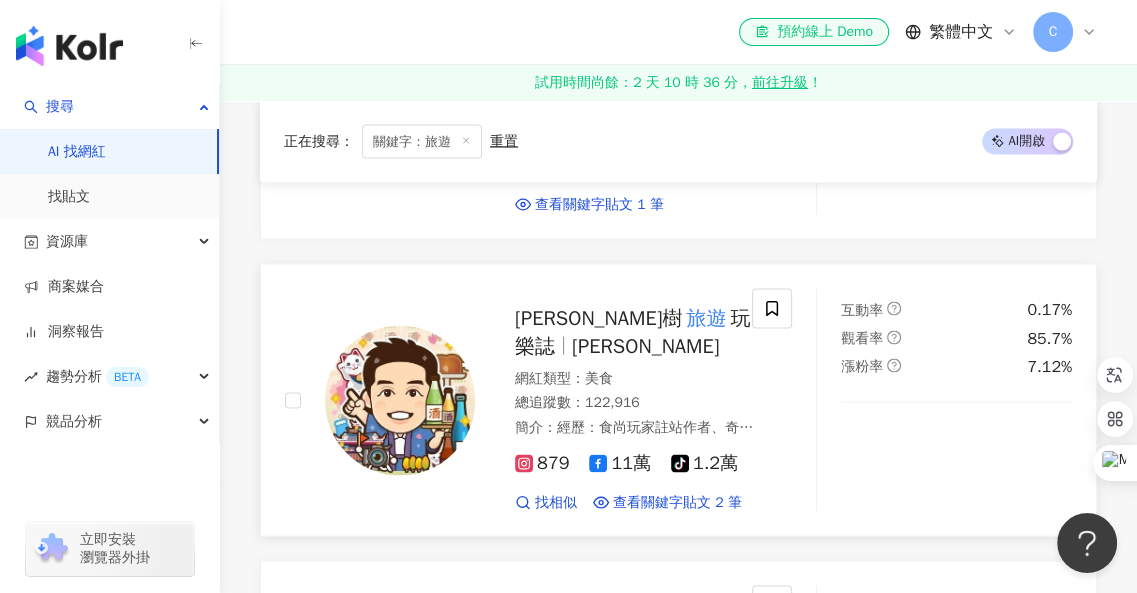scroll, scrollTop: 2800, scrollLeft: 0, axis: vertical 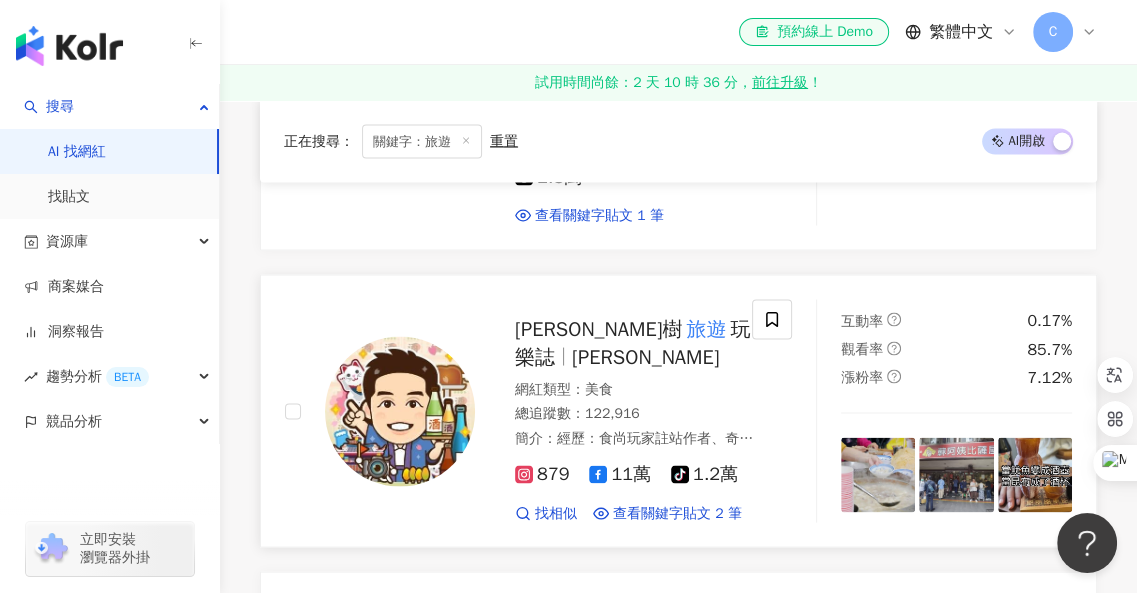 click on "旅遊" at bounding box center [706, 328] 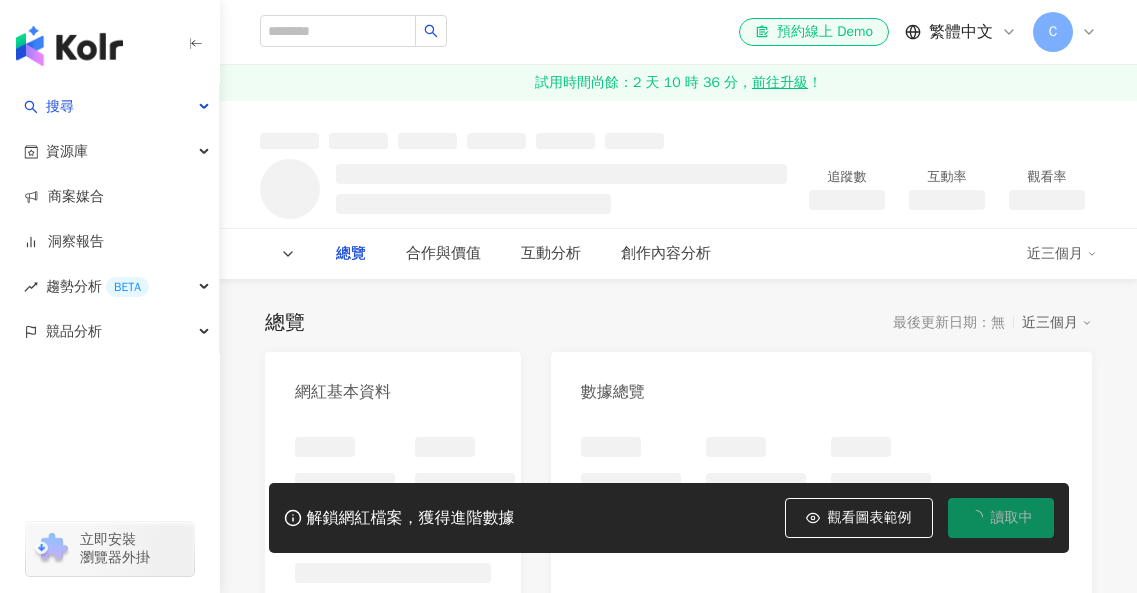 scroll, scrollTop: 0, scrollLeft: 0, axis: both 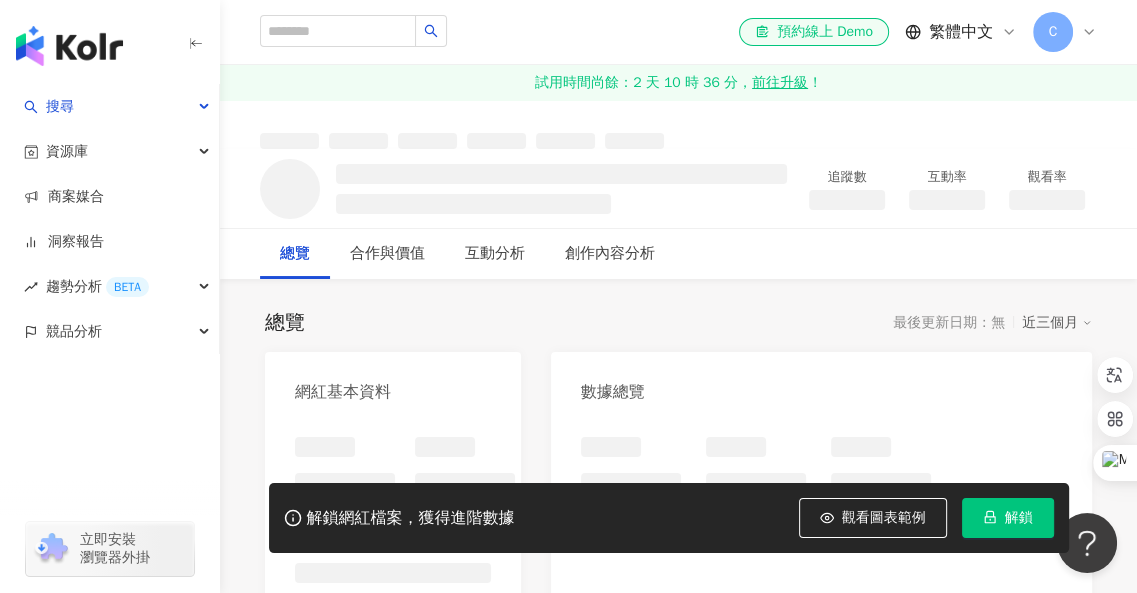 click on "解鎖" at bounding box center (1008, 518) 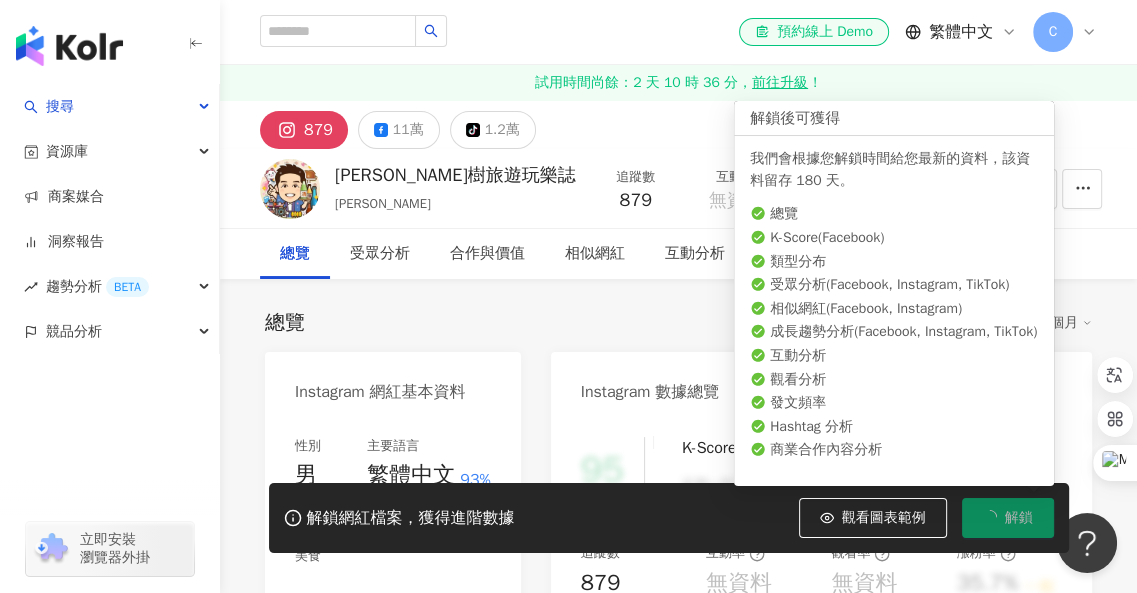 click on "總覽 最後更新日期：[DATE] 近三個月 Instagram 網紅基本資料 性別   男 主要語言   繁體中文 93% 網紅類型 美食 社群簡介 Je [PERSON_NAME] | darrenhsu0322 [URL][DOMAIN_NAME] [PERSON_NAME] [PERSON_NAME]🌳
SSI日本酒唎酒師/JSA日本酒品鑑師/吃貨部落客
🔍#台北 #桃園 #日本 #清酒🍶 經歷：食尚玩家註站作者、奇摩旅遊摩人、點子生活、愛食記、[GEOGRAPHIC_DATA]等共筆(更多文章請點連結）
📪Mail:[EMAIL_ADDRESS][DOMAIN_NAME] 看更多 Instagram 數據總覽 95 K-Score :   優良 近期一到三個月積極發文，且漲粉率與互動率高。 查看說明 追蹤數   879 互動率   無資料 觀看率   無資料 漲粉率   35.7% 一般 受眾主要性別   女性 76% 受眾主要年齡   25-34 歲 76% 商業合作內容覆蓋比例   30% AI Instagram 成效等級三大指標 互動率 0% 良好 同等級網紅的互動率中位數為  0.19% 觀看率 0% 不佳 同等級網紅的觀看率中位數為  35.5%" at bounding box center [678, 1124] 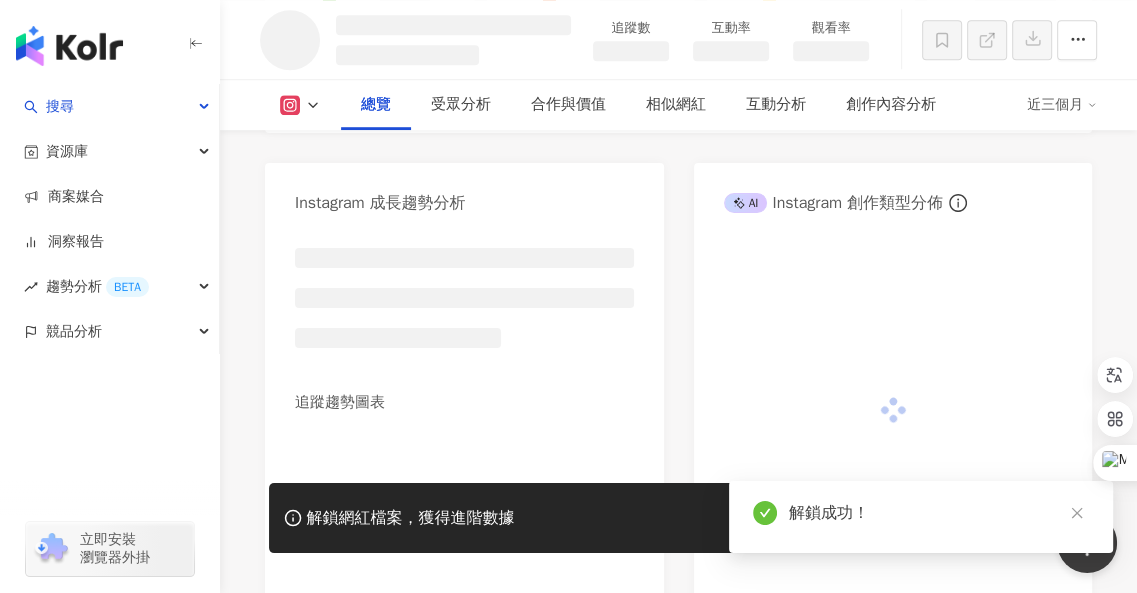 scroll, scrollTop: 1054, scrollLeft: 0, axis: vertical 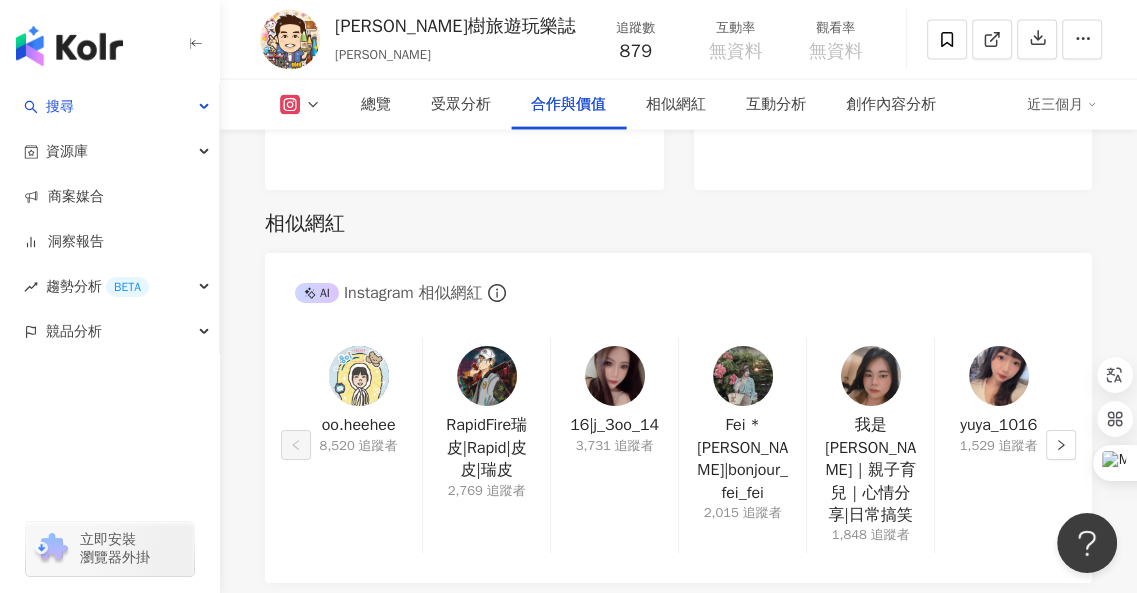 click on "oo.heehee 8,520 追蹤者 RapidFire瑞皮|Rapid|皮皮|瑞皮 2,769 追蹤者 16|j_3oo_14 3,731 追蹤者 [PERSON_NAME] * [PERSON_NAME]|bonjour_fei_fei 2,015 追蹤者 我是[PERSON_NAME]｜親子育兒｜心情分享|日常搞笑 1,848 追蹤者 yuya_1016 1,529 追蹤者" at bounding box center (678, 450) 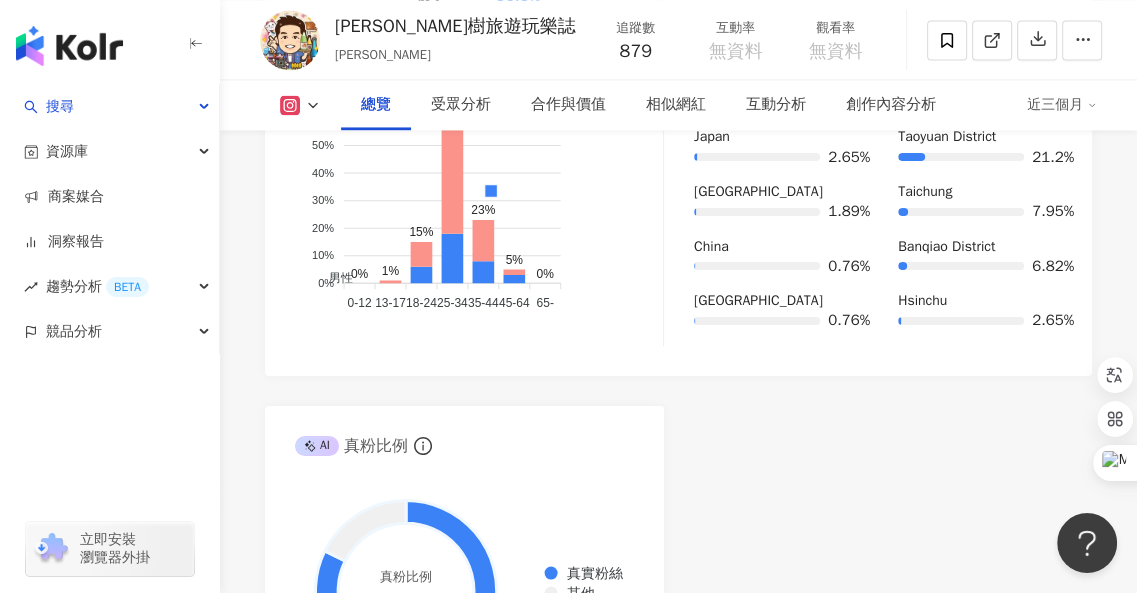 scroll, scrollTop: 1733, scrollLeft: 0, axis: vertical 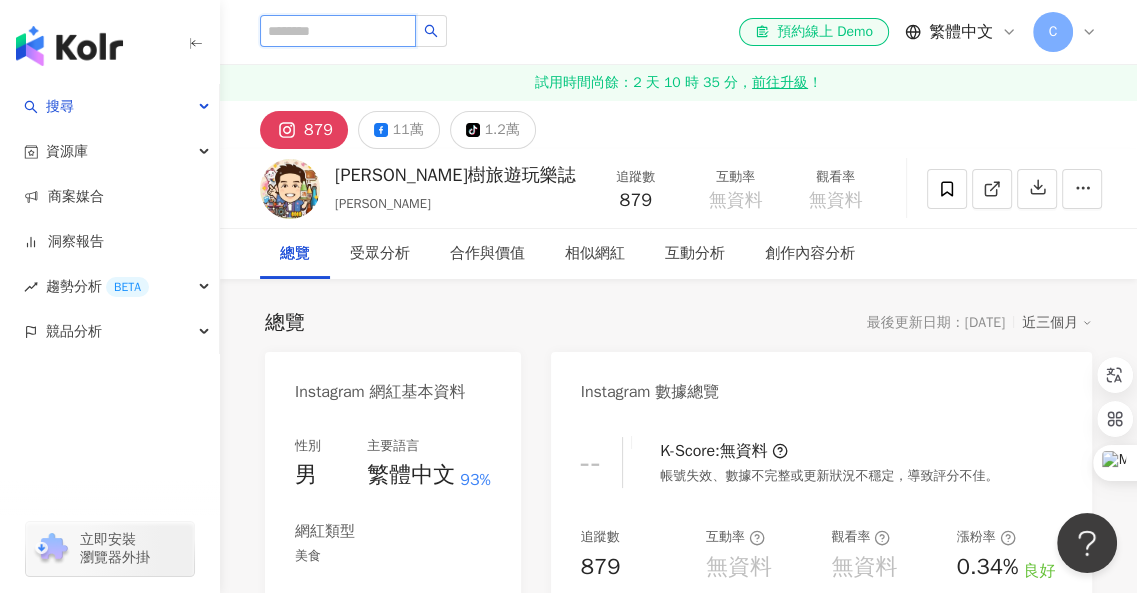 click at bounding box center [338, 31] 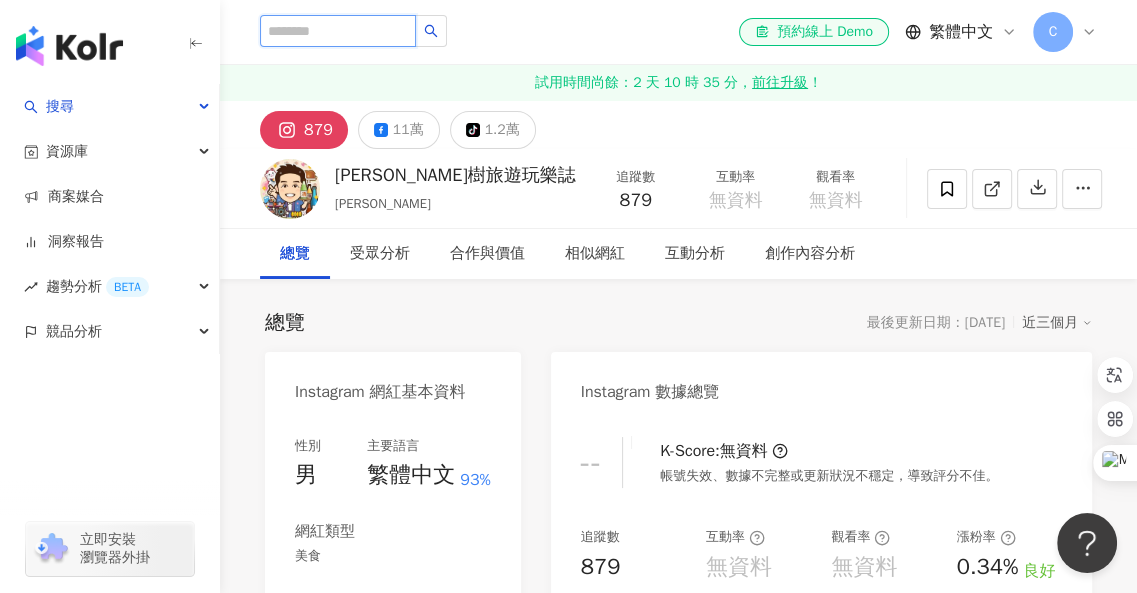 click at bounding box center [338, 31] 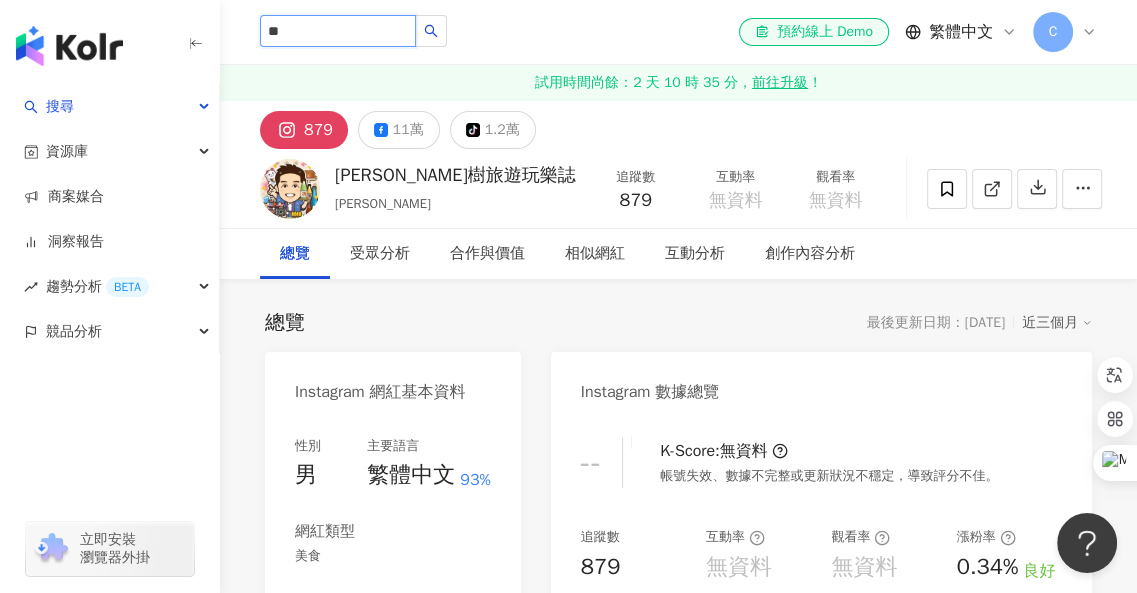 type on "*" 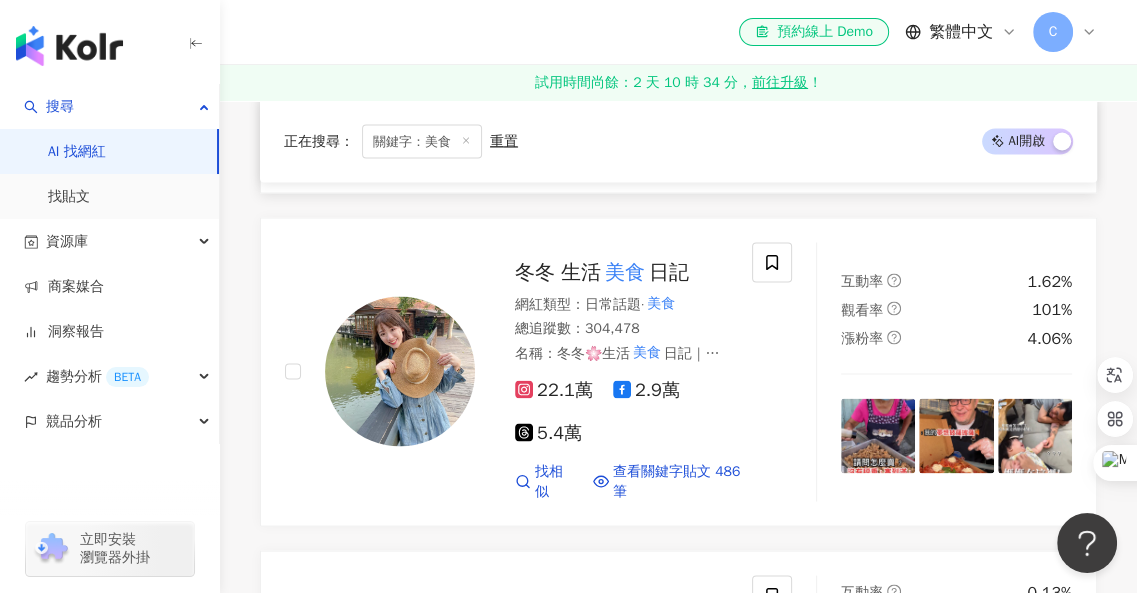scroll, scrollTop: 2900, scrollLeft: 0, axis: vertical 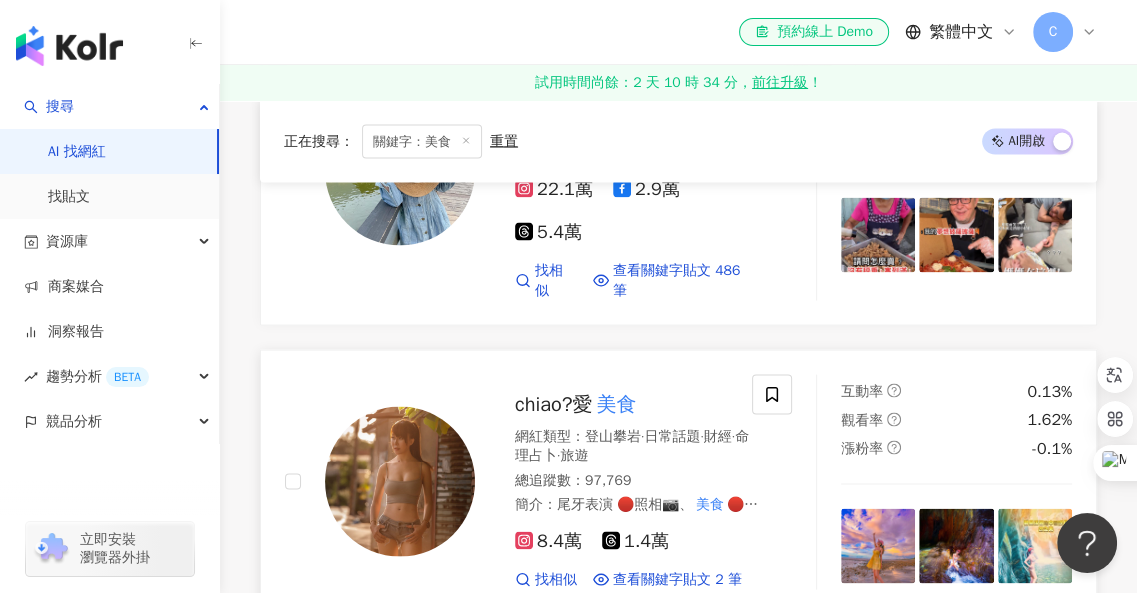 click on "chiao?愛" at bounding box center [554, 404] 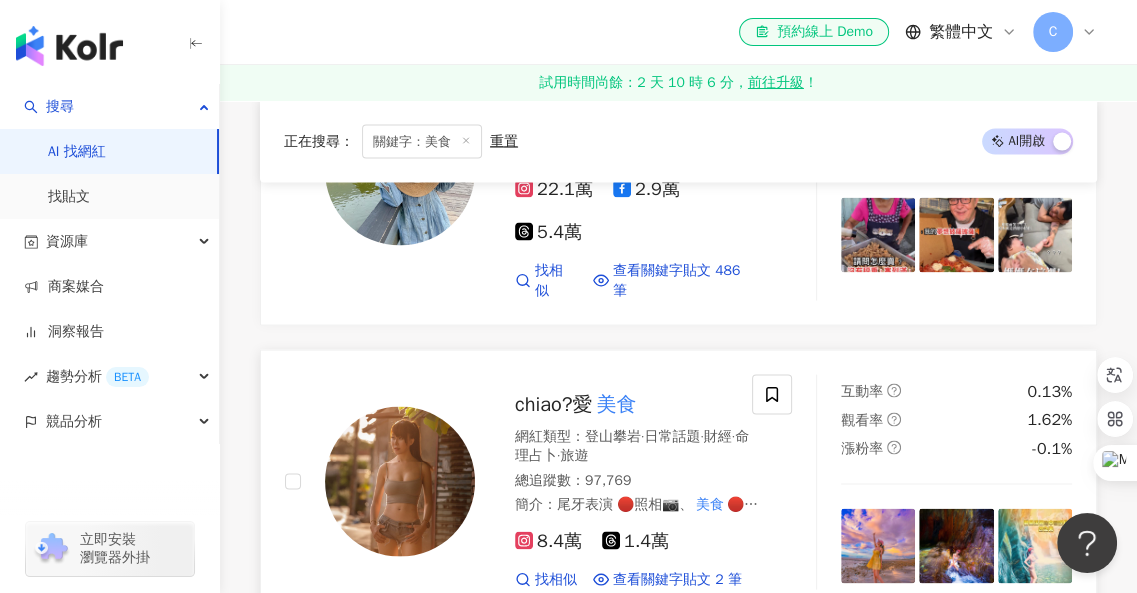 click at bounding box center [380, 482] 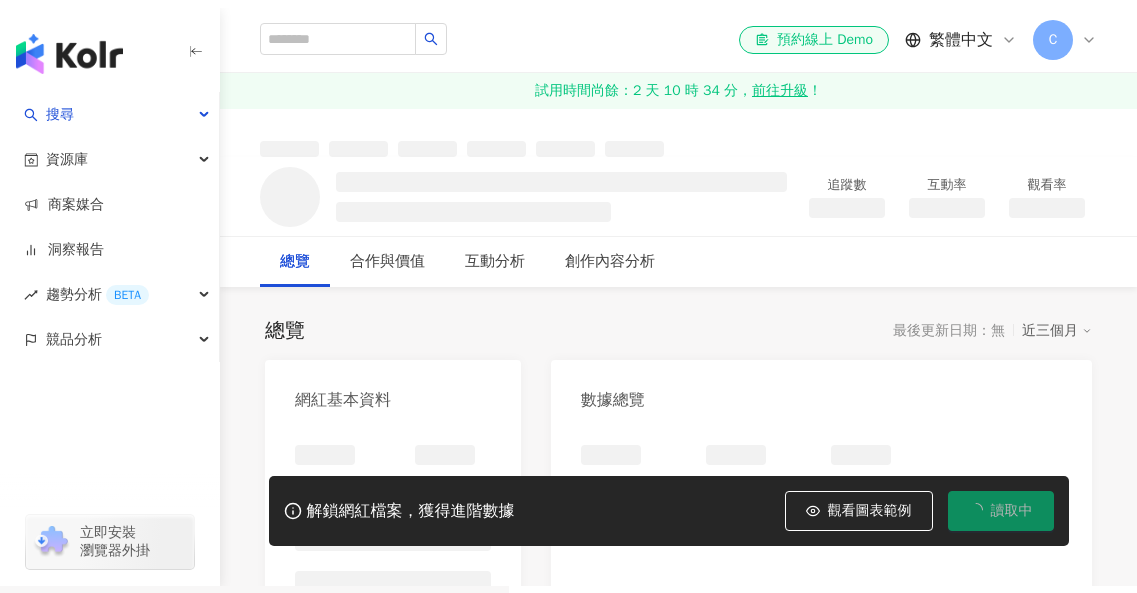scroll, scrollTop: 0, scrollLeft: 0, axis: both 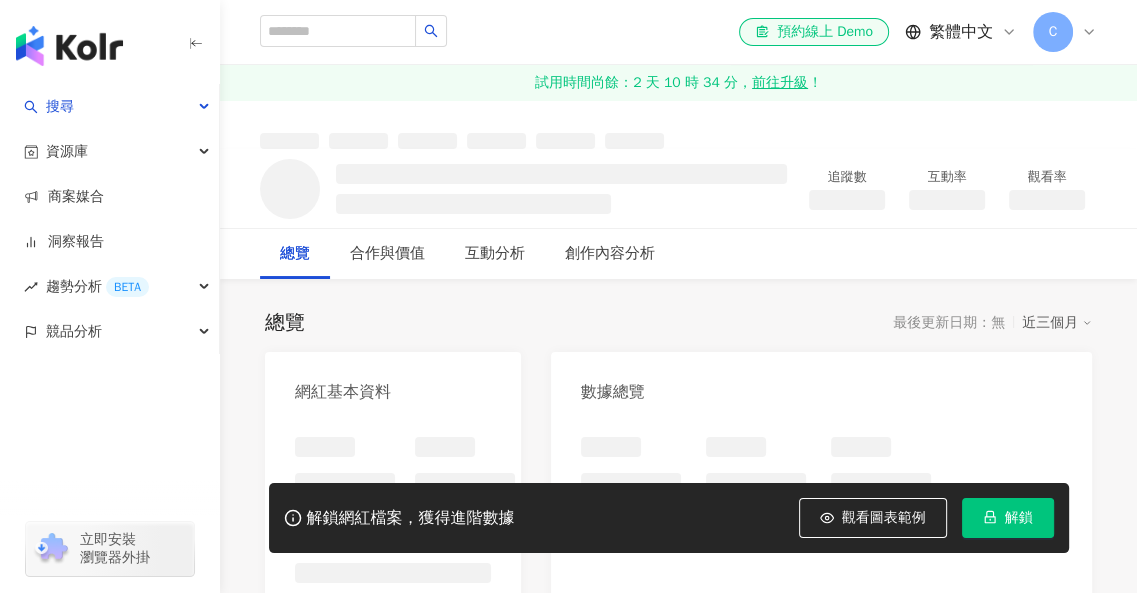 click on "解鎖" at bounding box center (1008, 518) 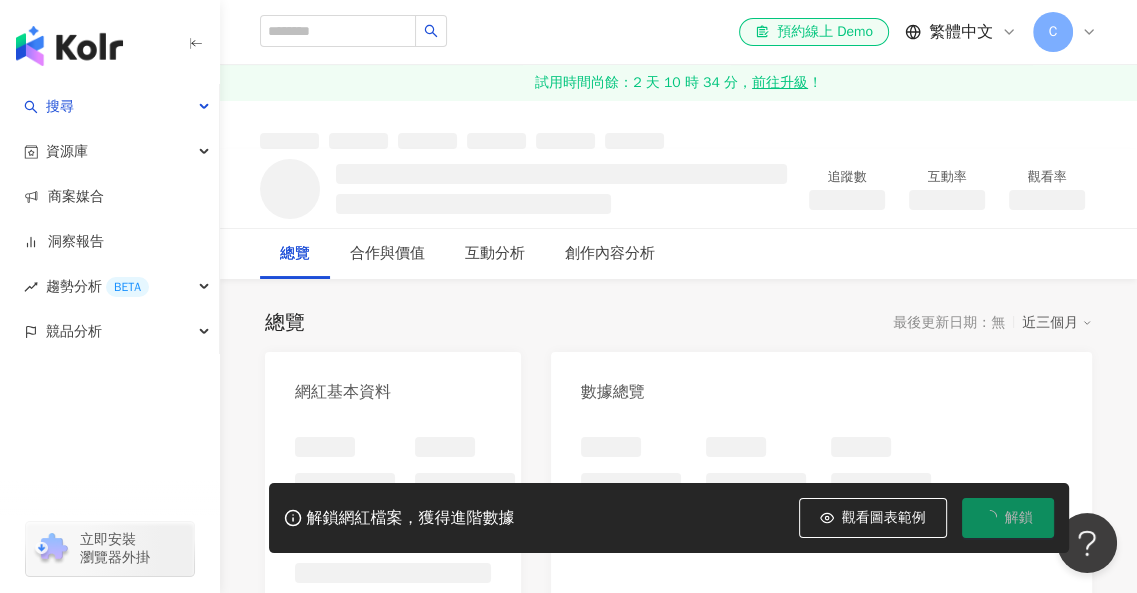 scroll, scrollTop: 0, scrollLeft: 0, axis: both 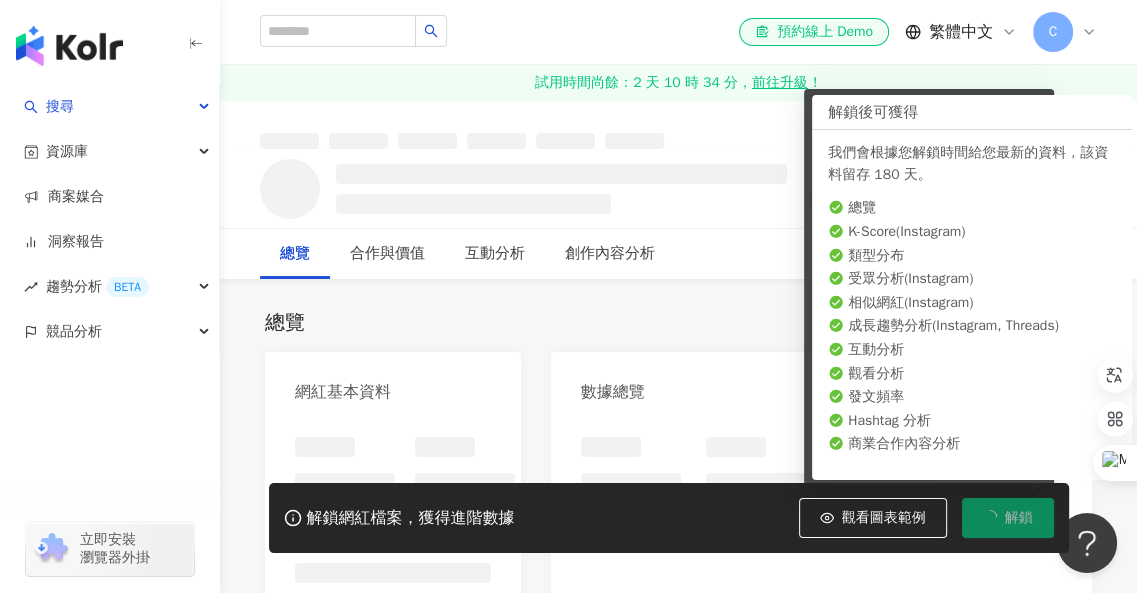 click on "總覽 最後更新日期：無 近三個月" at bounding box center [678, 323] 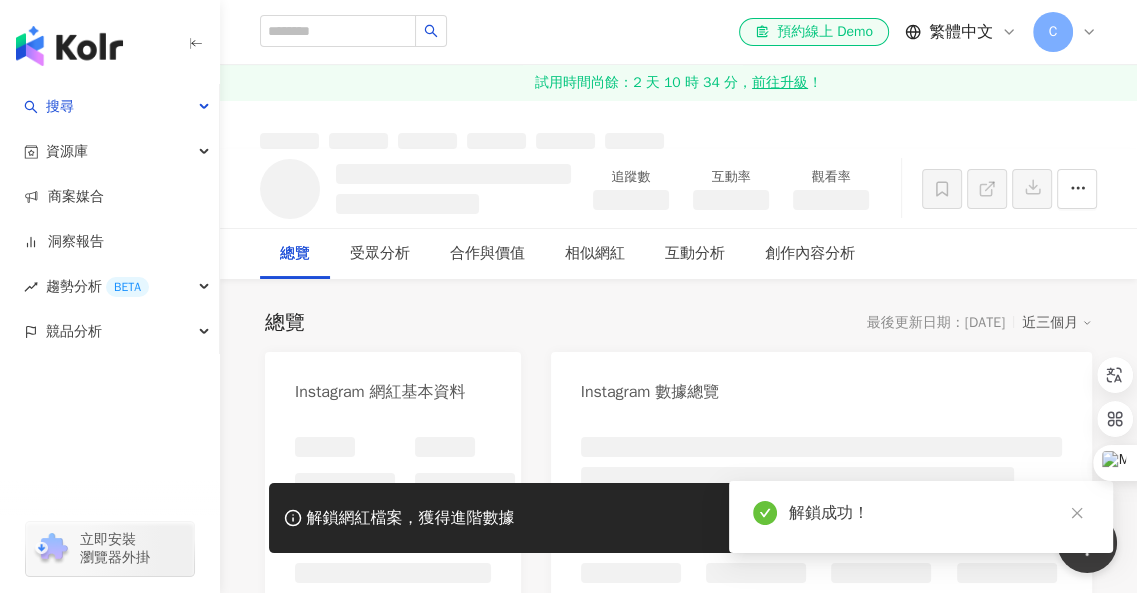 scroll, scrollTop: 200, scrollLeft: 0, axis: vertical 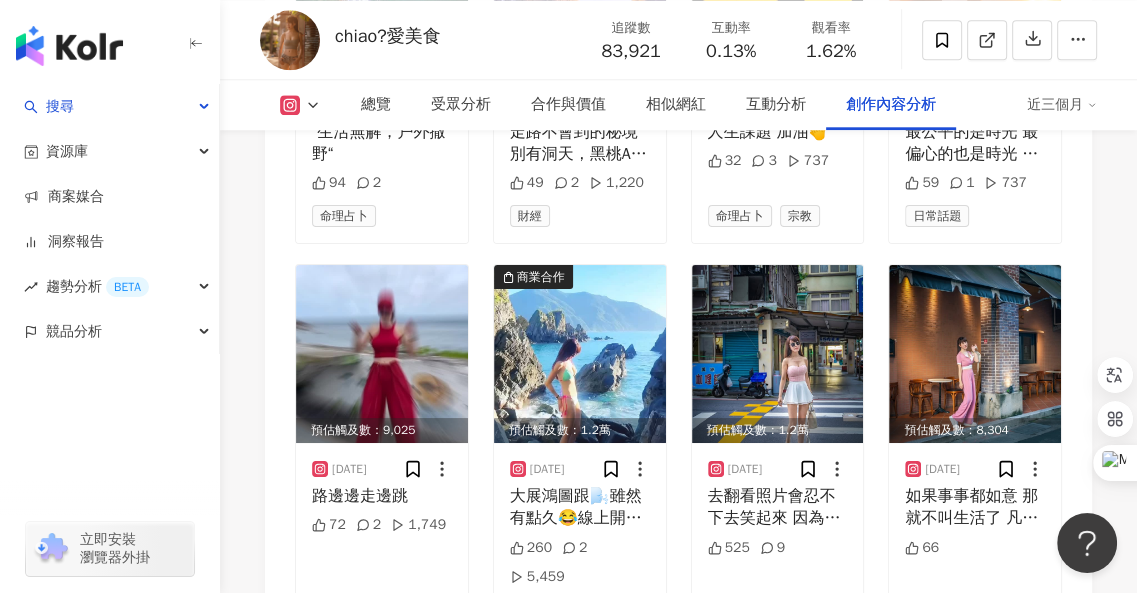 click at bounding box center [110, 420] 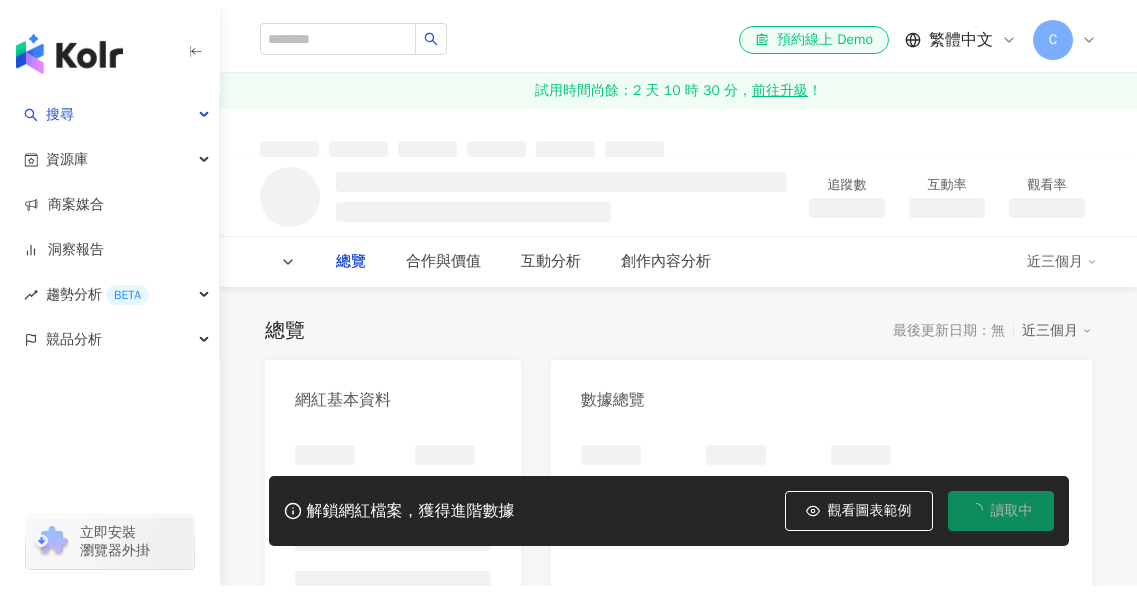 scroll, scrollTop: 0, scrollLeft: 0, axis: both 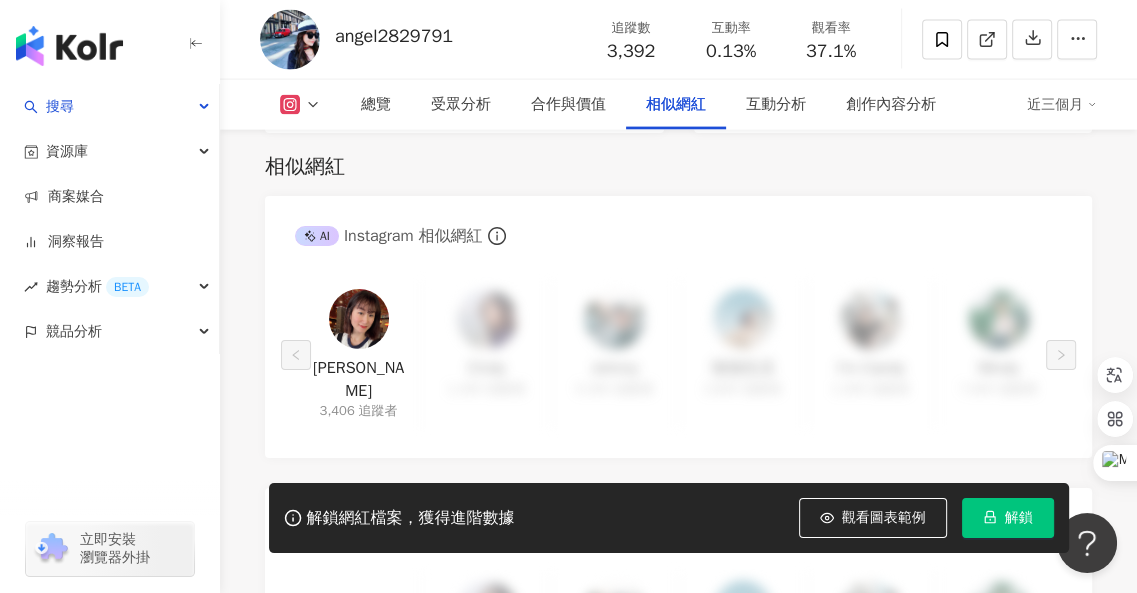 click on "總覽 最後更新日期：2025/7/23 近三個月 Instagram 網紅基本資料 性別   男 主要語言   繁體中文 87.5% 網紅類型 飲料 · 美食 · 旅遊 社群簡介 時尚妃 | angel2829791 https://www.instagram.com/angel2829791/ 無資料 Instagram 數據總覽 95 K-Score :   優良 近期一到三個月積極發文，且漲粉率與互動率高。 查看說明 追蹤數   3,392 互動率   0.13% 良好 觀看率   37.1% 不佳 漲粉率   35.7% 一般 受眾主要性別   女性 76% 受眾主要年齡   25-34 歲 76% 商業合作內容覆蓋比例   30% AI Instagram 成效等級三大指標 互動率 0.13% 良好 同等級網紅的互動率中位數為  0.19% 觀看率 37.1% 不佳 同等級網紅的觀看率中位數為  35.5% 漲粉率 35.7% 一般 同等級網紅的漲粉率中位數為  0.8% 成效等級 ： 優秀 良好 普通 不佳 Instagram 成長趨勢分析 追蹤數   3,392 漲粉數   28,830 漲粉率   35.7% 一般 成長趨勢   高潛力 貼文預估觸及數   3.8萬-4.5萬" at bounding box center [678, 353] 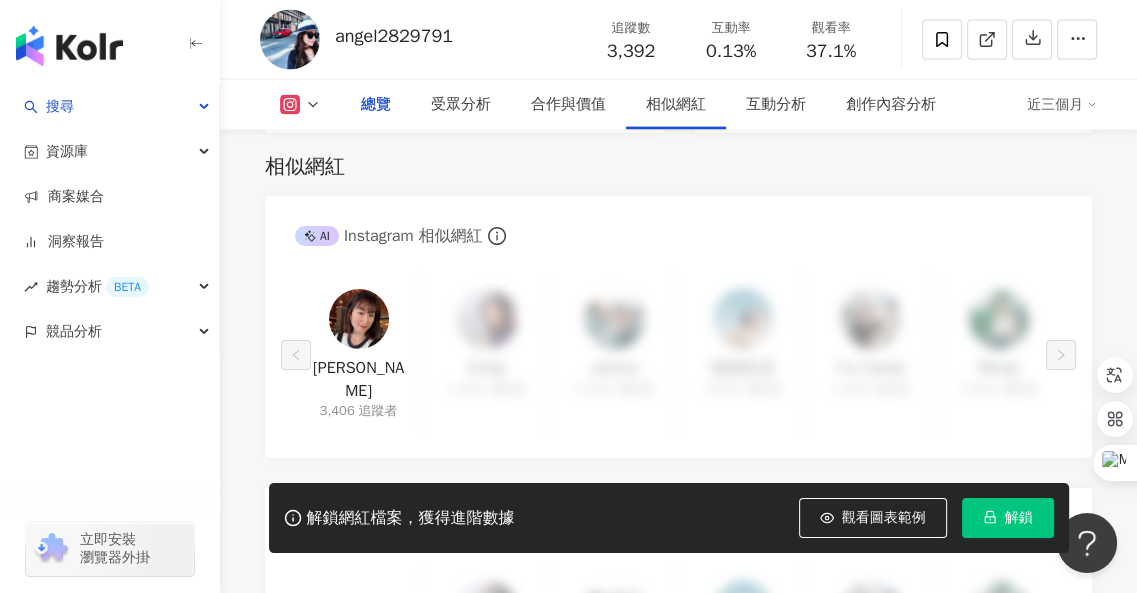 click at bounding box center [338, -3269] 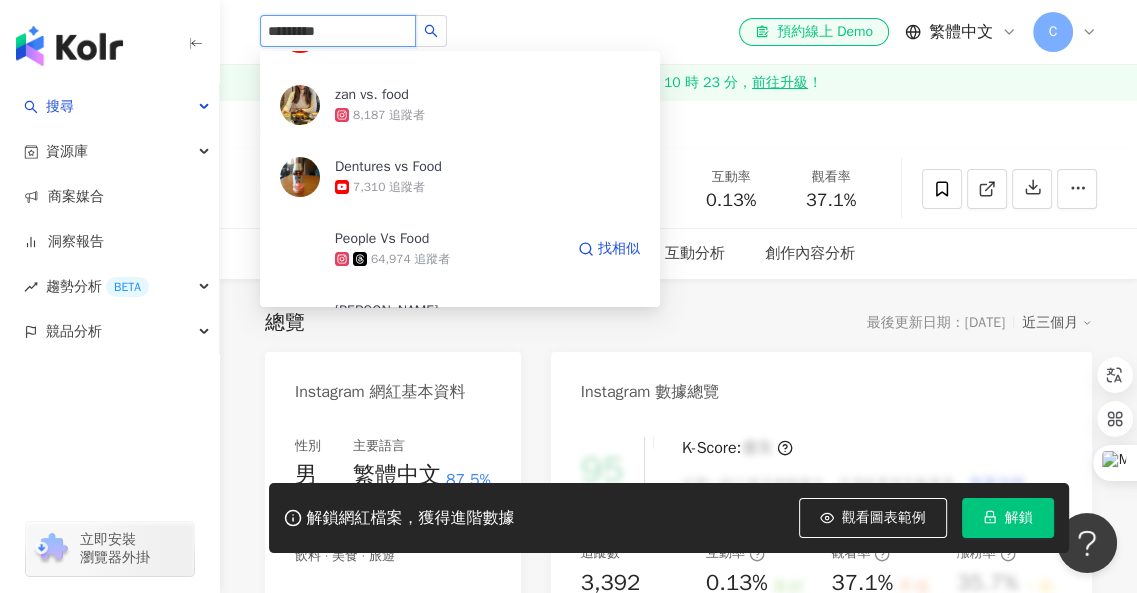 scroll, scrollTop: 0, scrollLeft: 0, axis: both 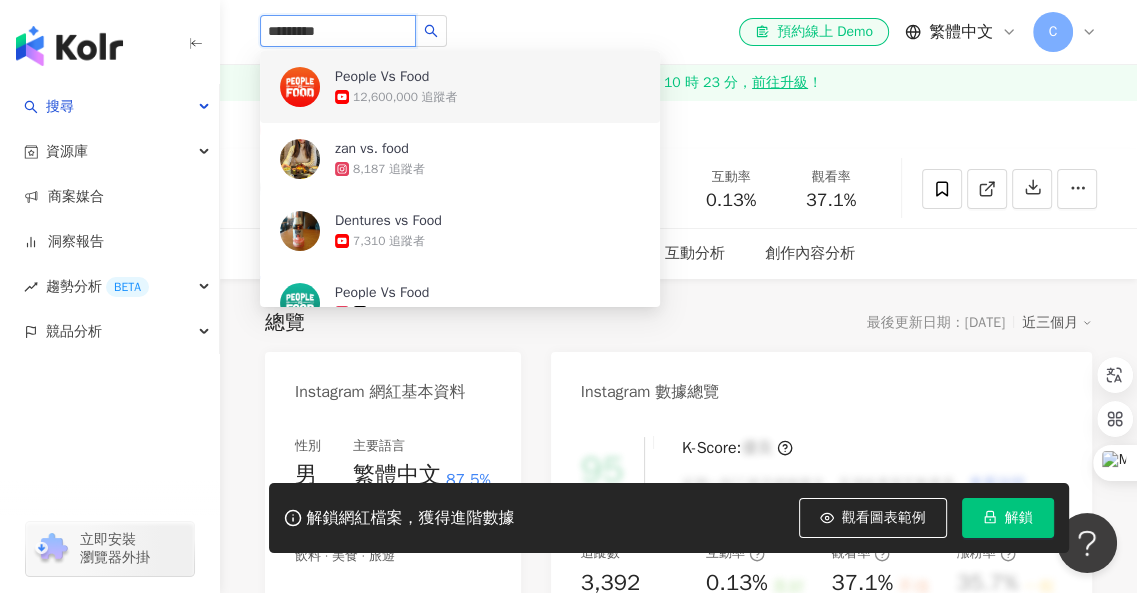 click on "*********" at bounding box center (338, 31) 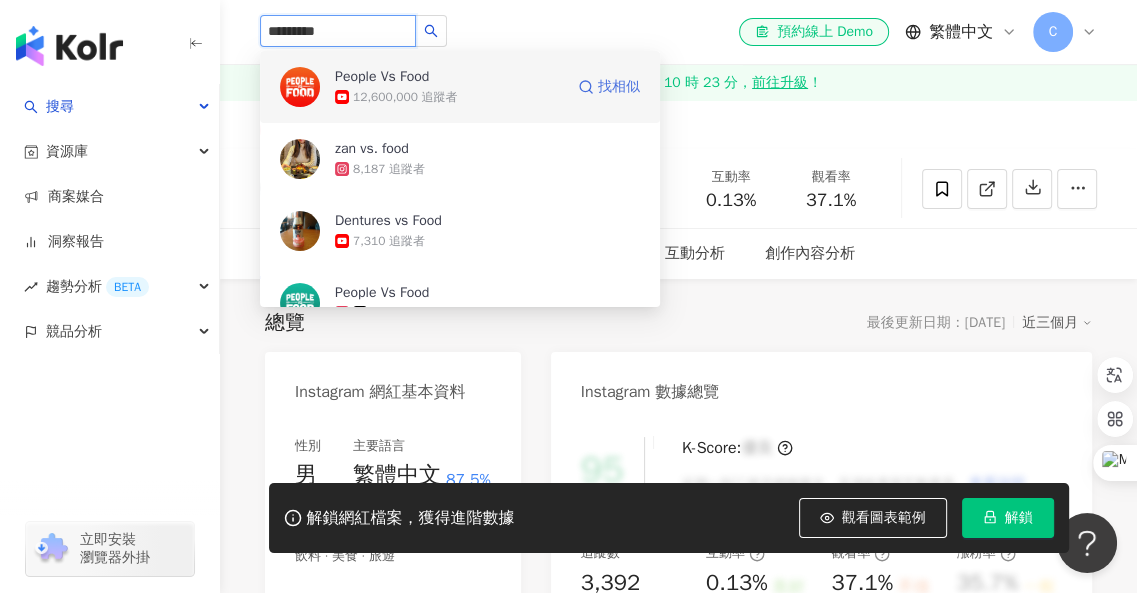 click on "找相似" at bounding box center (619, 87) 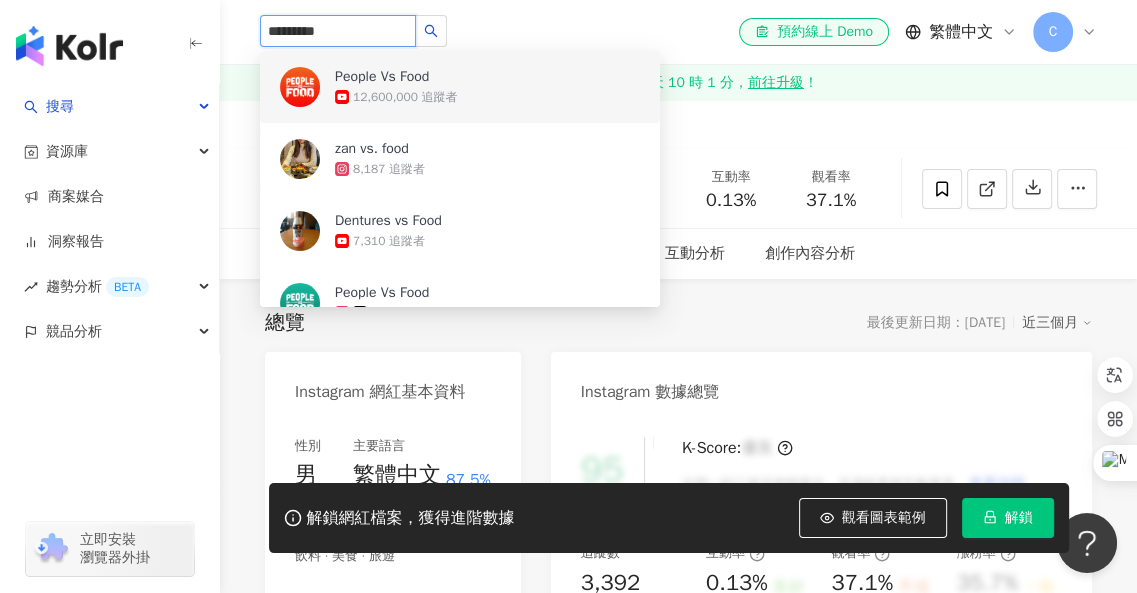 click on "*********" at bounding box center [338, 31] 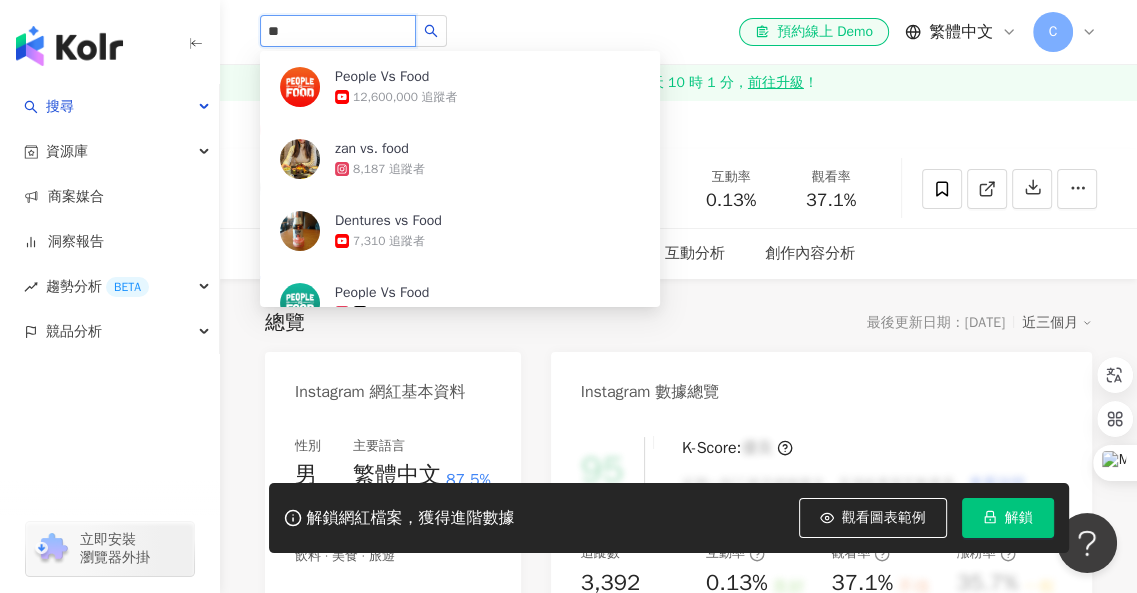 type on "*" 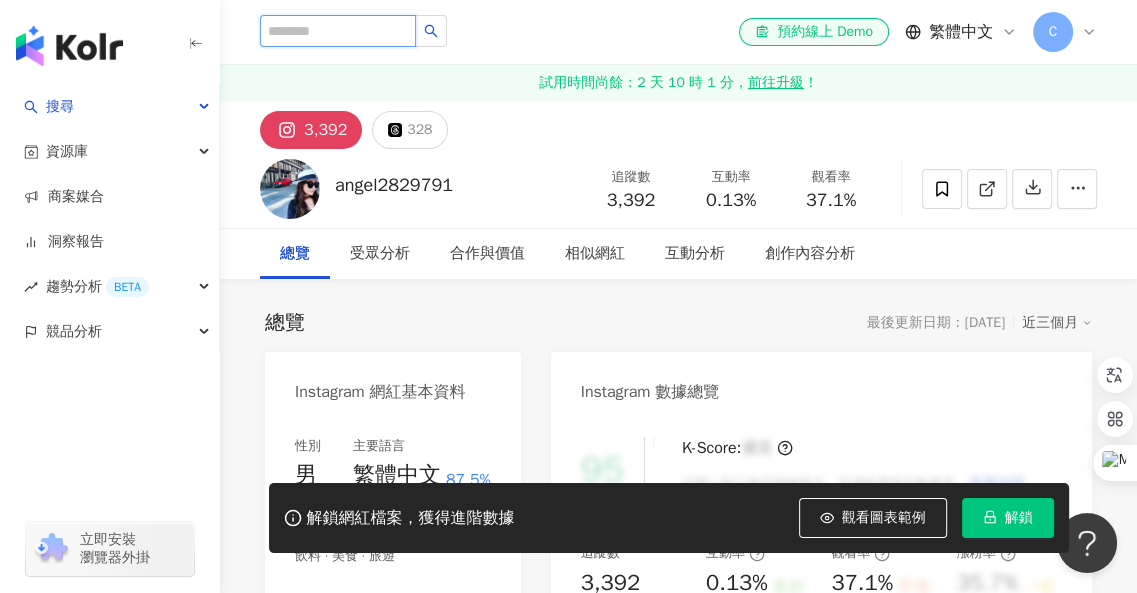 type on "*" 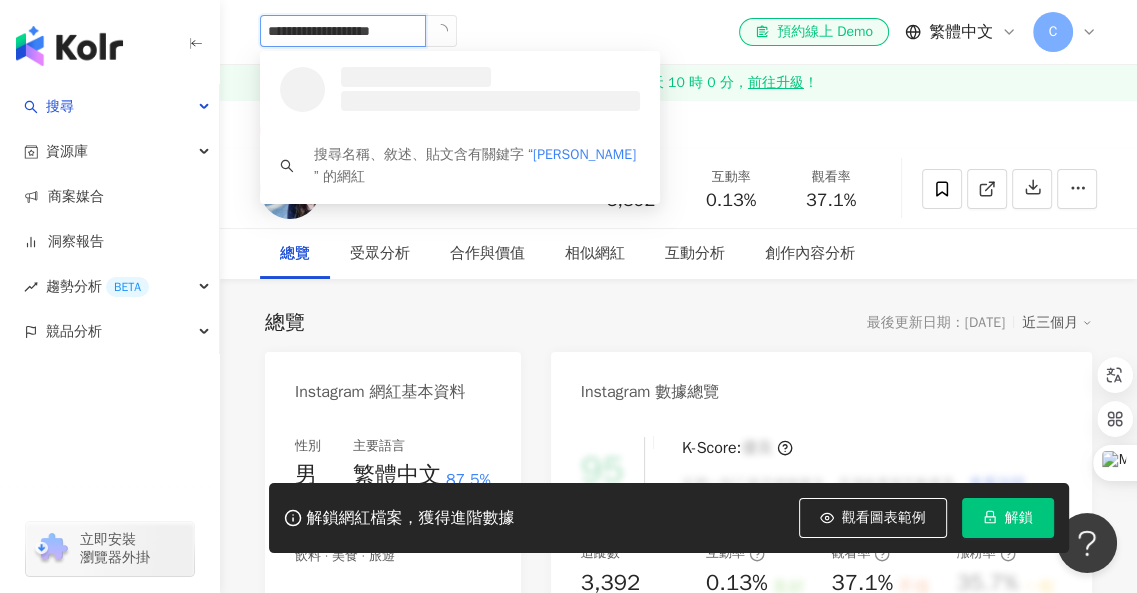 scroll, scrollTop: 0, scrollLeft: 0, axis: both 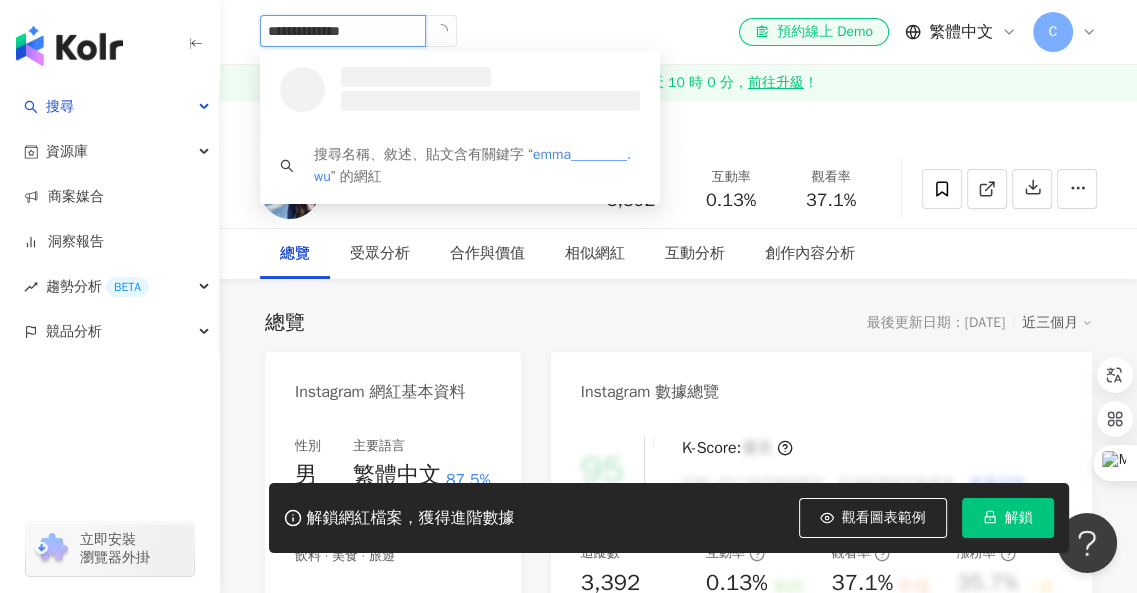type on "**********" 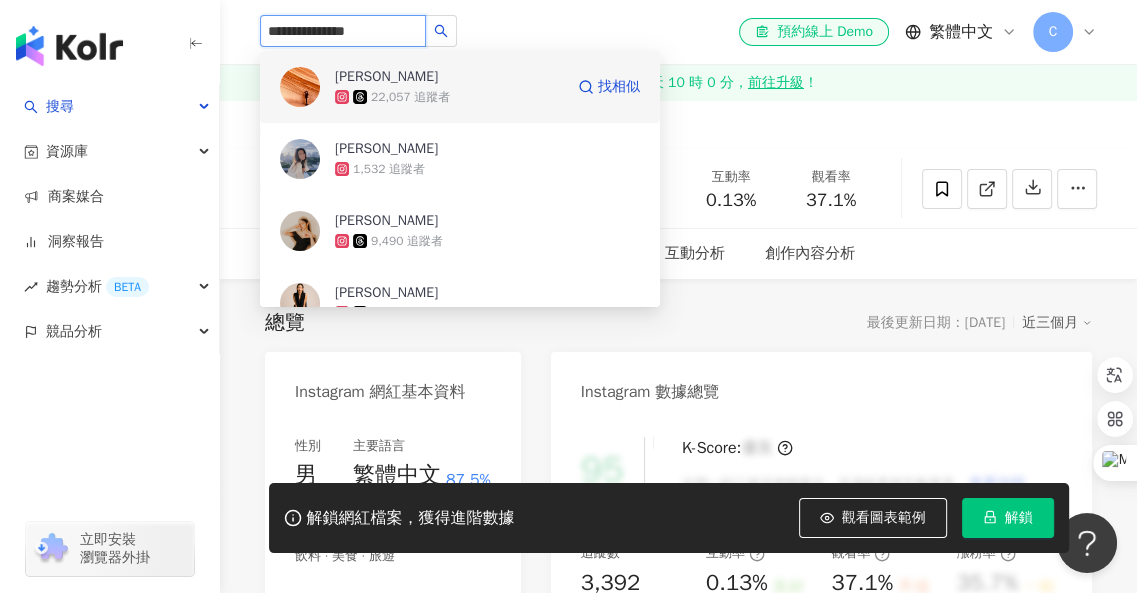 click on "EMMA" at bounding box center (386, 77) 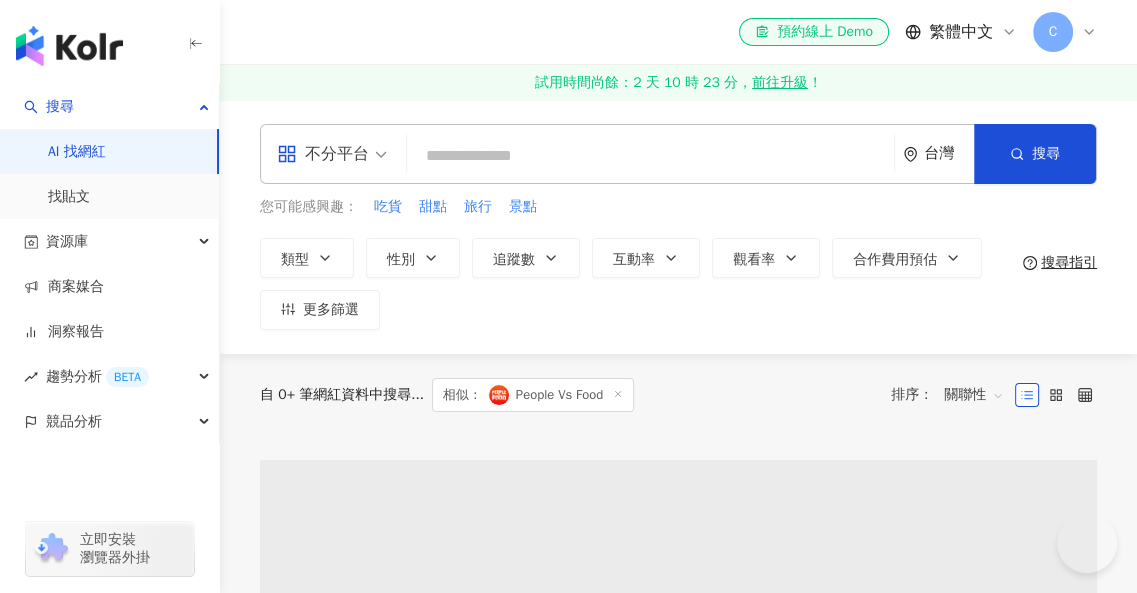 scroll, scrollTop: 500, scrollLeft: 0, axis: vertical 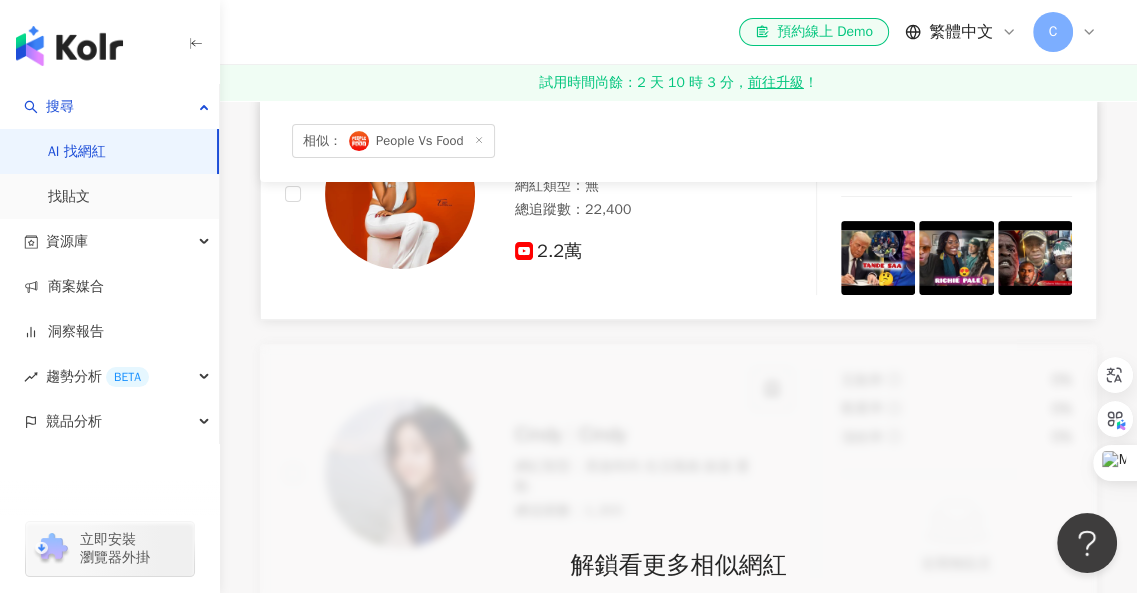 click on "Eltha Jeune 網紅類型 ： 無 總追蹤數 ： 22,400 2.2萬" at bounding box center (538, 194) 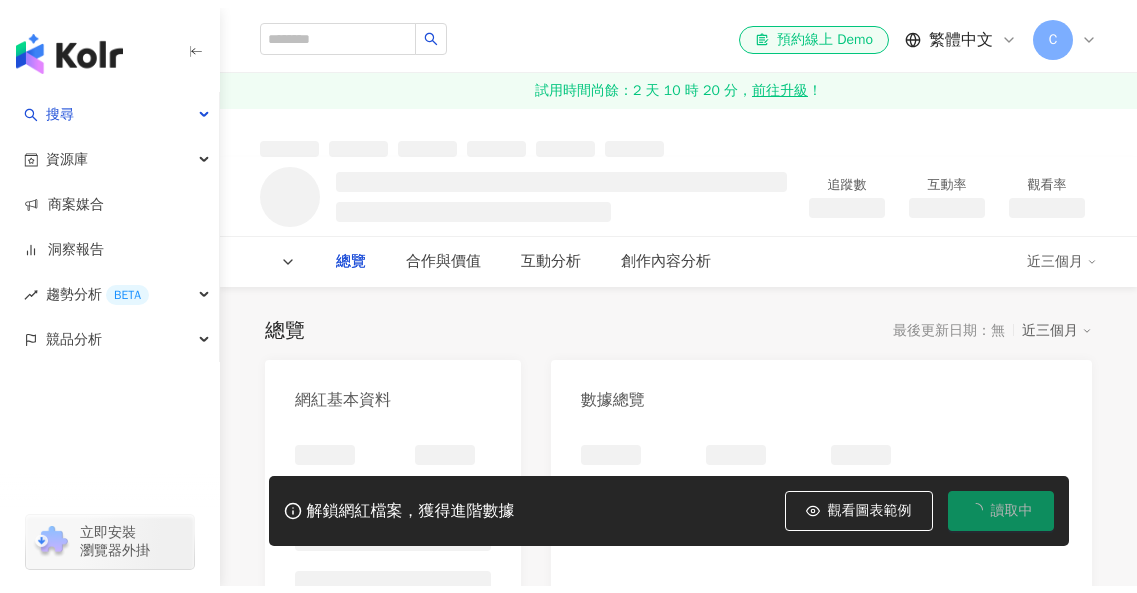 scroll, scrollTop: 0, scrollLeft: 0, axis: both 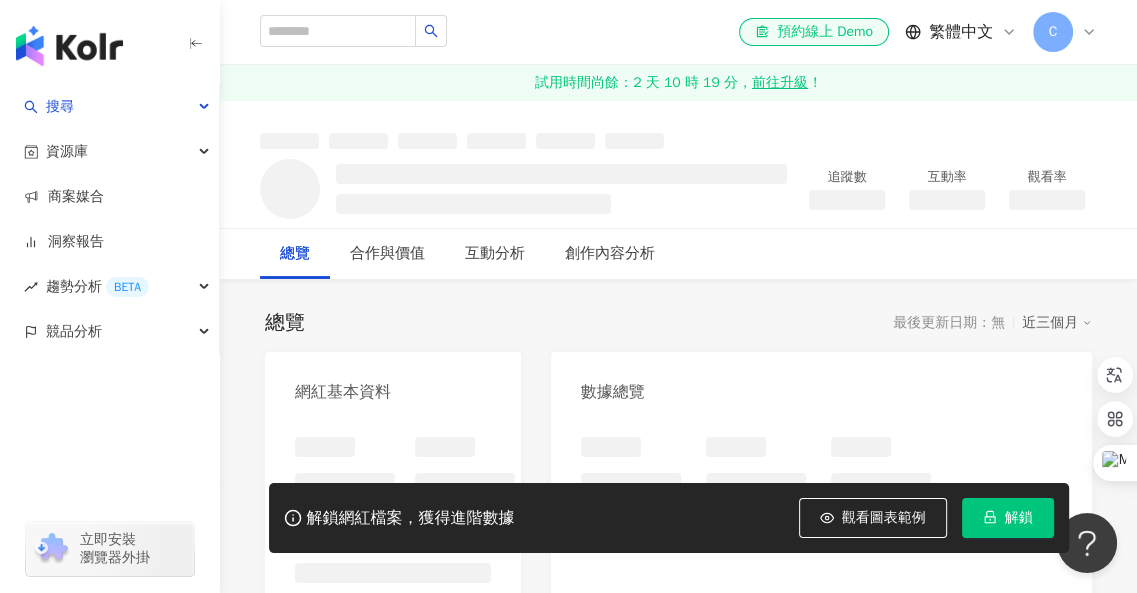 click on "解鎖" at bounding box center (1019, 518) 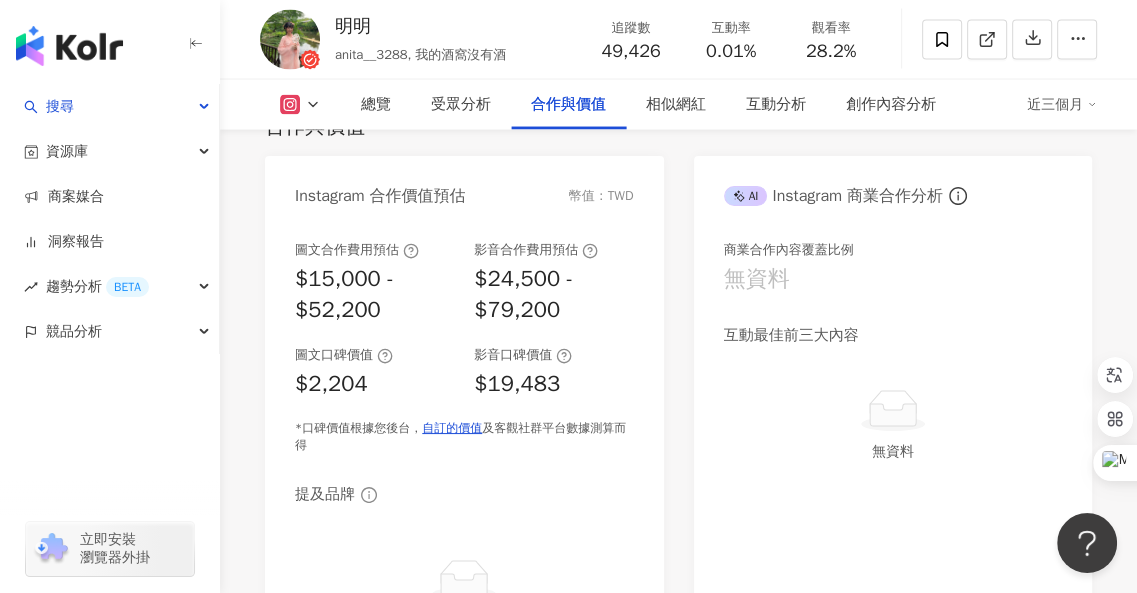scroll, scrollTop: 3000, scrollLeft: 0, axis: vertical 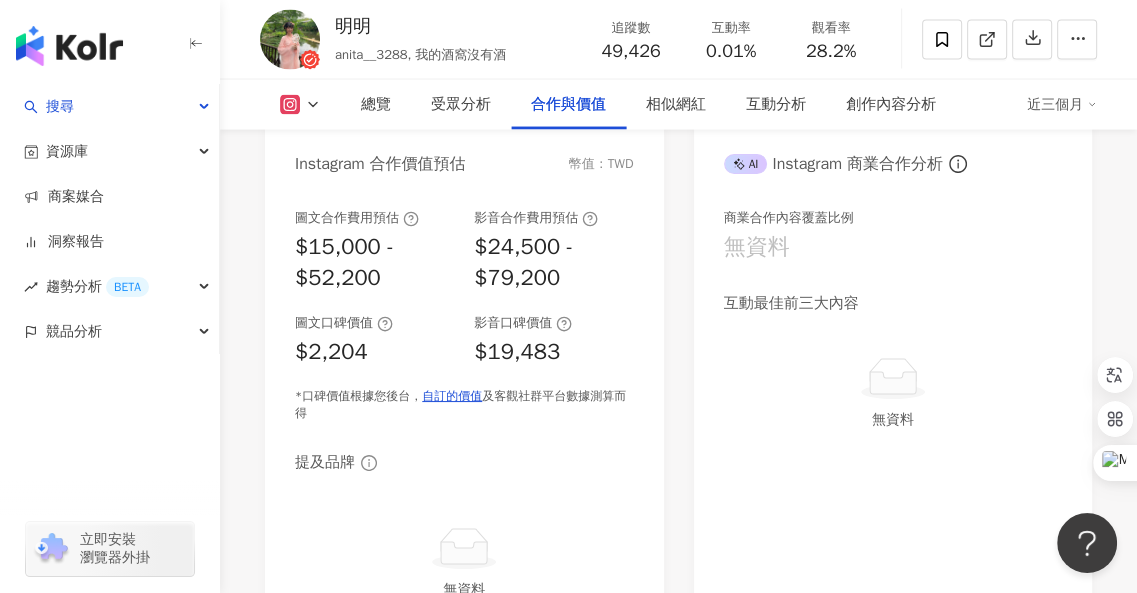 click on "總覽 最後更新日期：2025/7/26 近三個月 Instagram 網紅基本資料 性別   女 主要語言   繁體中文 64.5% 網紅類型 藝術與娛樂 · 日常話題 · 美食 · 命理占卜 · 攝影 · 交通工具 社群簡介 明明 | anita__ming https://www.instagram.com/anita__ming/ 🎀🧸帶上喜歡的衣服到處旅遊🧳 Instagram 數據總覽 88 K-Score :   良好 近期一到三個月發文頻率正常，且漲粉率與互動率高。 查看說明 追蹤數   49,426 互動率   0.01% 不佳 觀看率   28.2% 優秀 漲粉率   -3.12% 不佳 受眾主要性別   男性 55.4% 受眾主要年齡   25-34 歲 38.7% 商業合作內容覆蓋比例   無資料 AI Instagram 成效等級三大指標 互動率 0.01% 不佳 同等級網紅的互動率中位數為  0.55% 觀看率 28.2% 優秀 同等級網紅的觀看率中位數為  1.58% 漲粉率 -3.12% 不佳 同等級網紅的漲粉率中位數為  0% 成效等級 ： 優秀 良好 普通 不佳 Instagram 成長趨勢分析 追蹤數   49,426" at bounding box center (678, 1090) 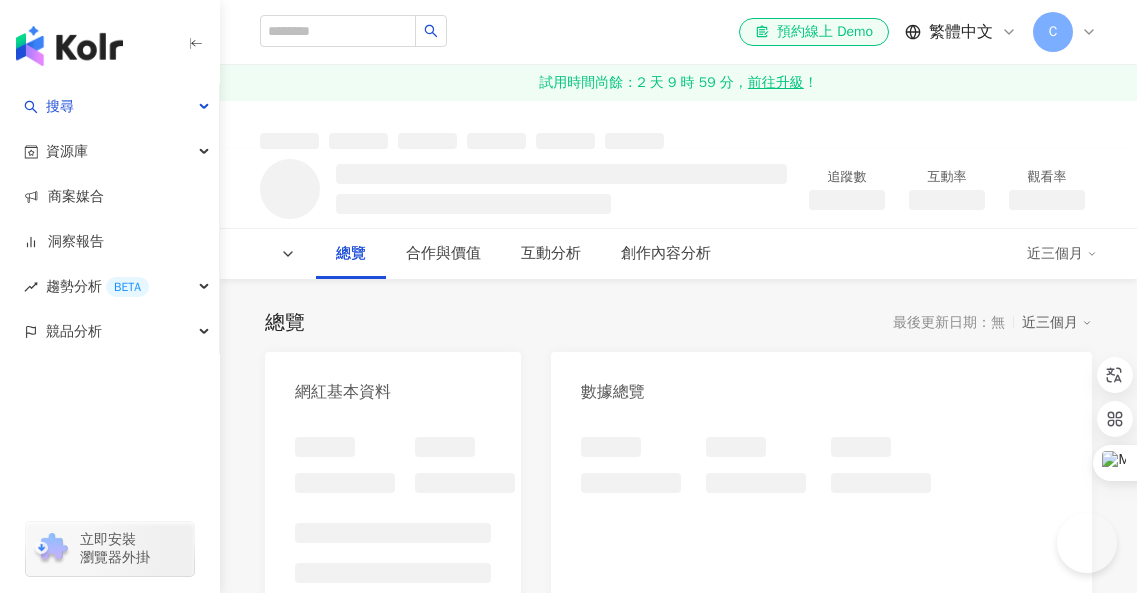 scroll, scrollTop: 0, scrollLeft: 0, axis: both 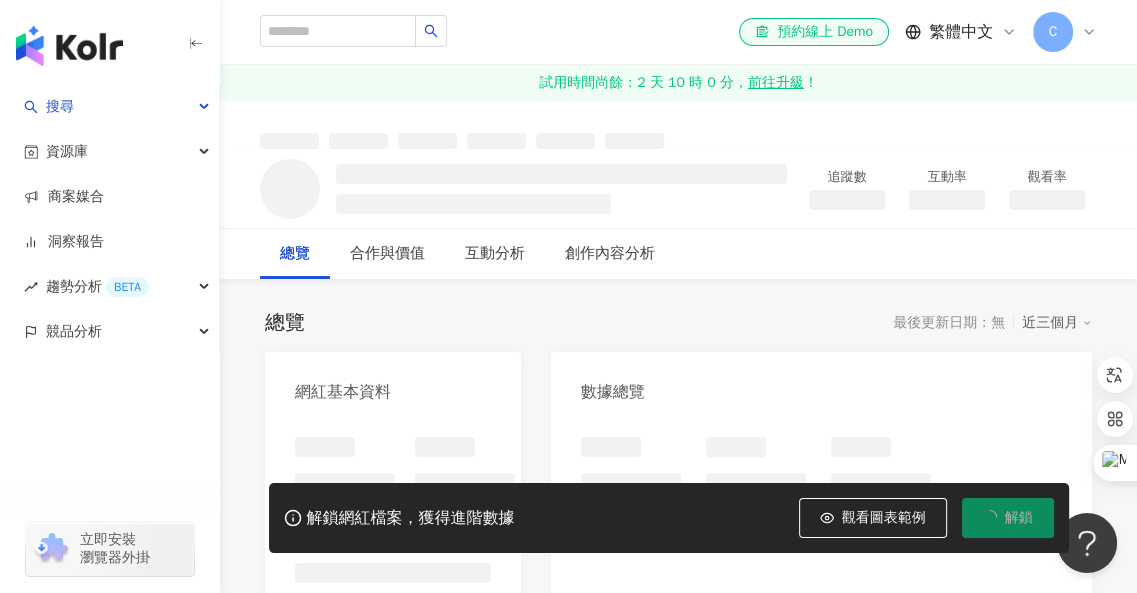 click on "解鎖" at bounding box center (1019, 518) 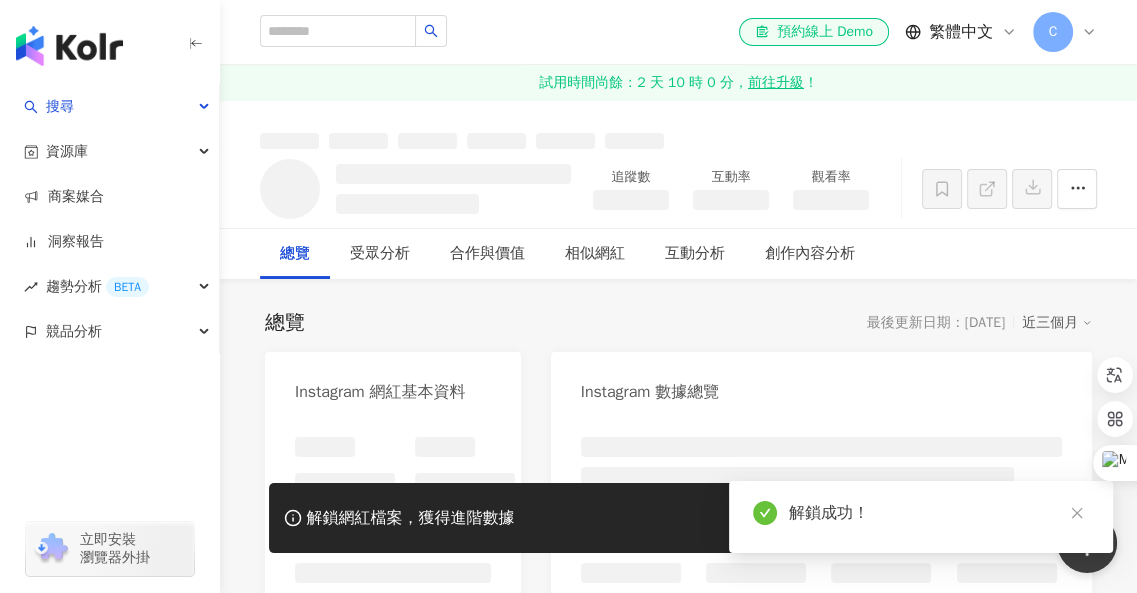 click on "總覽 最後更新日期：2025/7/23 近三個月" at bounding box center (678, 323) 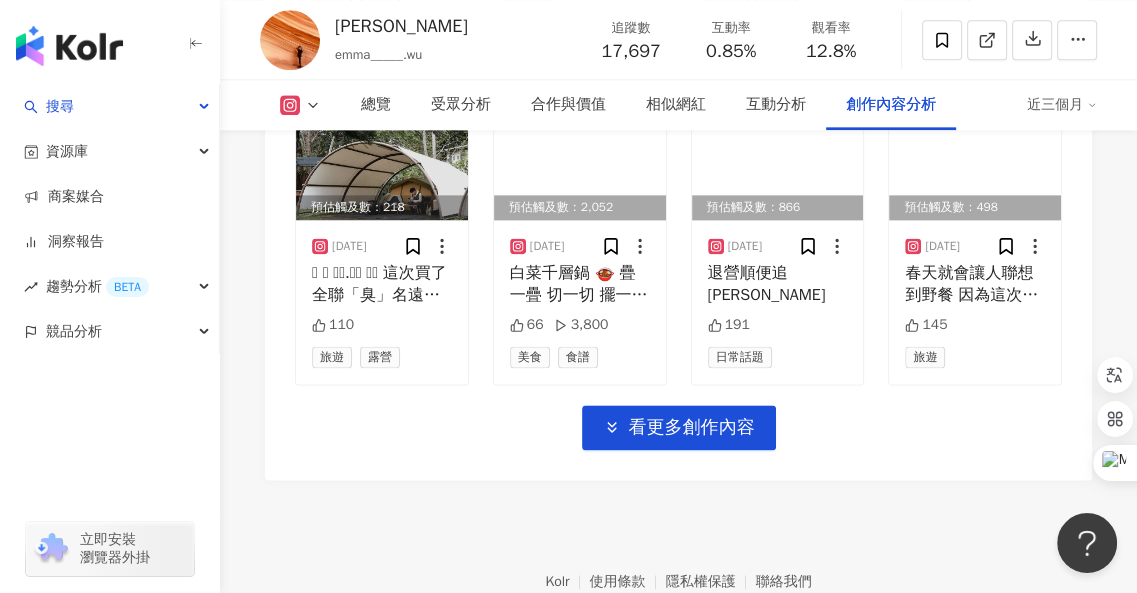 scroll, scrollTop: 7588, scrollLeft: 0, axis: vertical 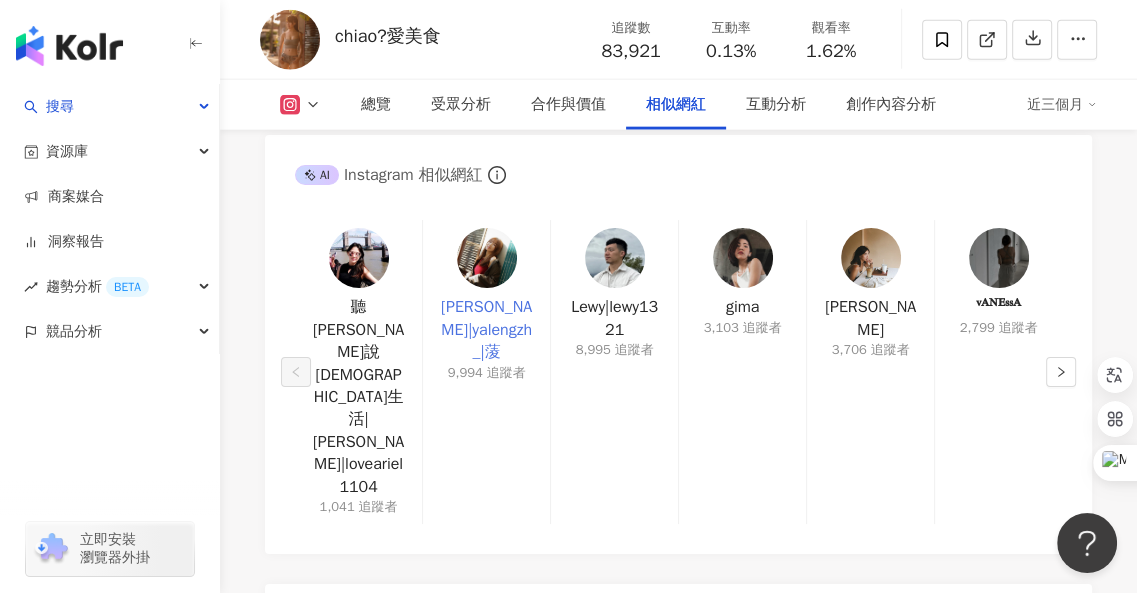 click on "Eveelyn|yalengzh_|蔆" at bounding box center [486, 329] 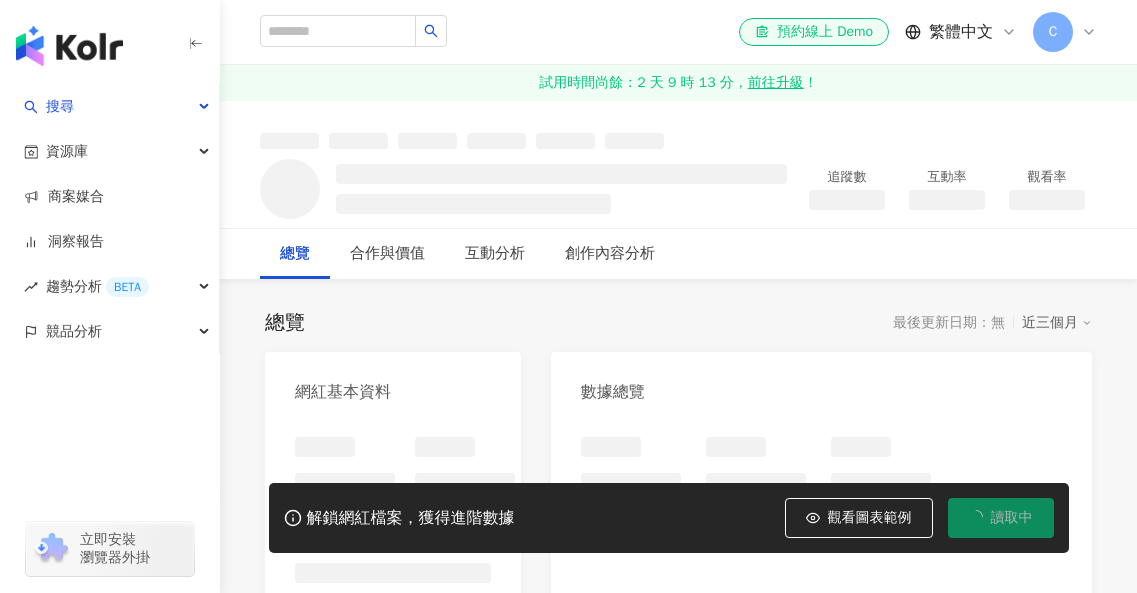 scroll, scrollTop: 0, scrollLeft: 0, axis: both 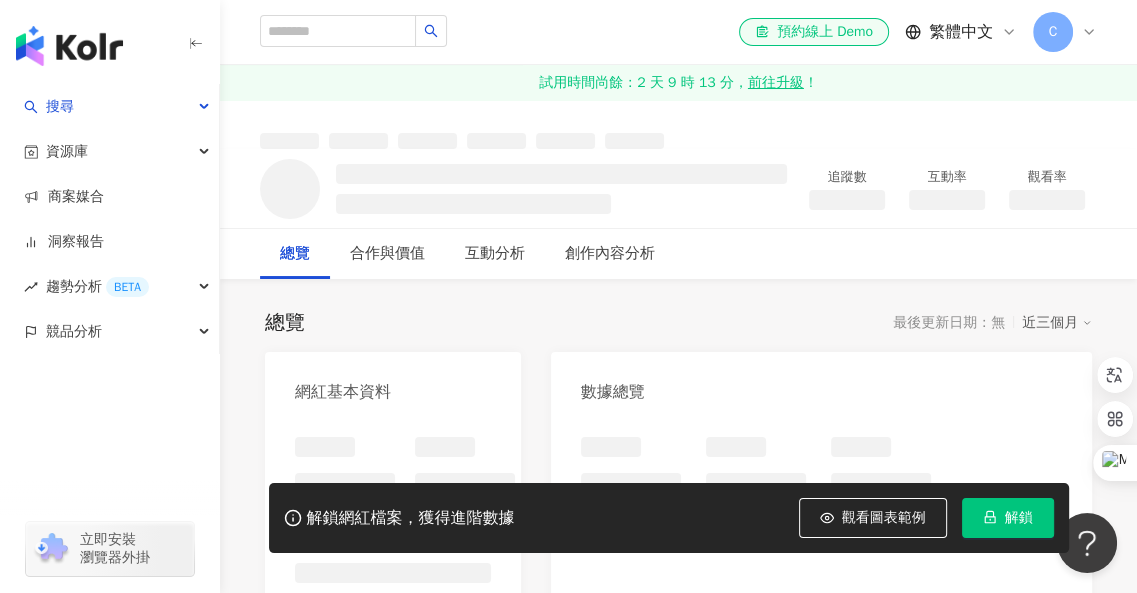 click on "解鎖" at bounding box center (1008, 518) 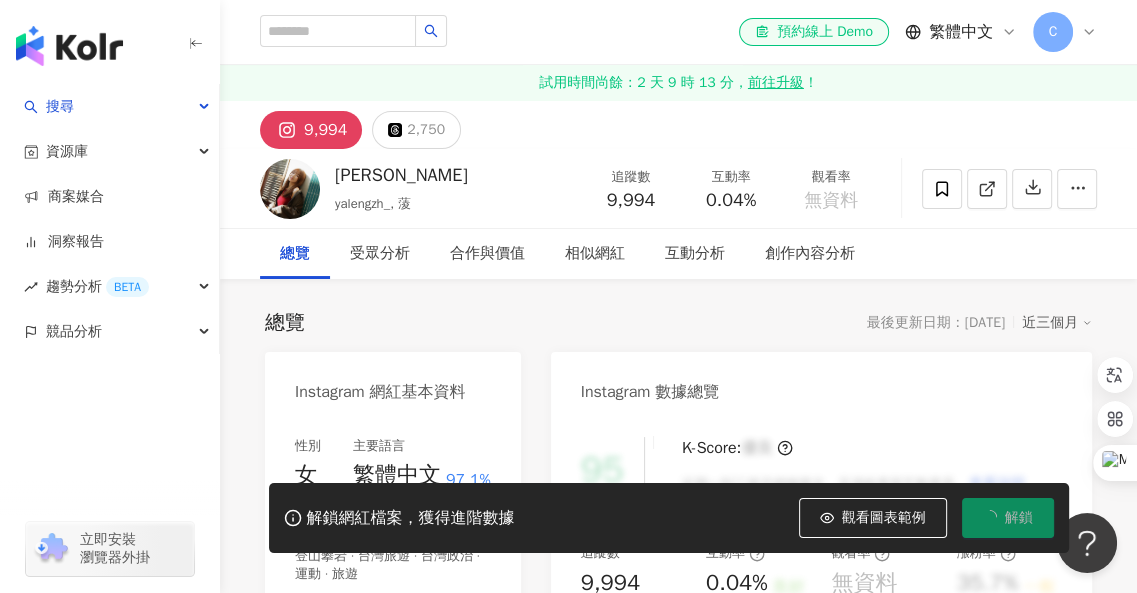 click on "總覽 最後更新日期：2025/7/23 近三個月" at bounding box center [678, 323] 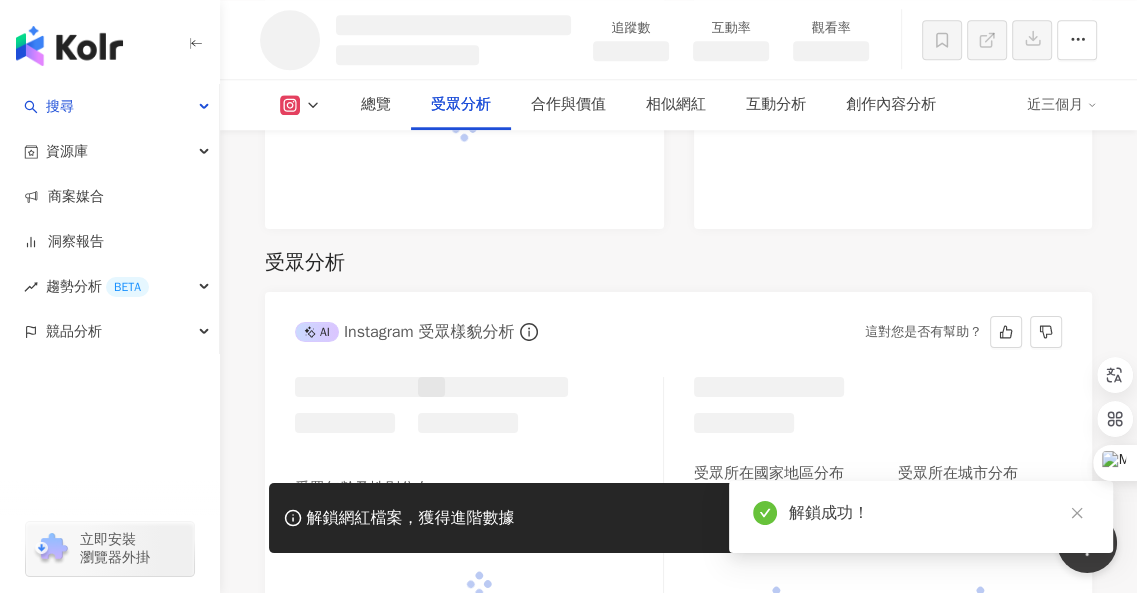 scroll, scrollTop: 1781, scrollLeft: 0, axis: vertical 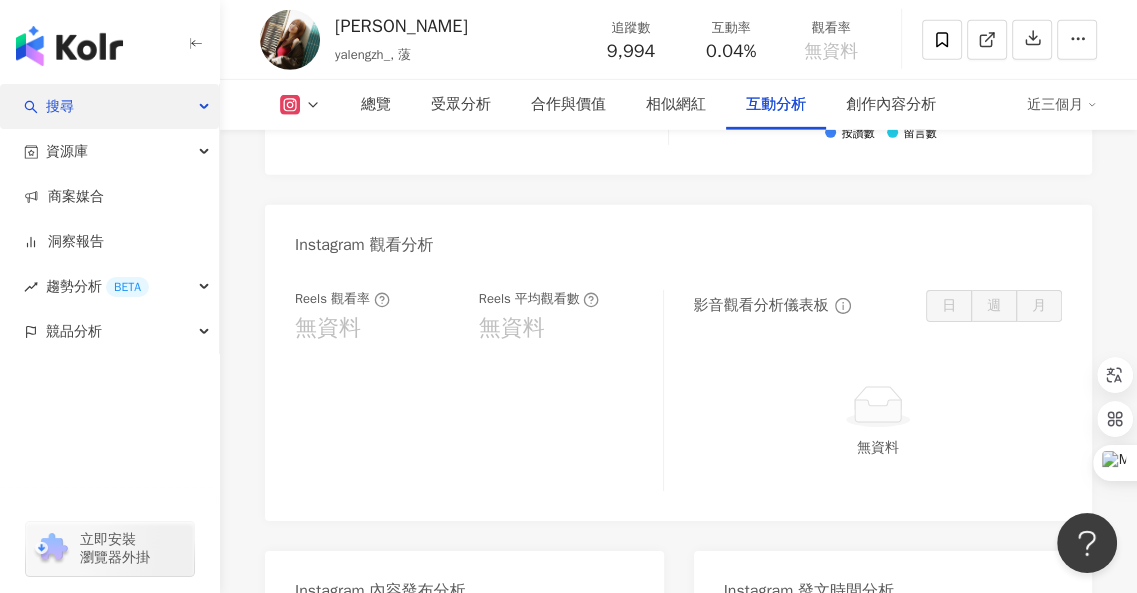 click on "搜尋" at bounding box center [109, 106] 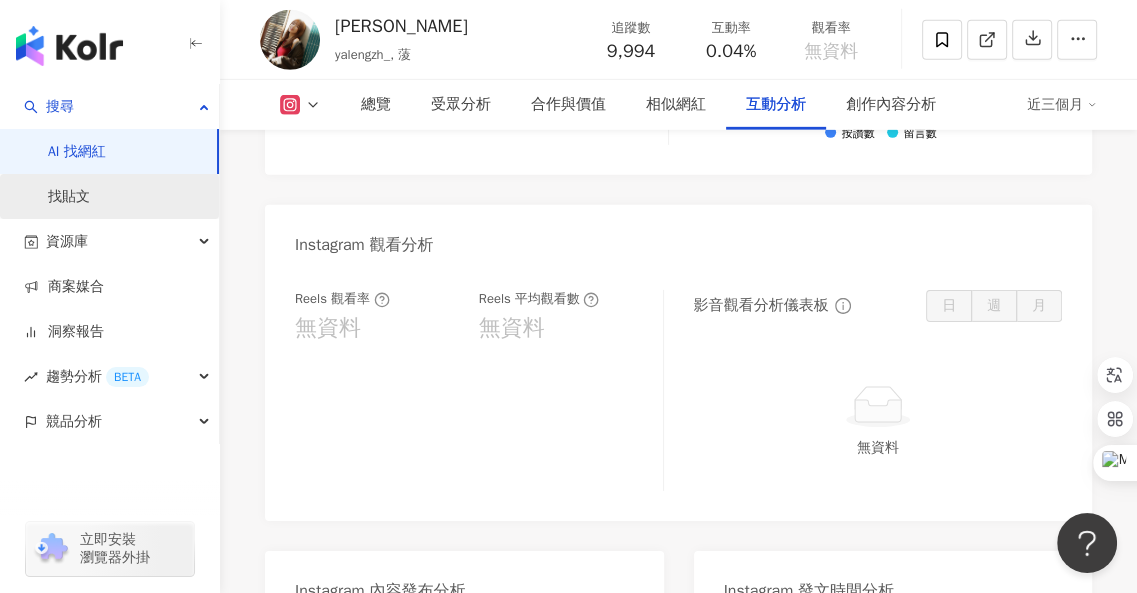 click on "找貼文" at bounding box center (69, 197) 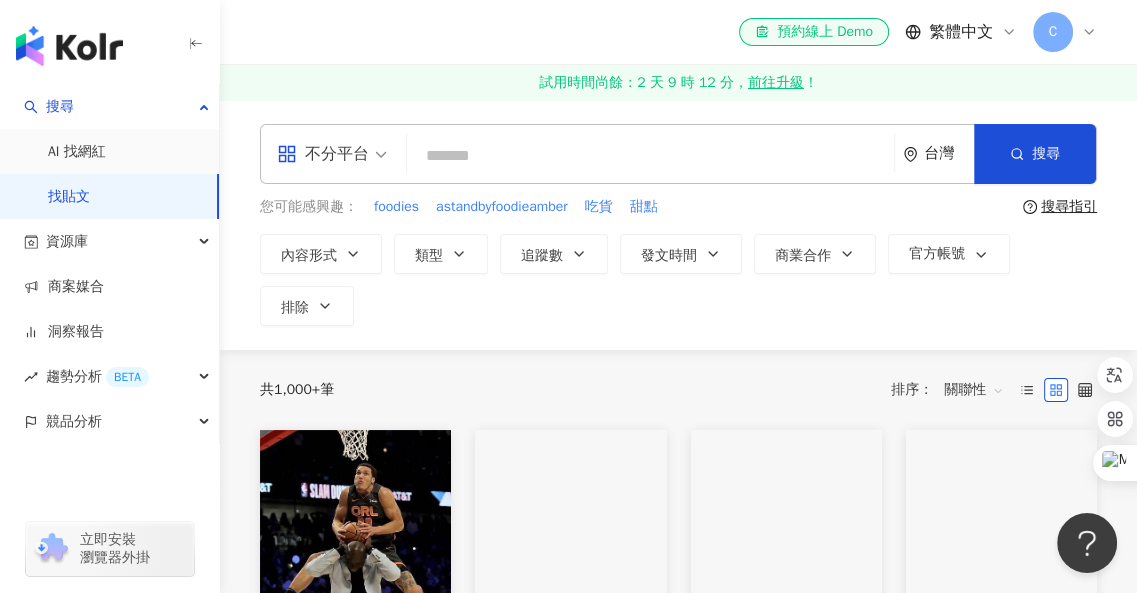 scroll, scrollTop: 0, scrollLeft: 0, axis: both 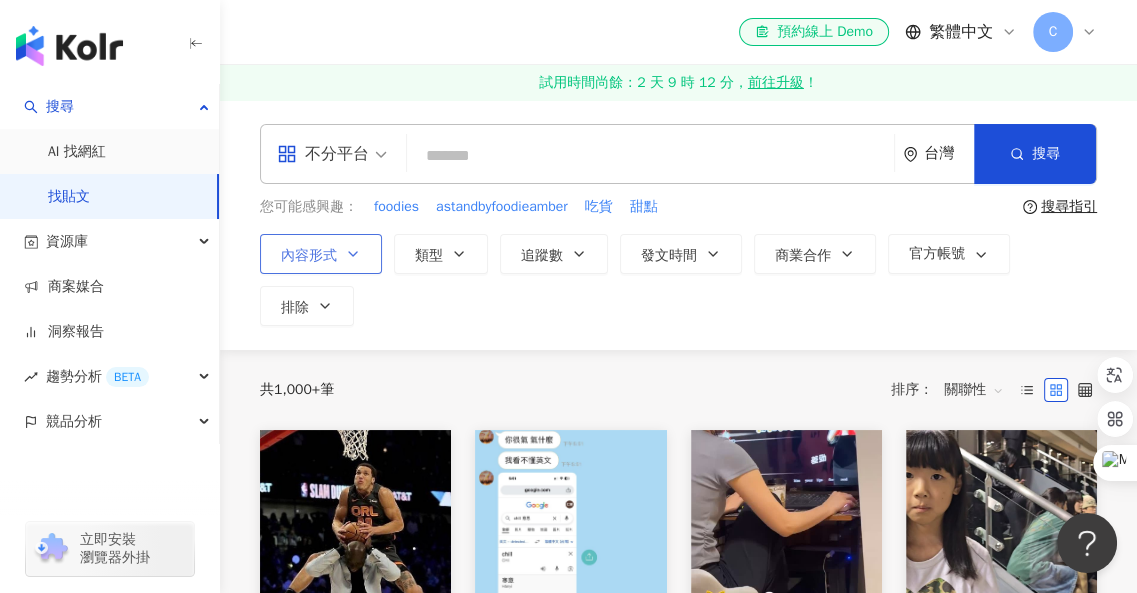 click on "內容形式" at bounding box center (321, 254) 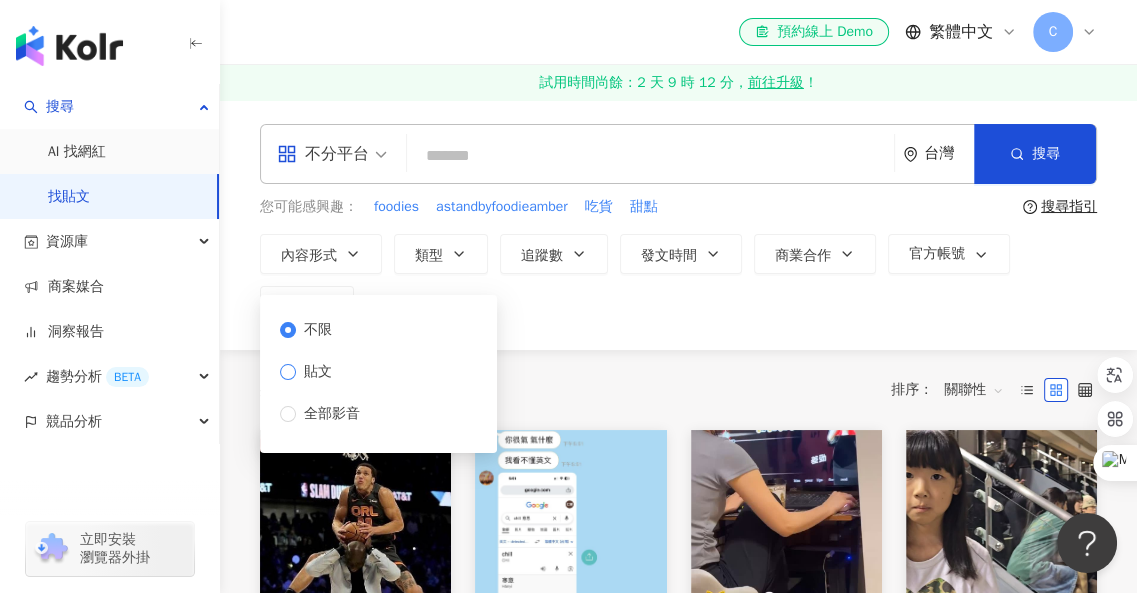 click on "貼文" at bounding box center [324, 372] 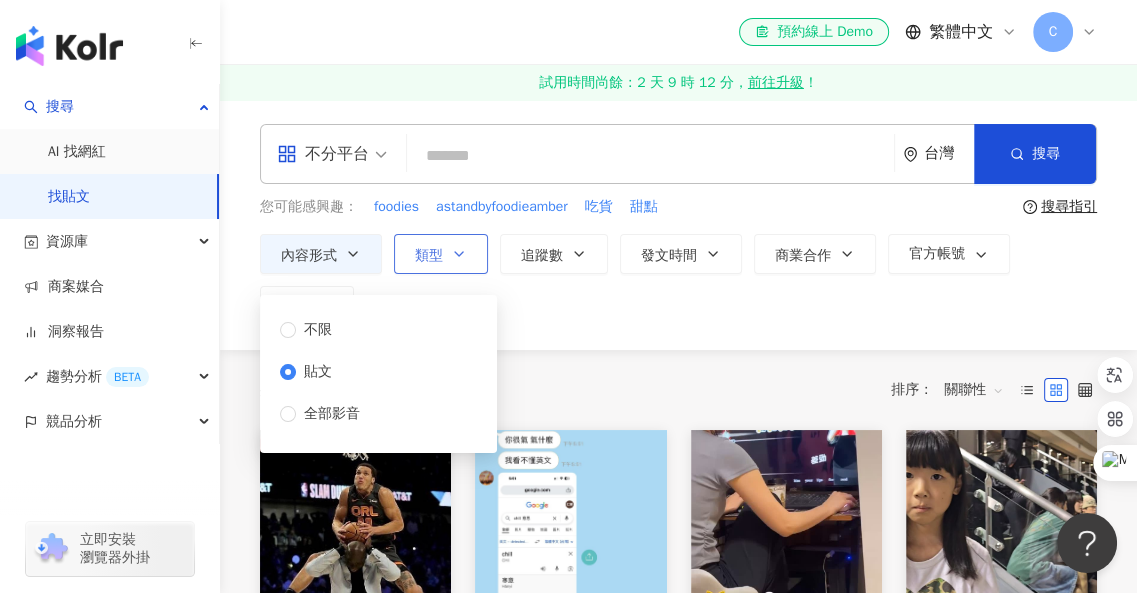 drag, startPoint x: 457, startPoint y: 279, endPoint x: 461, endPoint y: 268, distance: 11.7046995 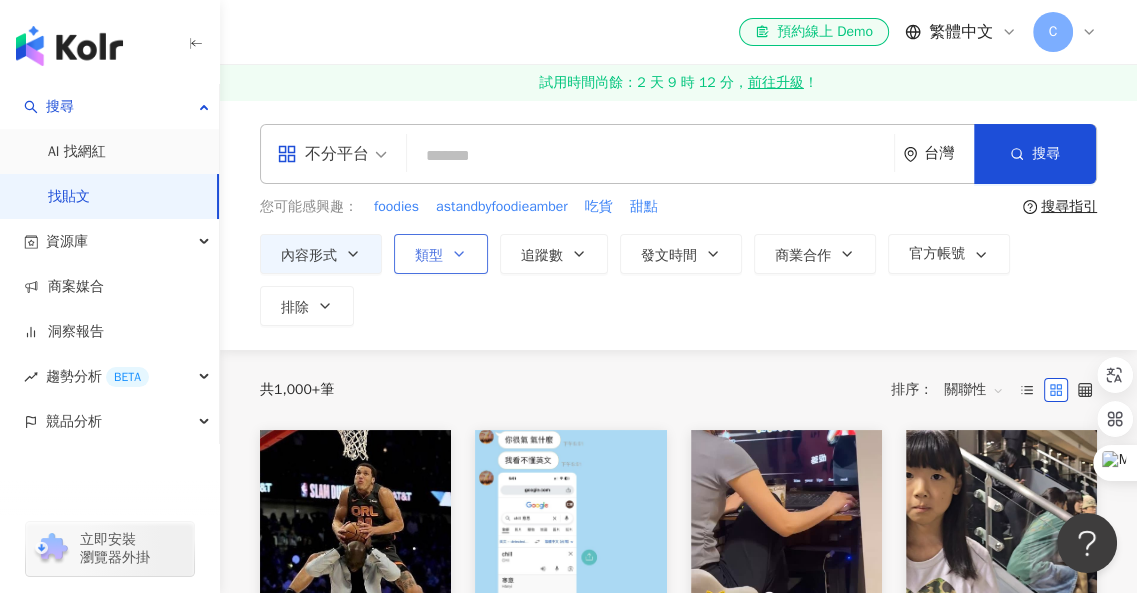 click on "類型" at bounding box center (441, 254) 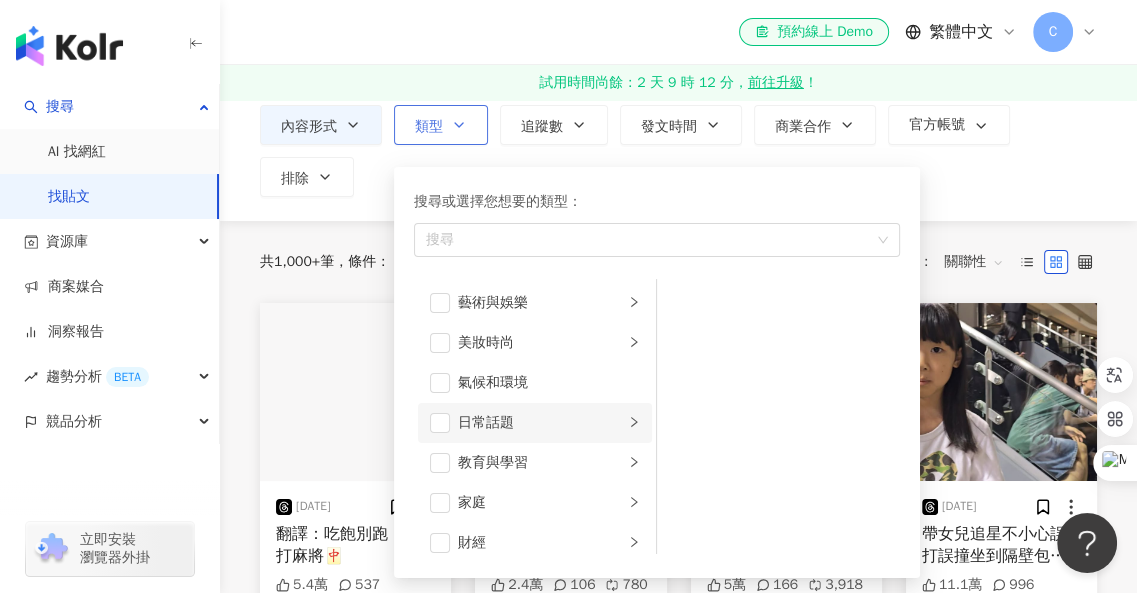 scroll, scrollTop: 200, scrollLeft: 0, axis: vertical 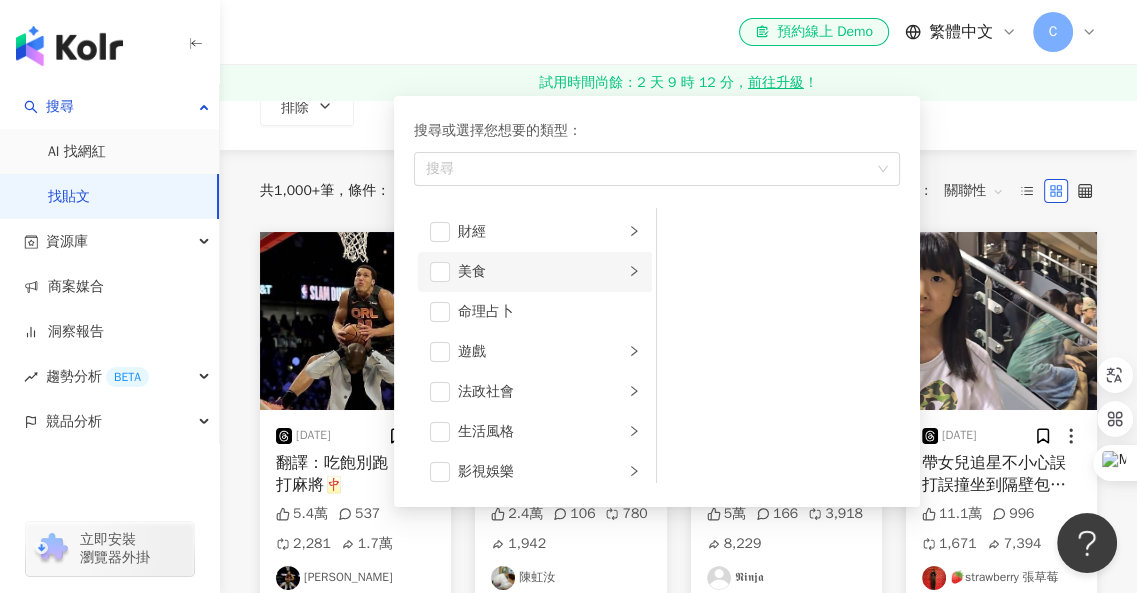 click on "美食" at bounding box center (541, 272) 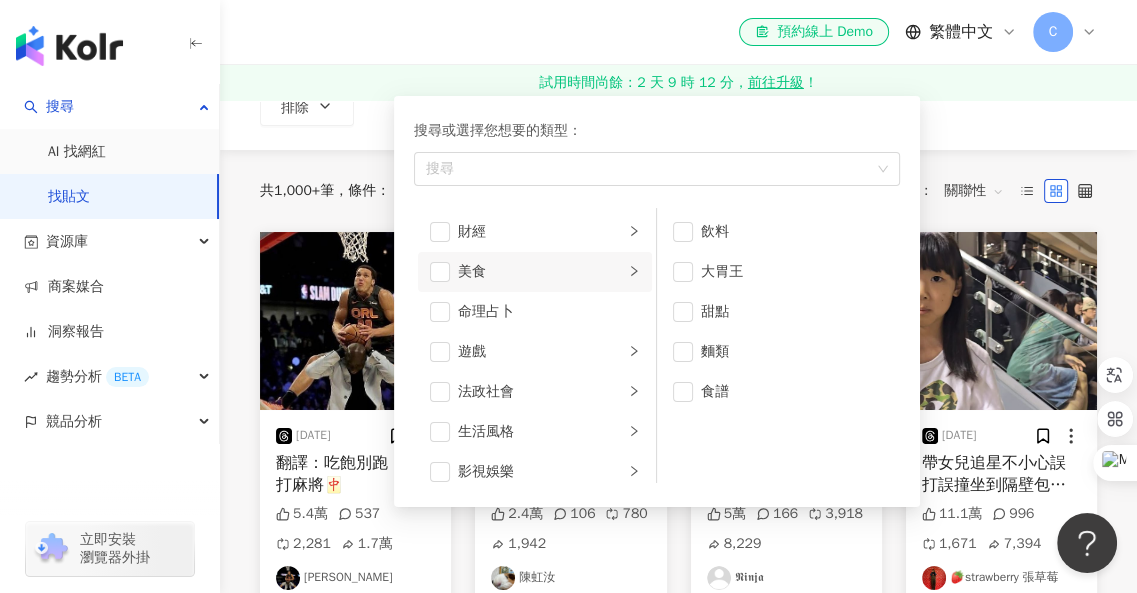 click 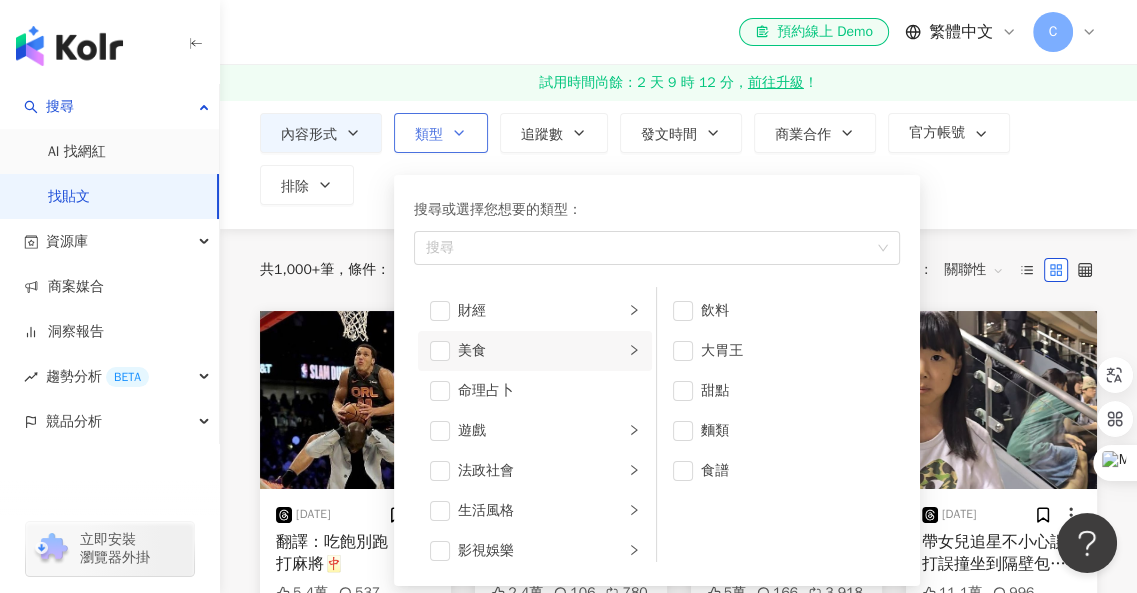 scroll, scrollTop: 200, scrollLeft: 0, axis: vertical 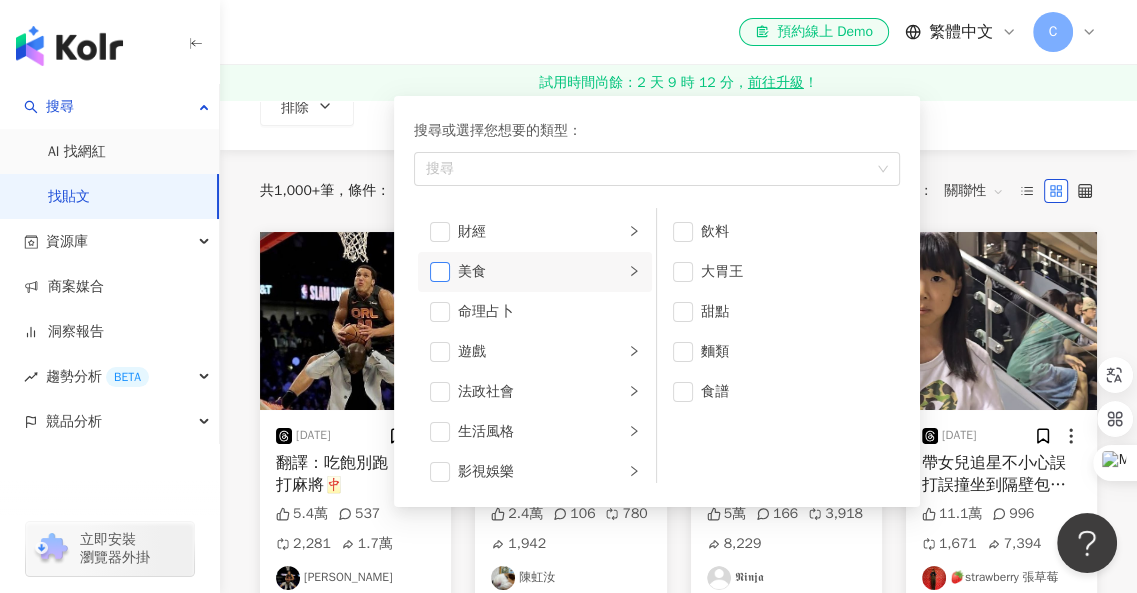 click at bounding box center [440, 272] 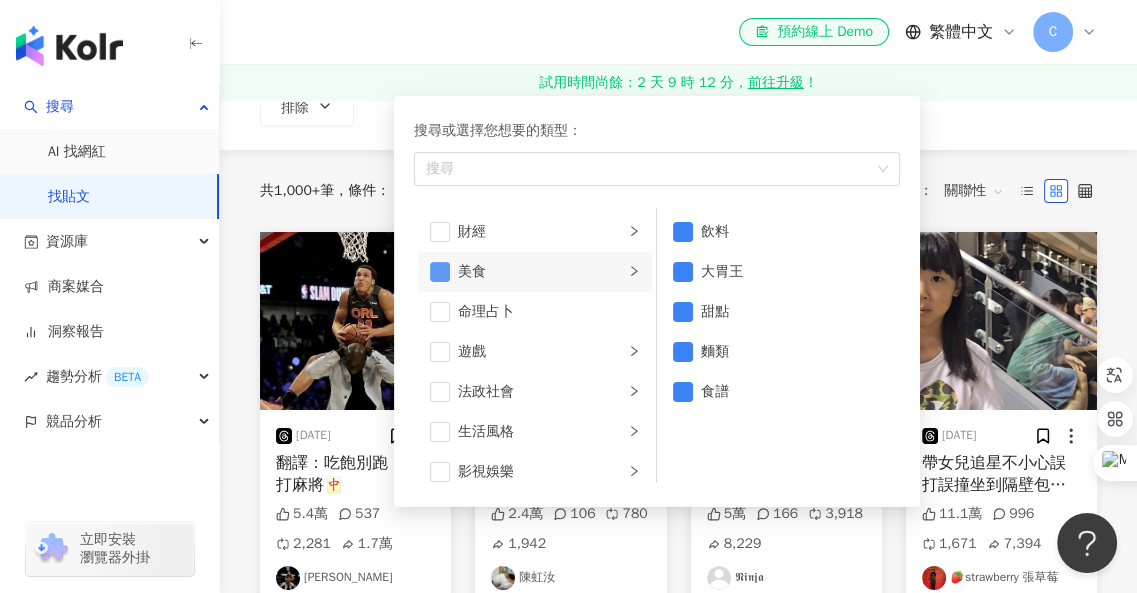 click at bounding box center (440, 272) 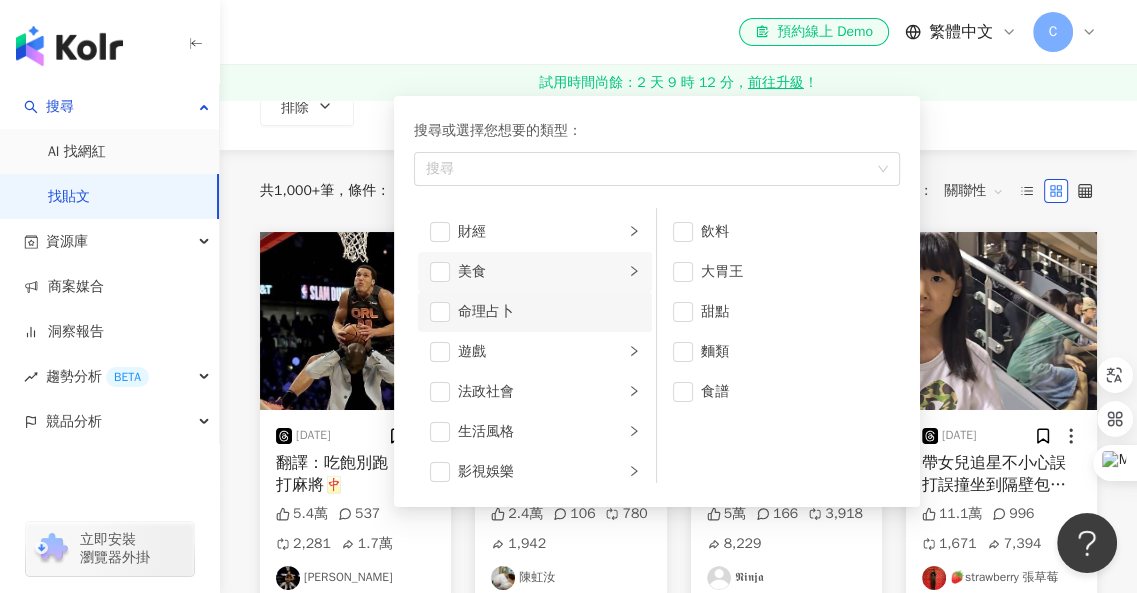 scroll, scrollTop: 540, scrollLeft: 0, axis: vertical 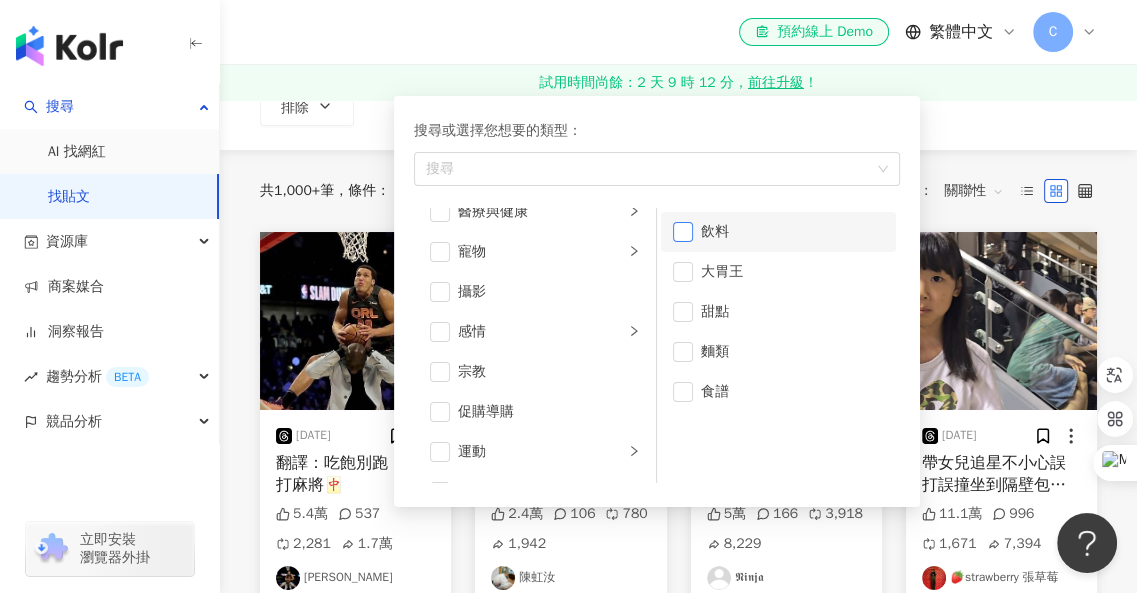 click at bounding box center (683, 232) 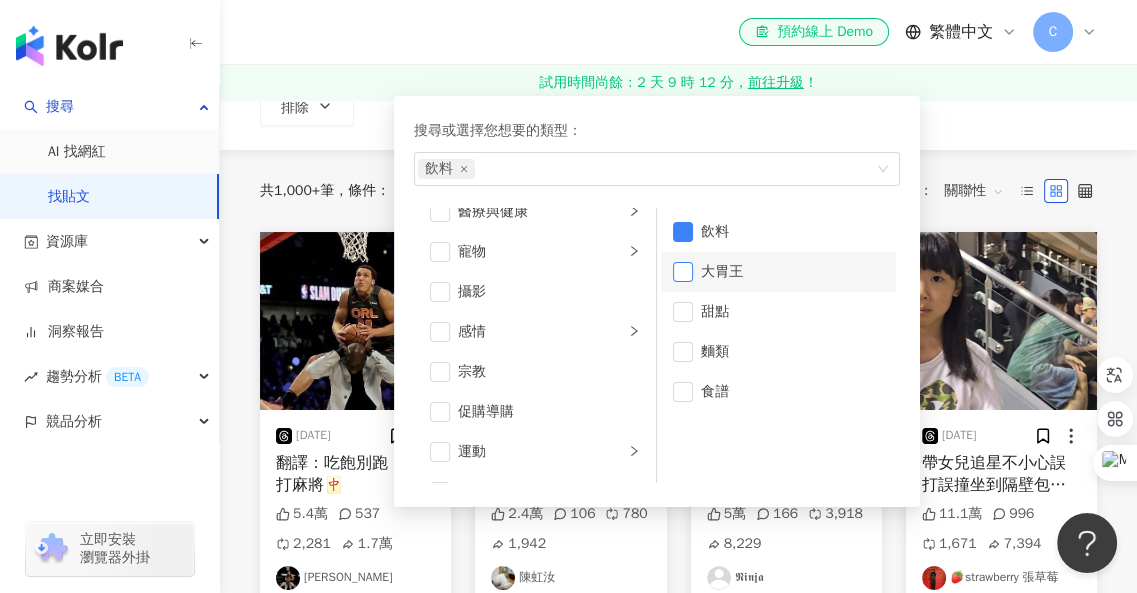 click at bounding box center (683, 272) 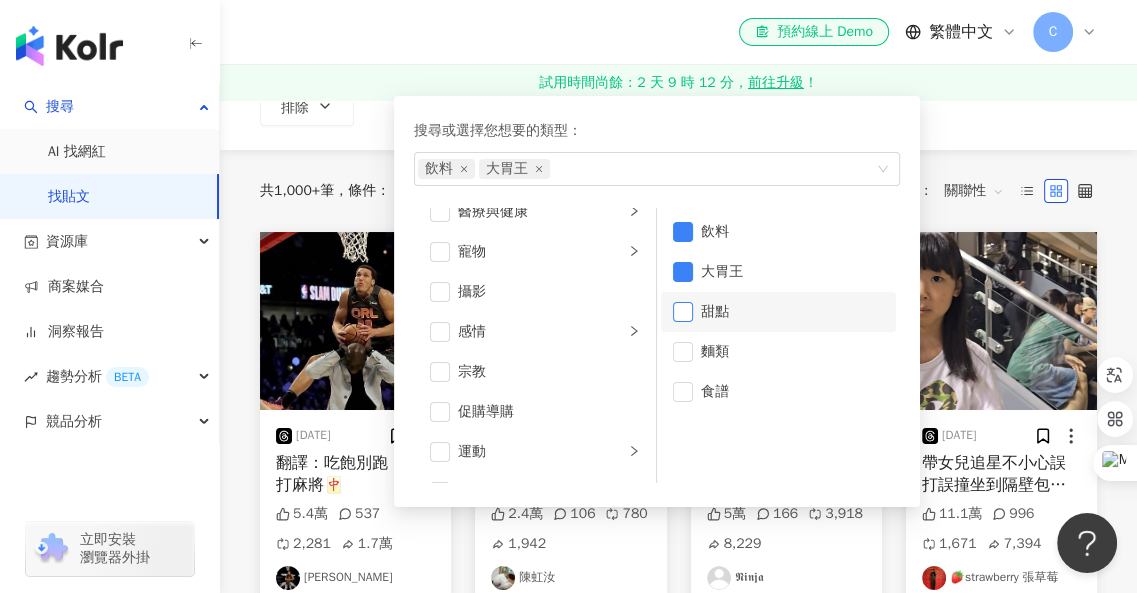 click at bounding box center [683, 312] 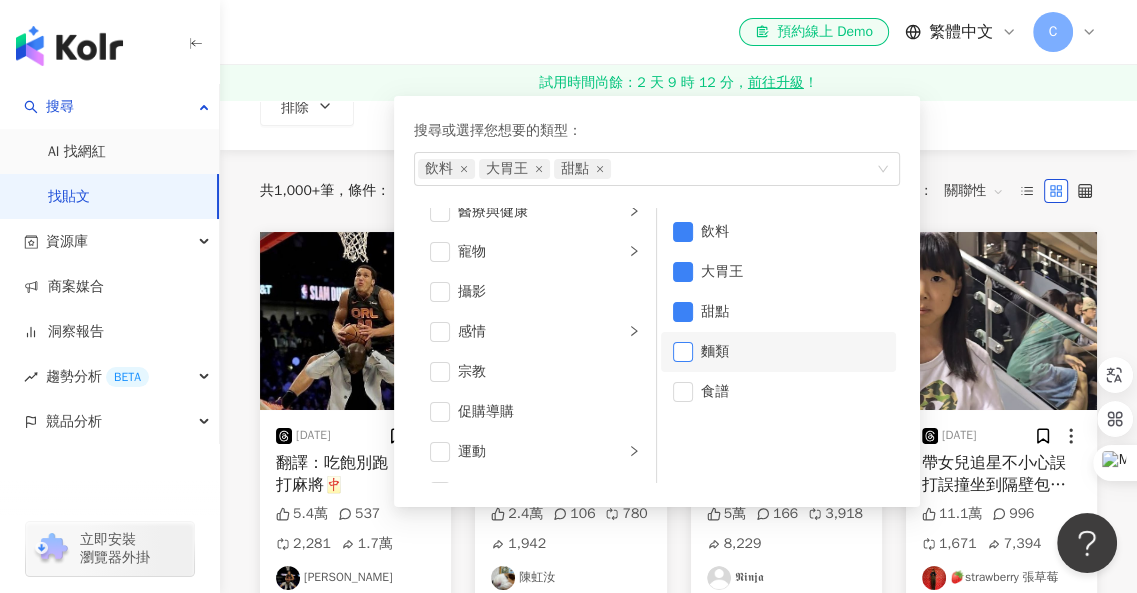 click at bounding box center (683, 352) 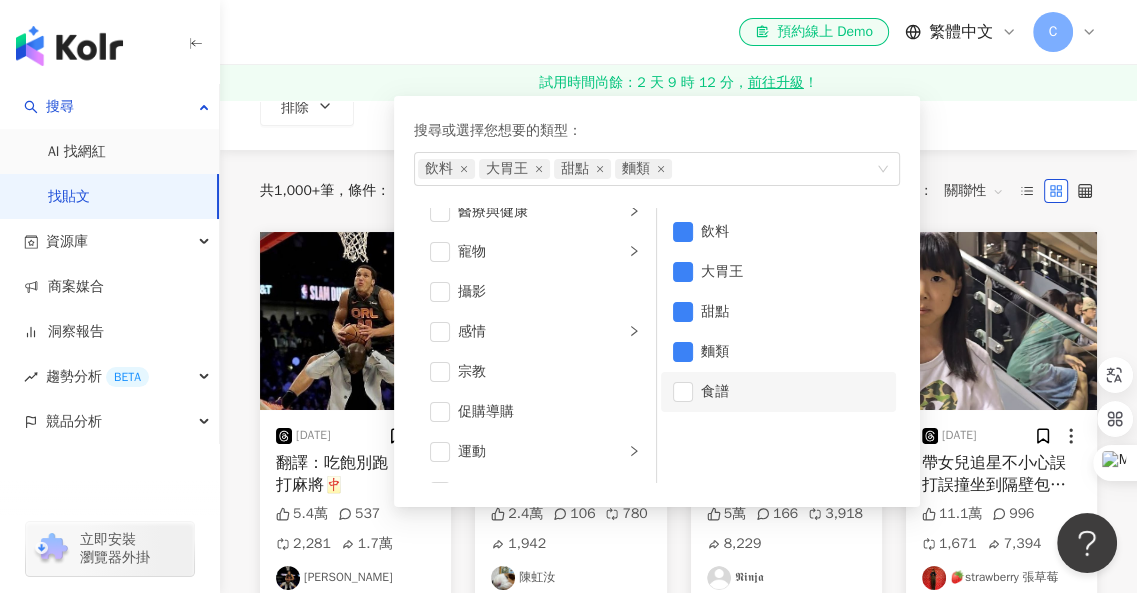 click on "食譜" at bounding box center [778, 392] 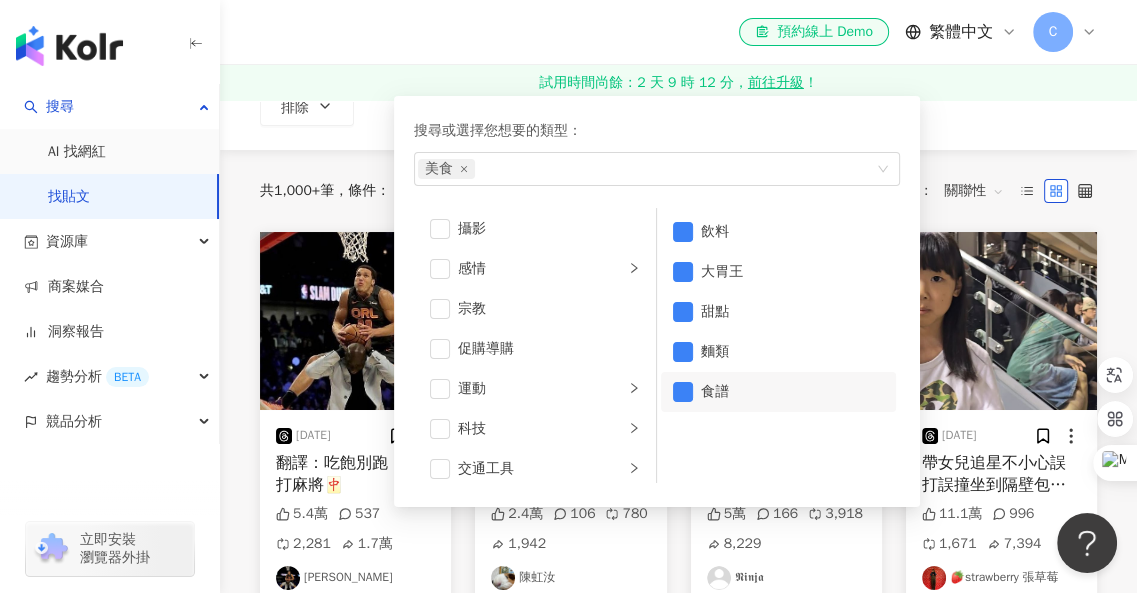 scroll, scrollTop: 692, scrollLeft: 0, axis: vertical 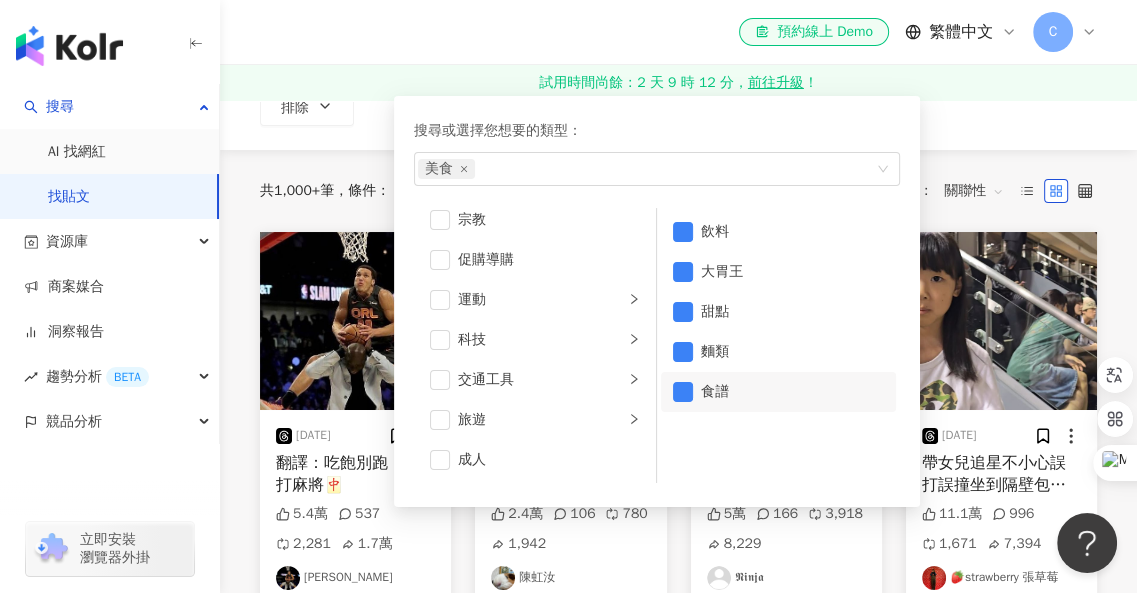 click on "內容形式 類型 搜尋或選擇您想要的類型： 美食   藝術與娛樂 美妝時尚 氣候和環境 日常話題 教育與學習 家庭 財經 美食 命理占卜 遊戲 法政社會 生活風格 影視娛樂 醫療與健康 寵物 攝影 感情 宗教 促購導購 運動 科技 交通工具 旅遊 成人 飲料 大胃王 甜點 麵類 食譜 追蹤數 發文時間 商業合作 官方帳號  排除  不限 貼文 全部影音" at bounding box center [678, 80] 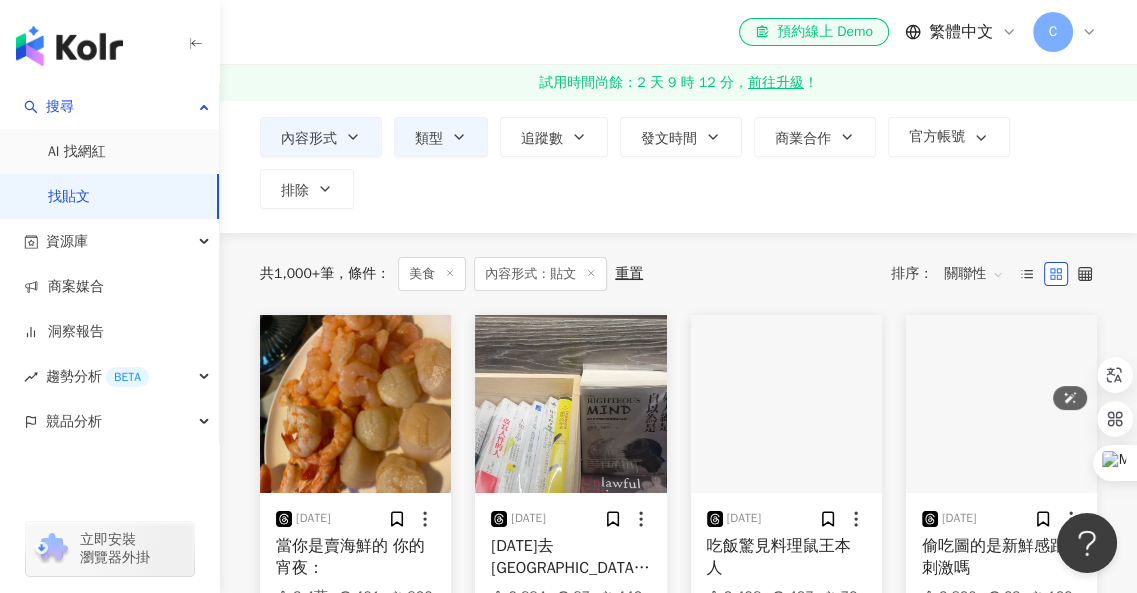 scroll, scrollTop: 100, scrollLeft: 0, axis: vertical 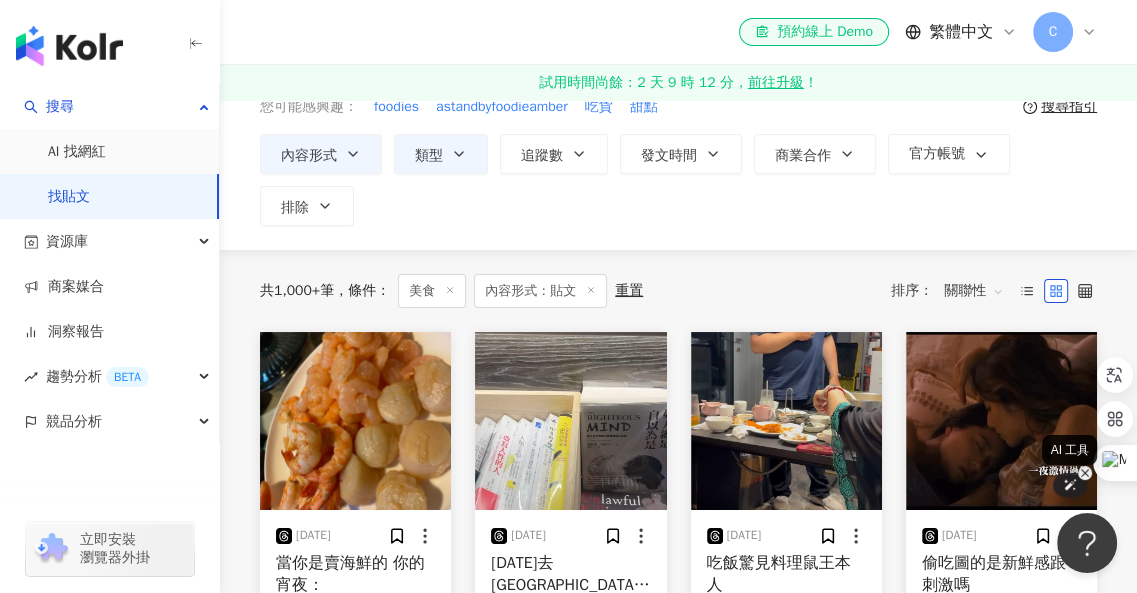 click 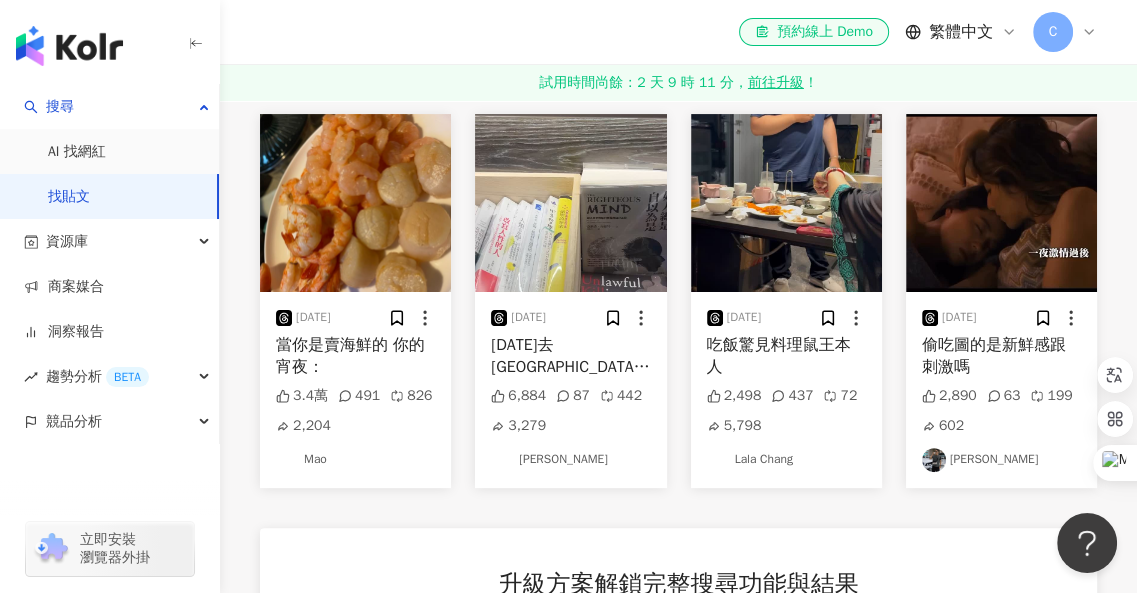 scroll, scrollTop: 18, scrollLeft: 0, axis: vertical 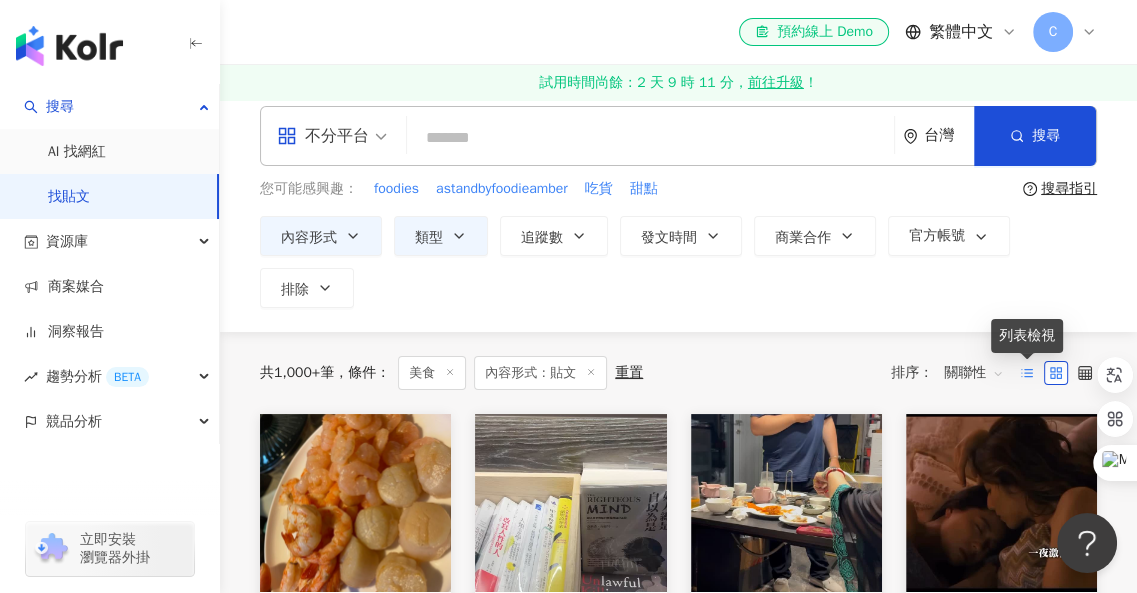 click 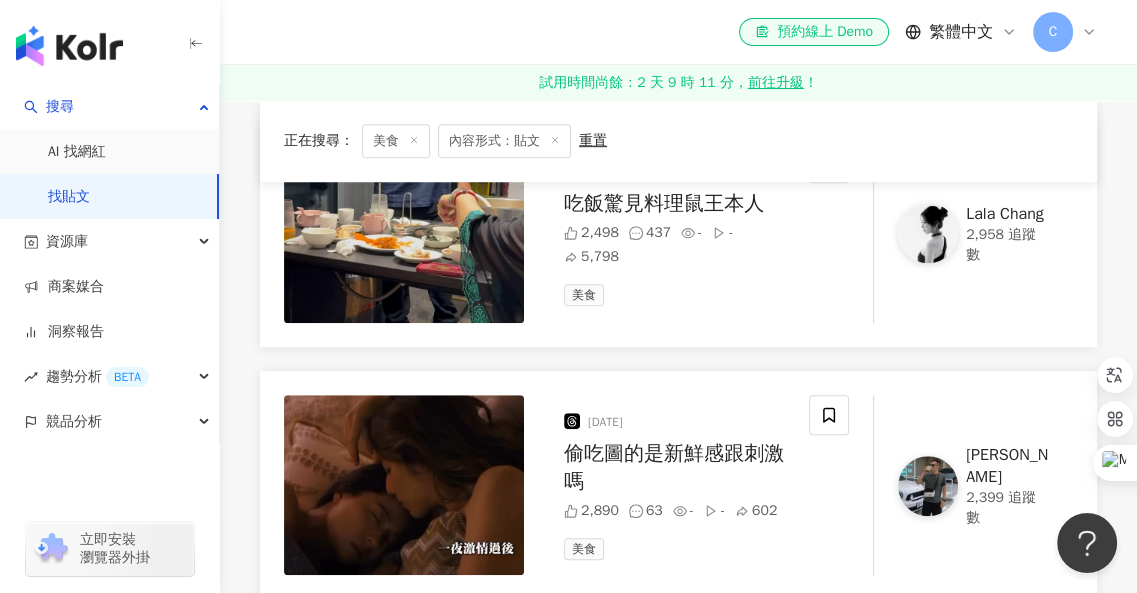 scroll, scrollTop: 618, scrollLeft: 0, axis: vertical 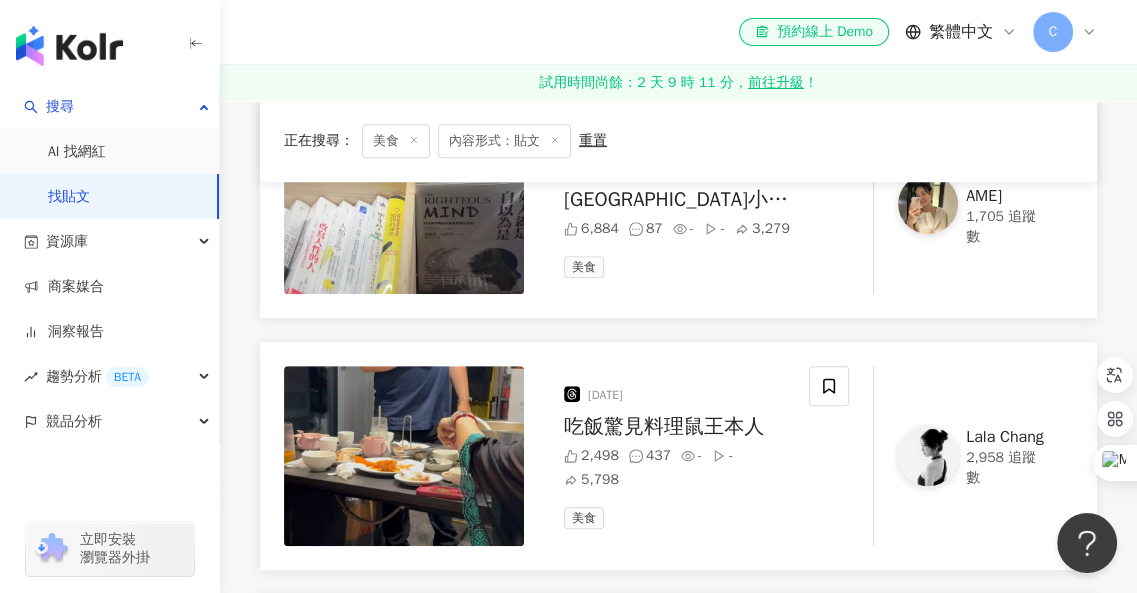 click on "Lala Chang" at bounding box center [1007, 437] 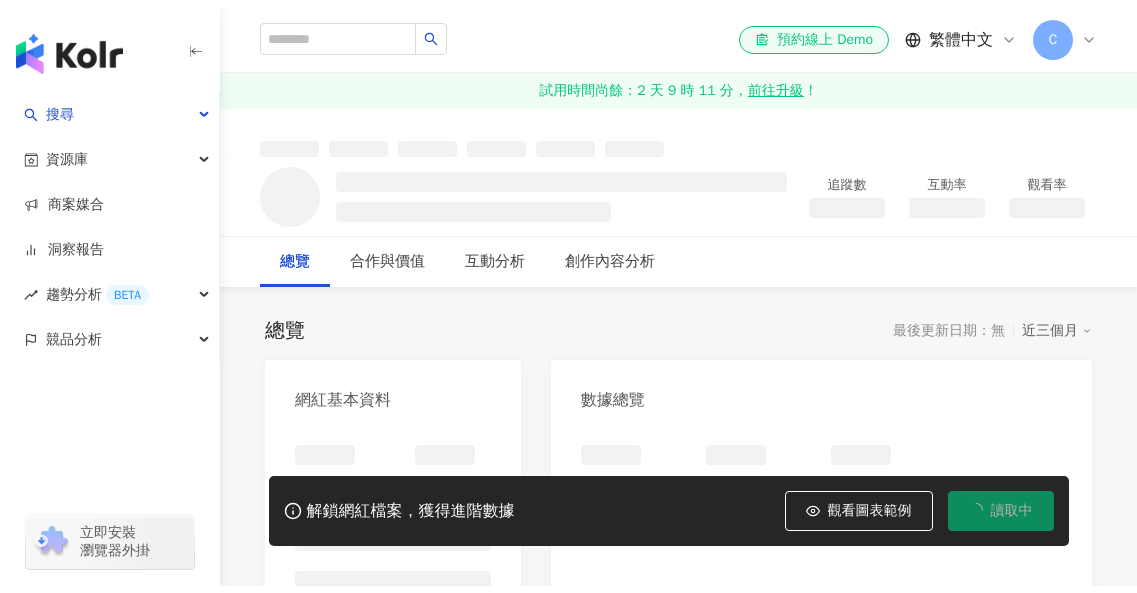 scroll, scrollTop: 0, scrollLeft: 0, axis: both 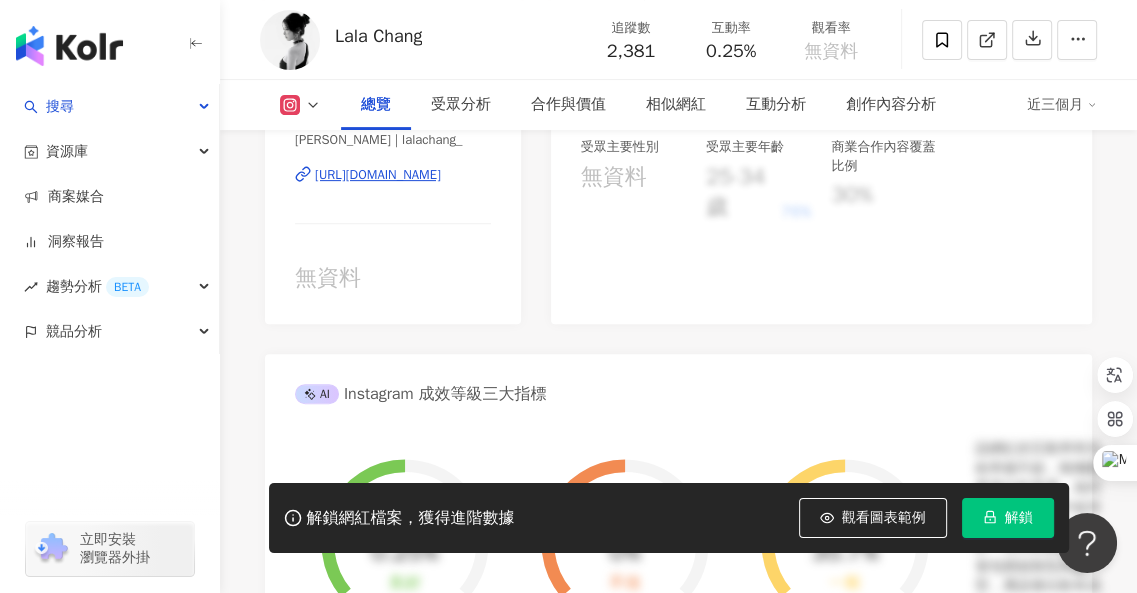 click on "解鎖" at bounding box center [1019, 518] 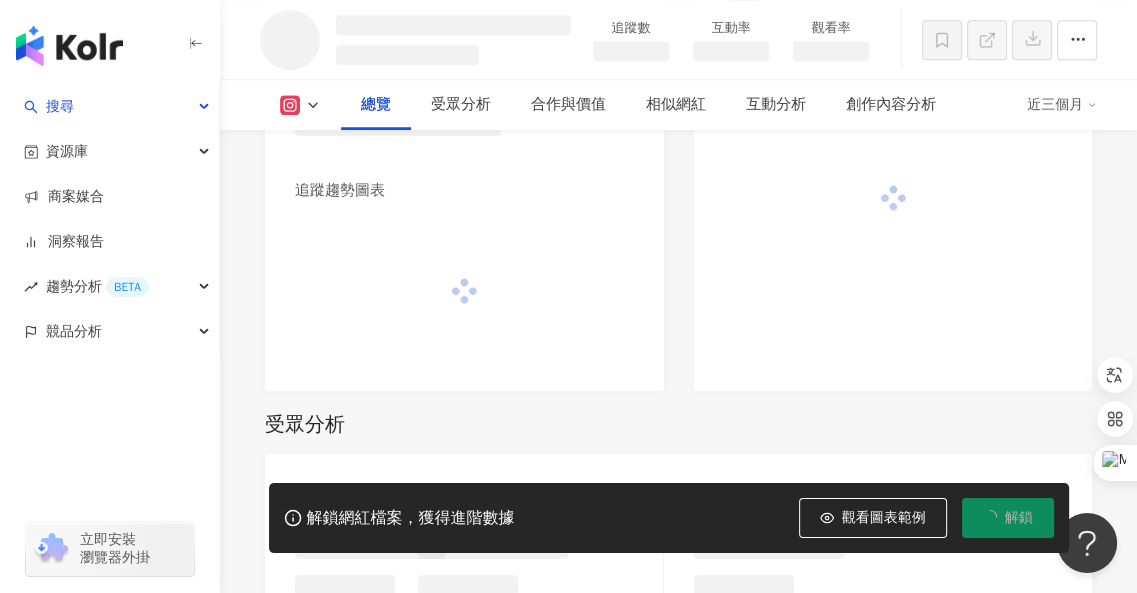 scroll, scrollTop: 1258, scrollLeft: 0, axis: vertical 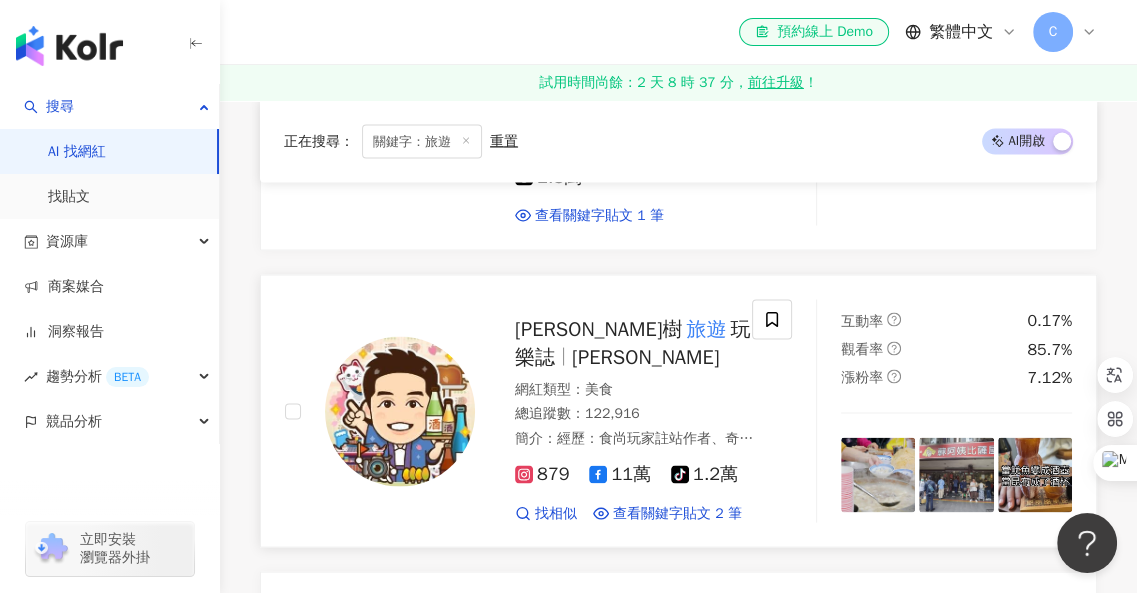 click on "11萬" at bounding box center [620, 473] 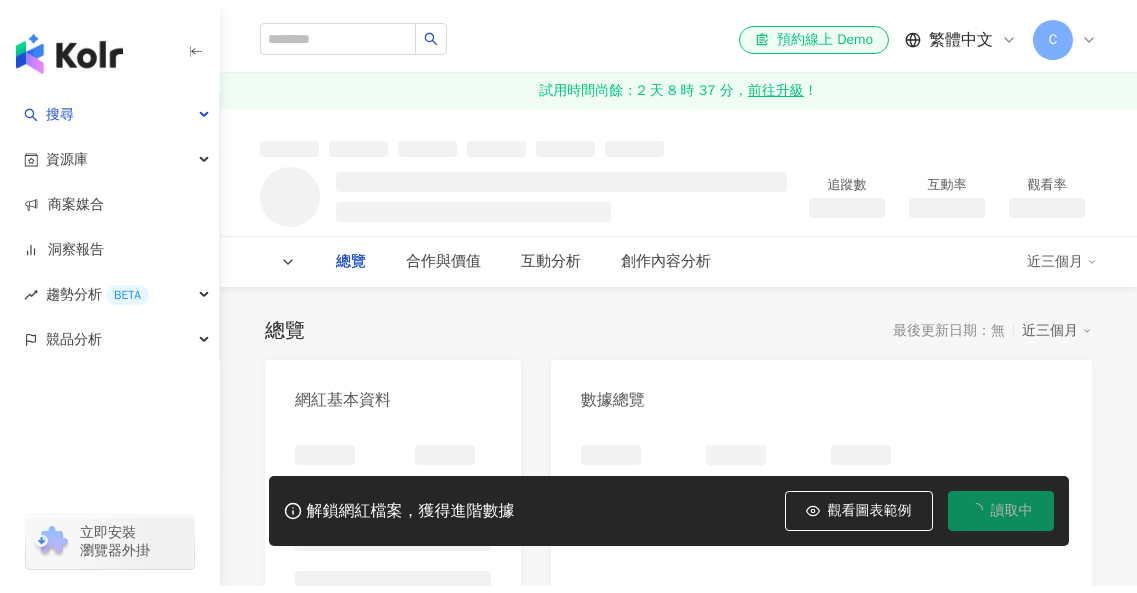 scroll, scrollTop: 0, scrollLeft: 0, axis: both 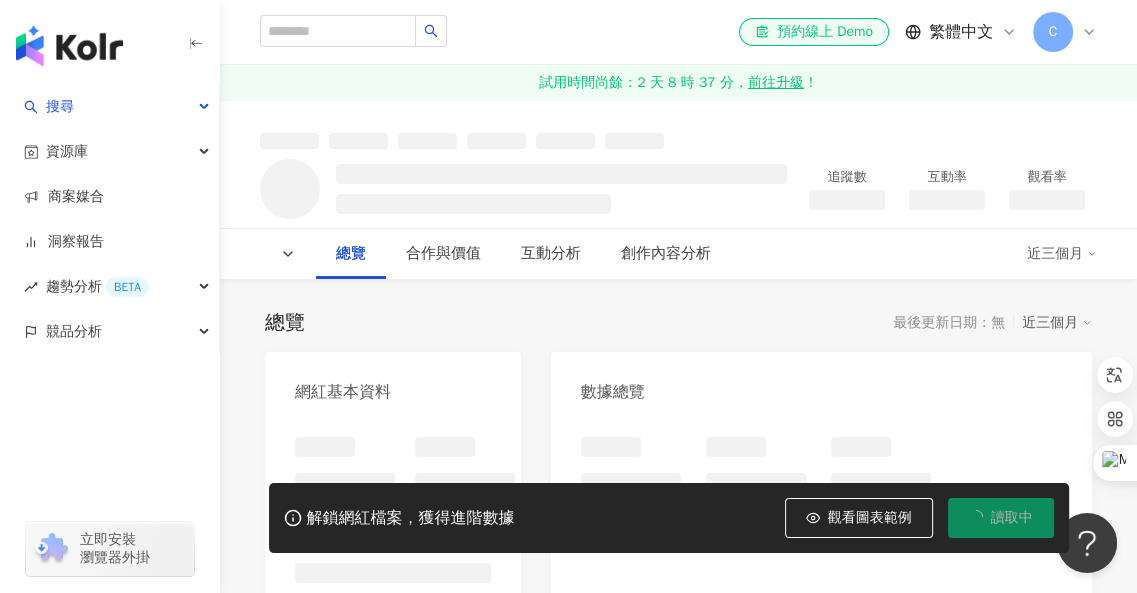 click 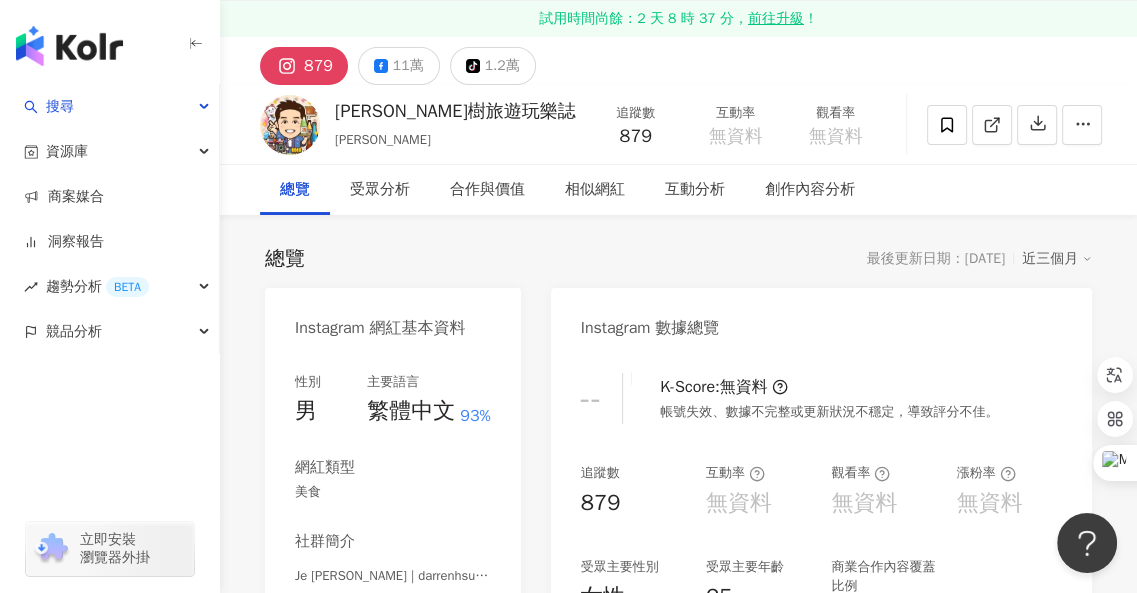 scroll, scrollTop: 0, scrollLeft: 0, axis: both 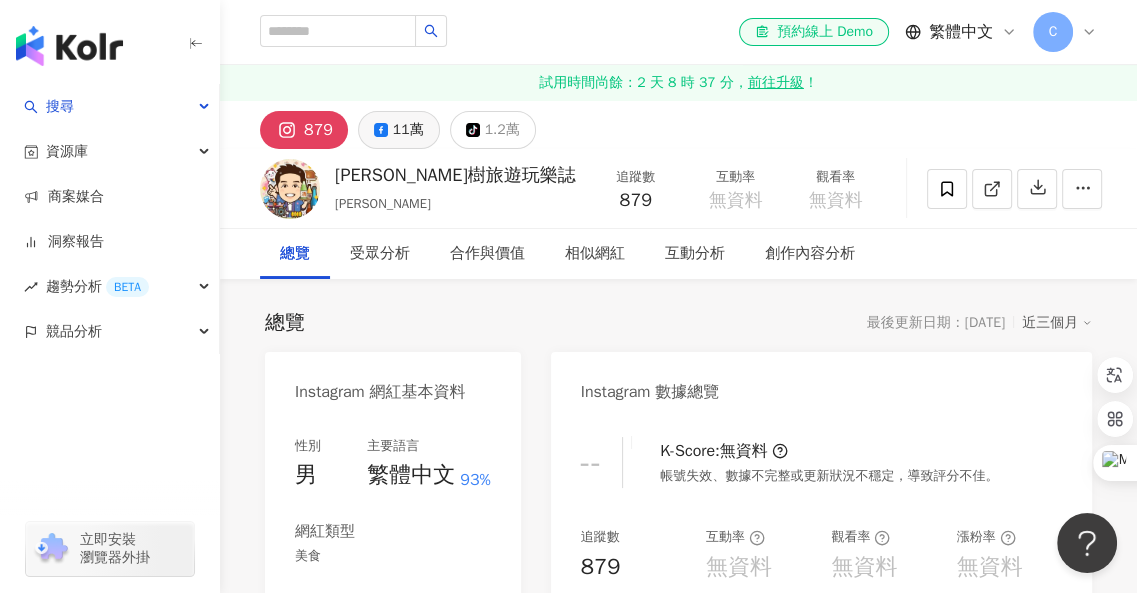 click on "11萬" at bounding box center (408, 130) 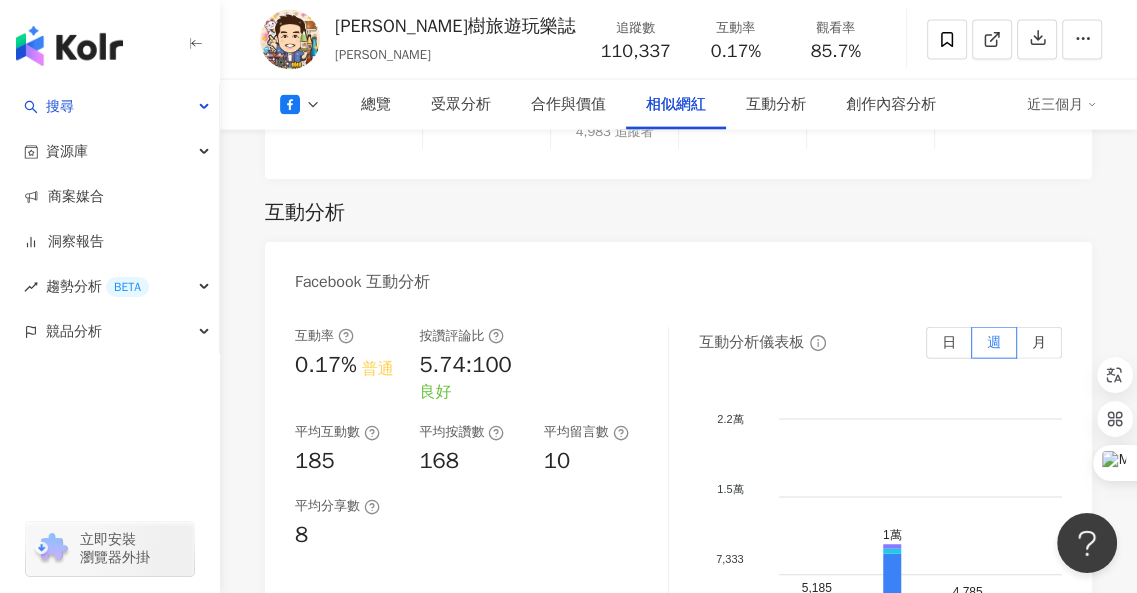 scroll, scrollTop: 3000, scrollLeft: 0, axis: vertical 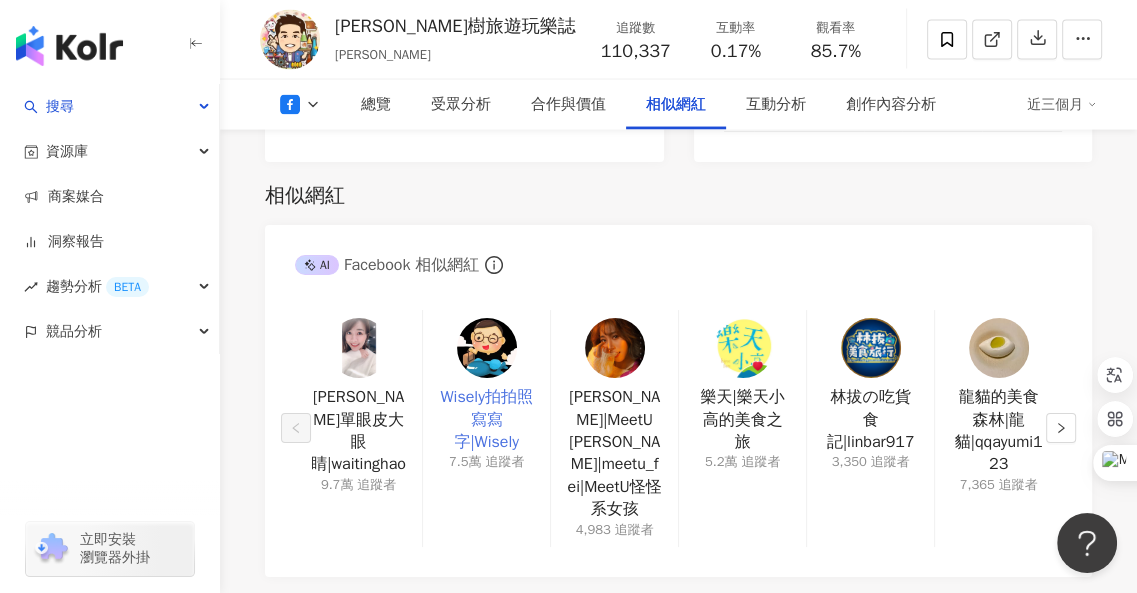 click on "Wisely拍拍照寫寫字|Wisely" at bounding box center (486, 419) 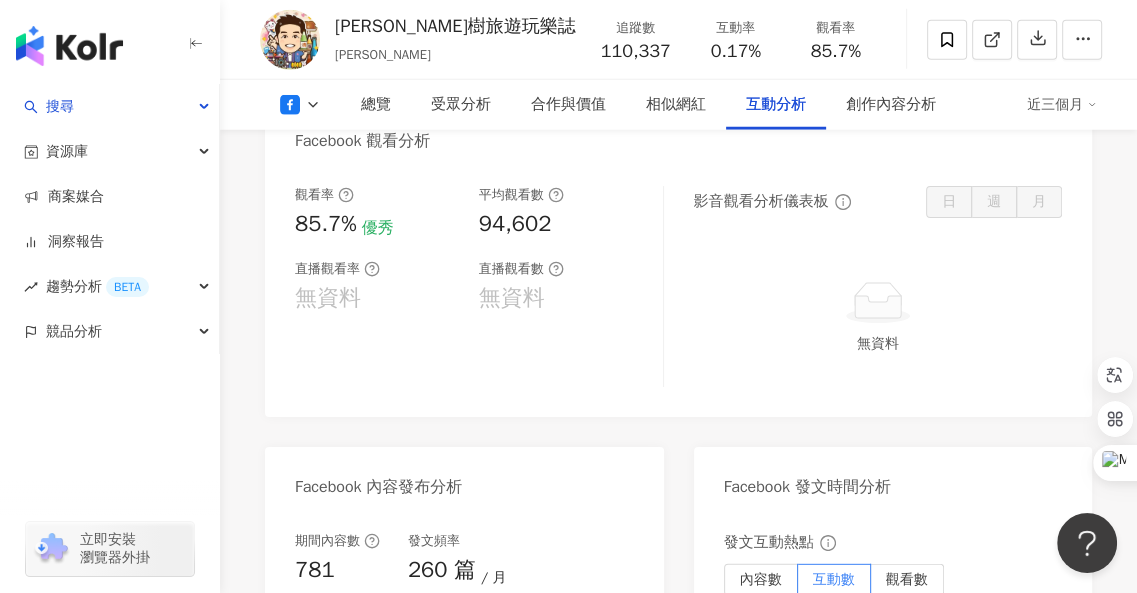 scroll, scrollTop: 4000, scrollLeft: 0, axis: vertical 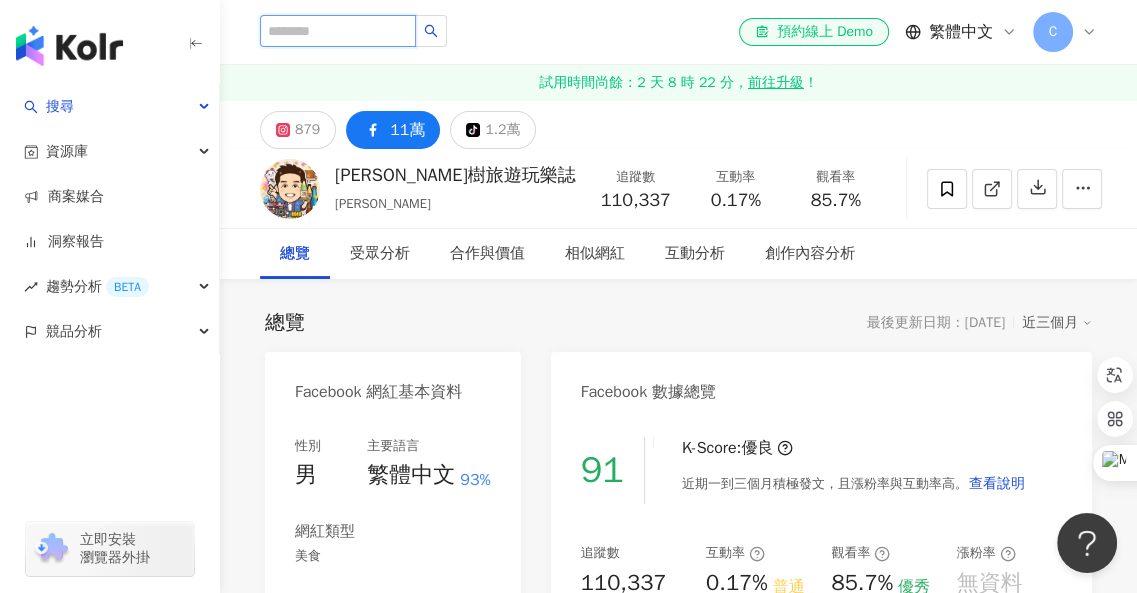 click at bounding box center [338, 31] 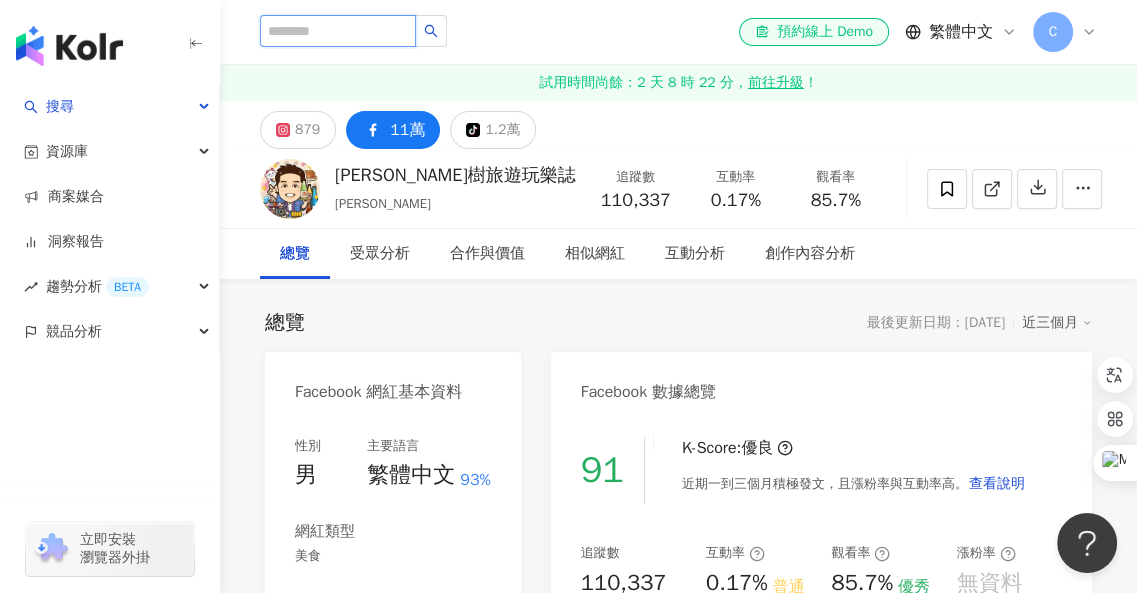 paste on "**********" 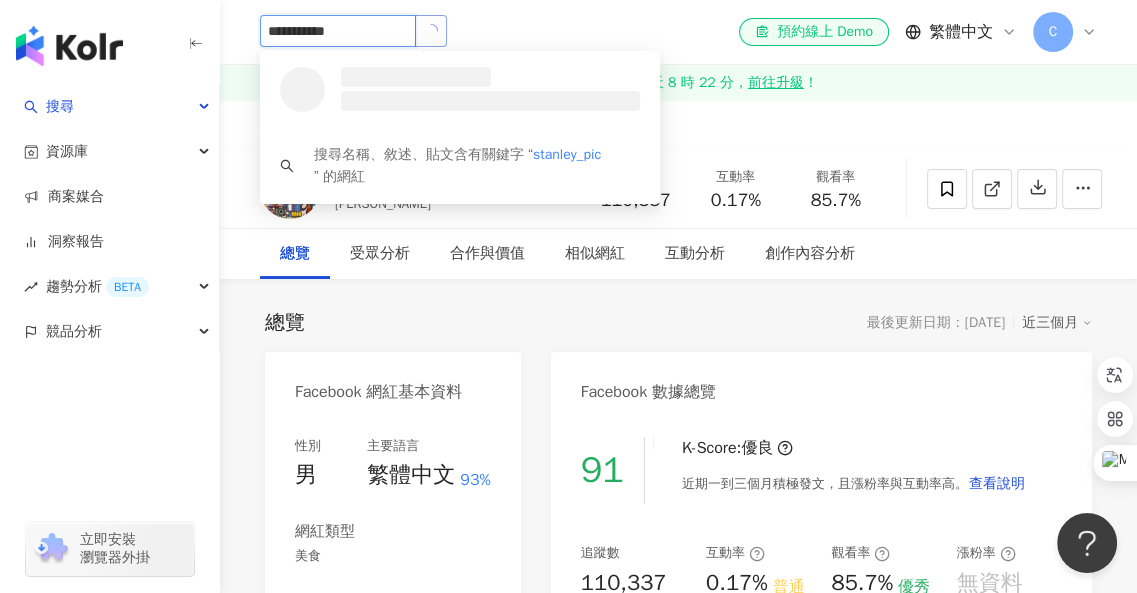 click 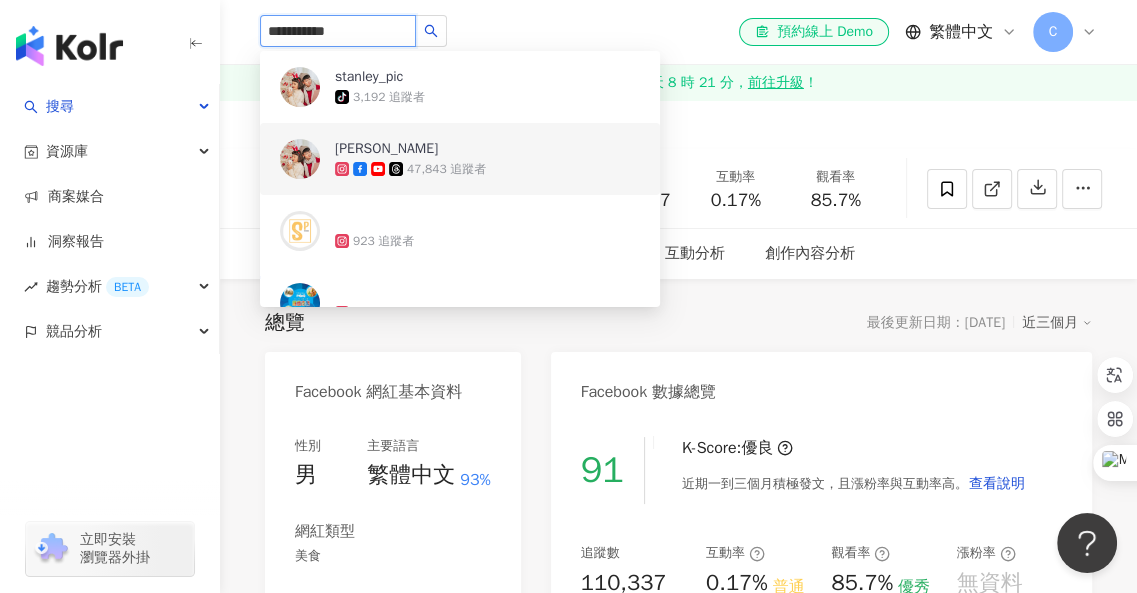 type on "**********" 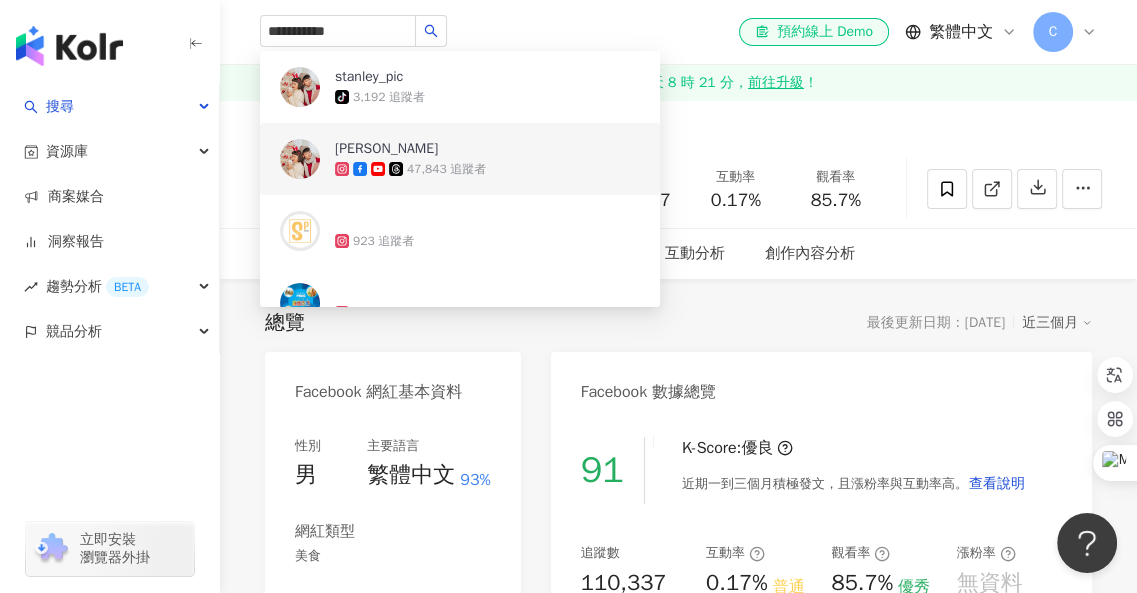 click on "879 11萬 tiktok-icon 1.2萬" at bounding box center [678, 125] 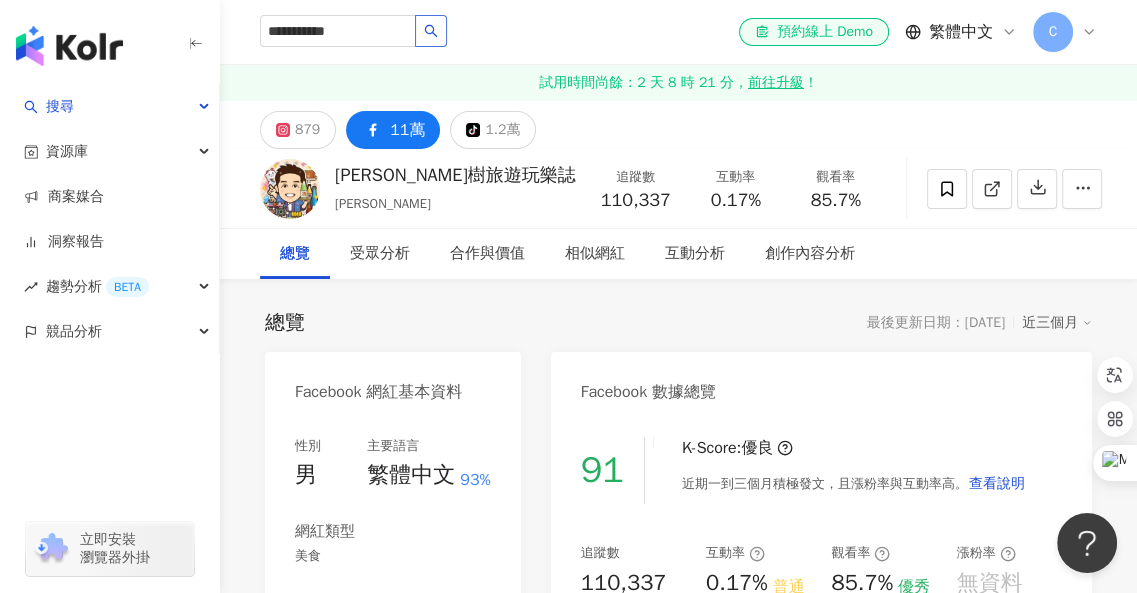 click at bounding box center [431, 31] 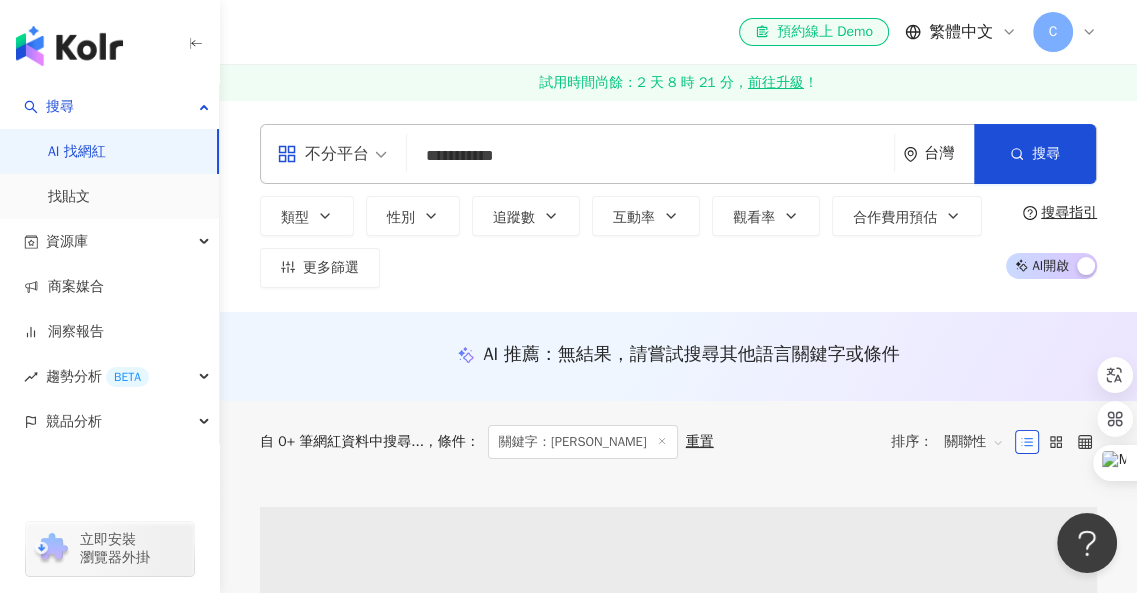 click on "**********" at bounding box center [650, 156] 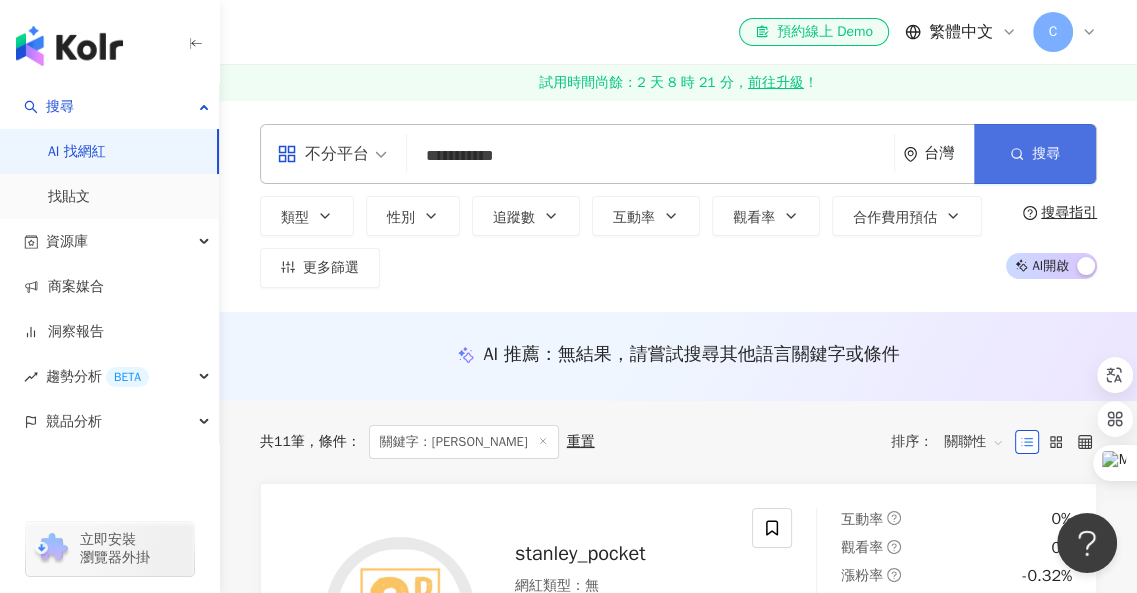 click on "搜尋" at bounding box center (1035, 154) 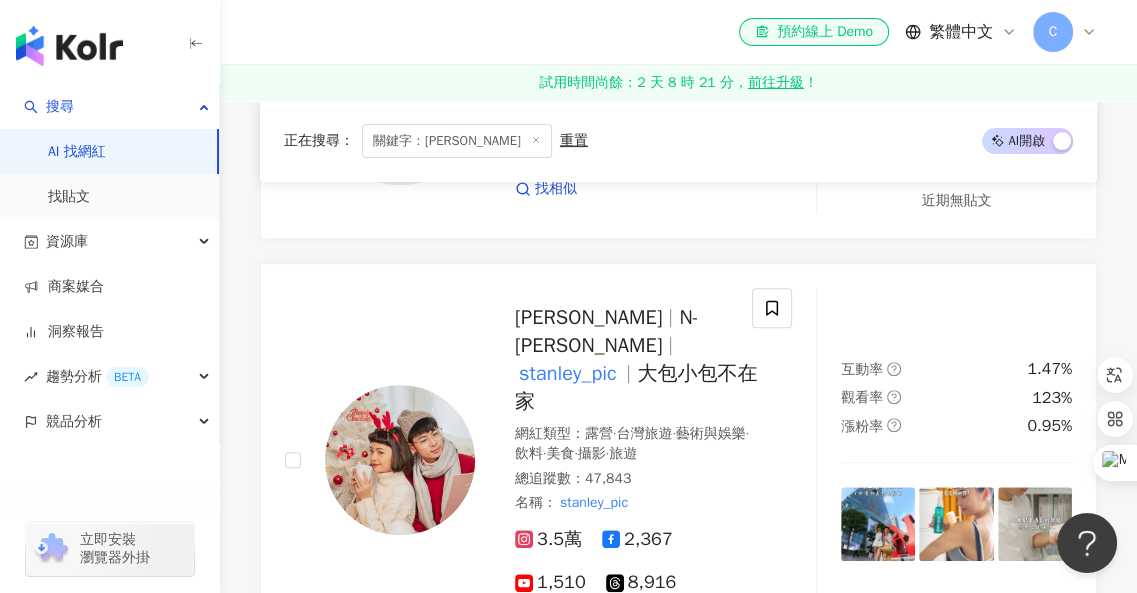 scroll, scrollTop: 500, scrollLeft: 0, axis: vertical 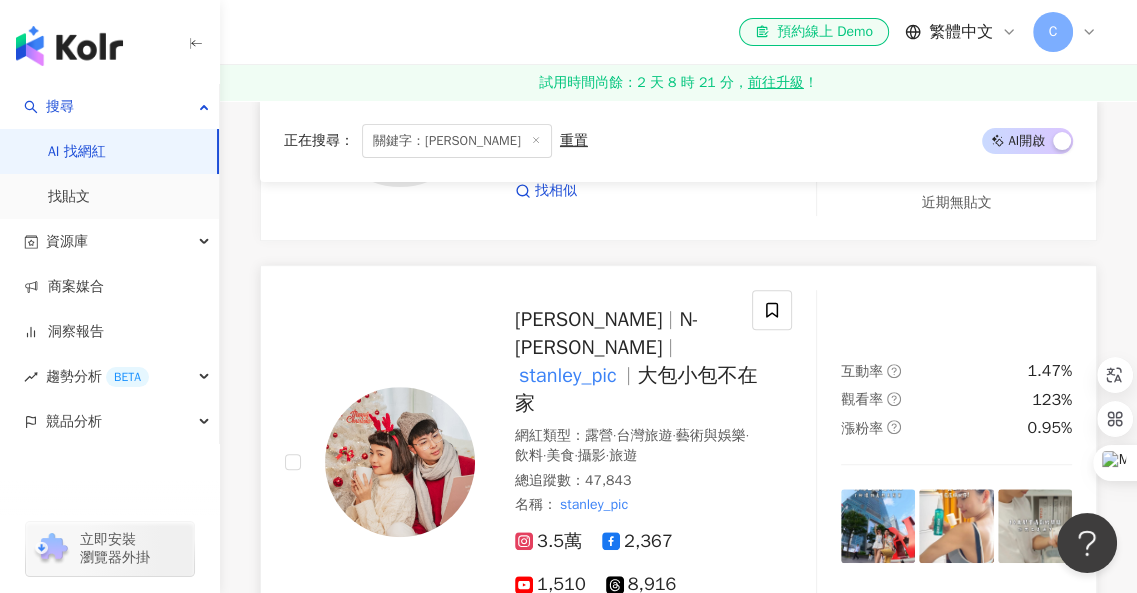 click on "N-YO 恩佑" at bounding box center [607, 333] 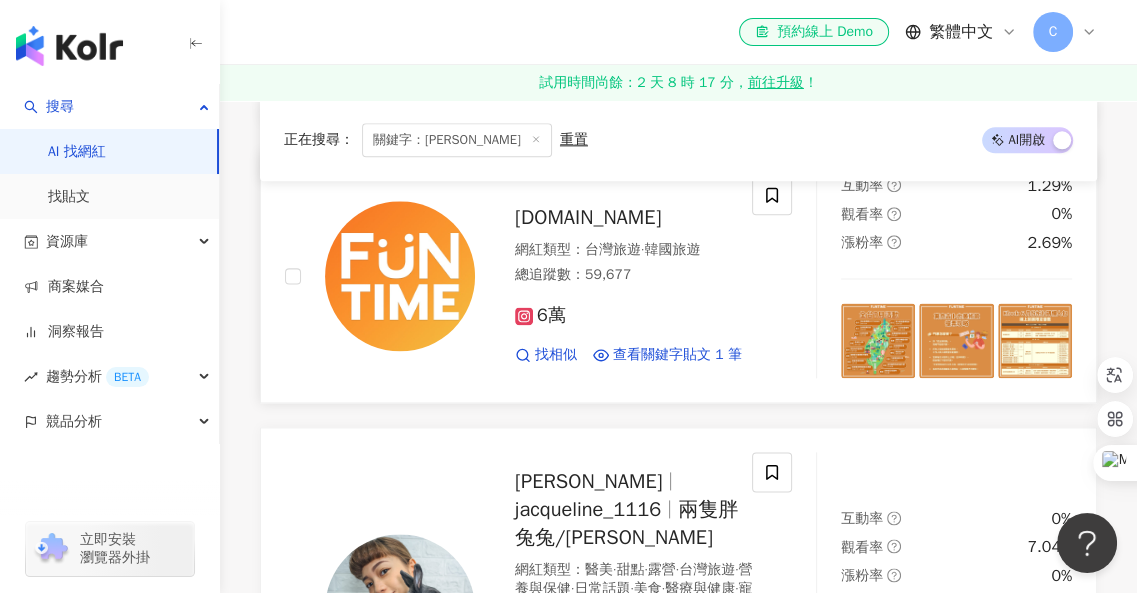 scroll, scrollTop: 1869, scrollLeft: 0, axis: vertical 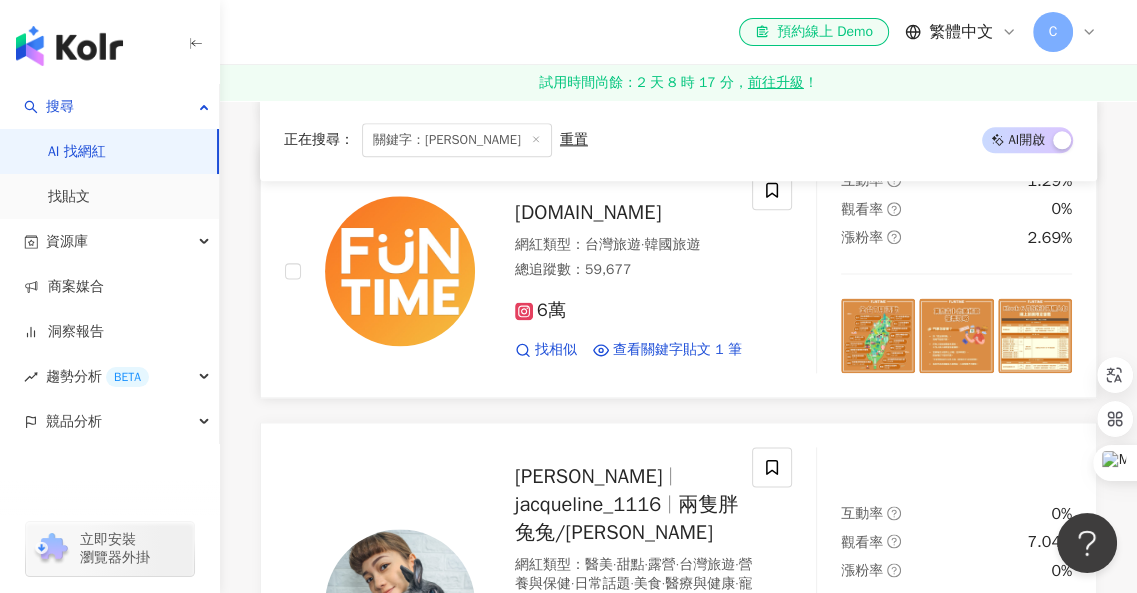 click on "6萬 找相似 查看關鍵字貼文 1 筆 2024/9/10 u0620 @qqsweet1982 @ stanley_pic  @chun_hs  看更多" at bounding box center [628, 321] 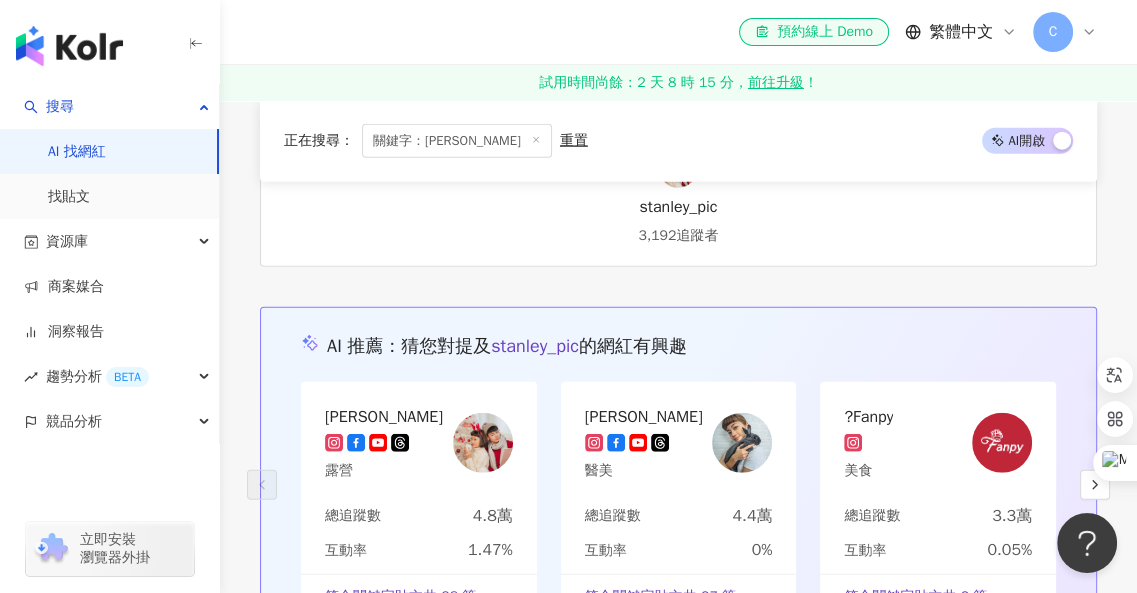 scroll, scrollTop: 3969, scrollLeft: 0, axis: vertical 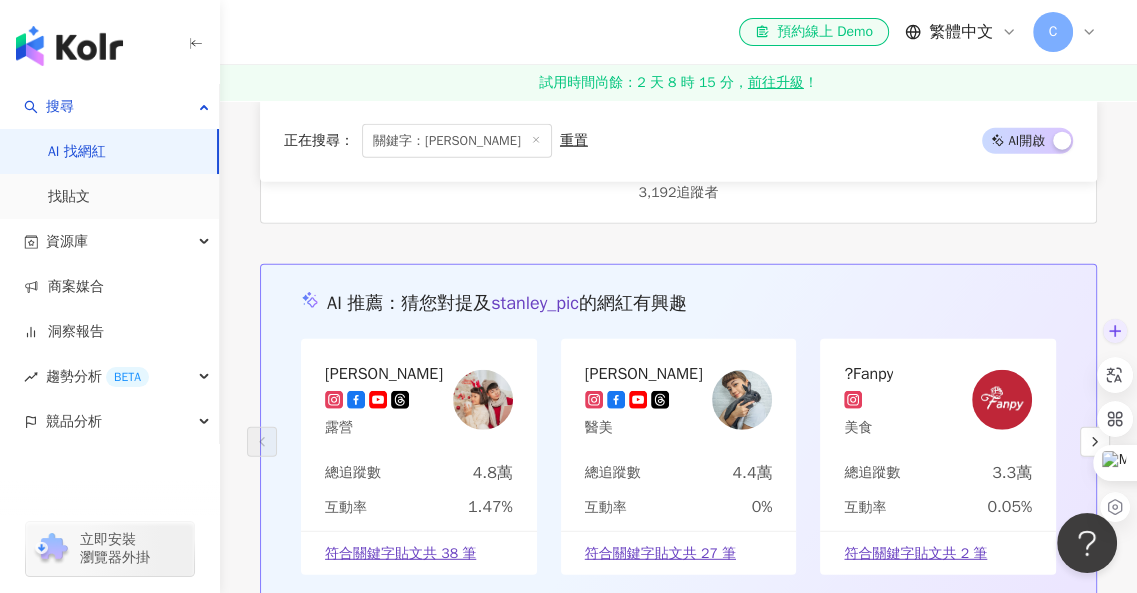 click 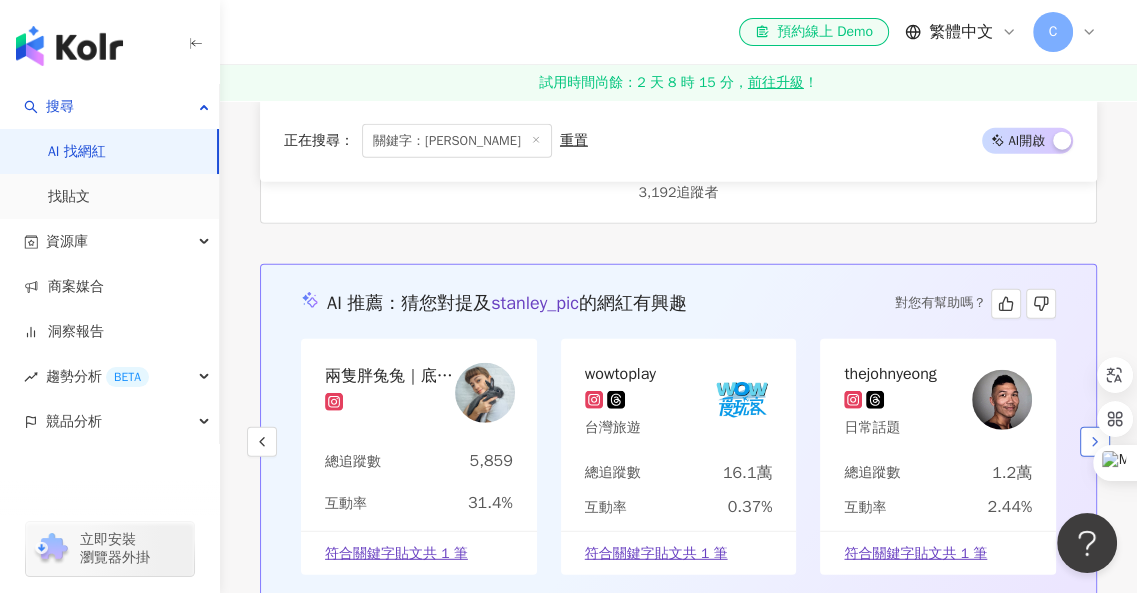 click 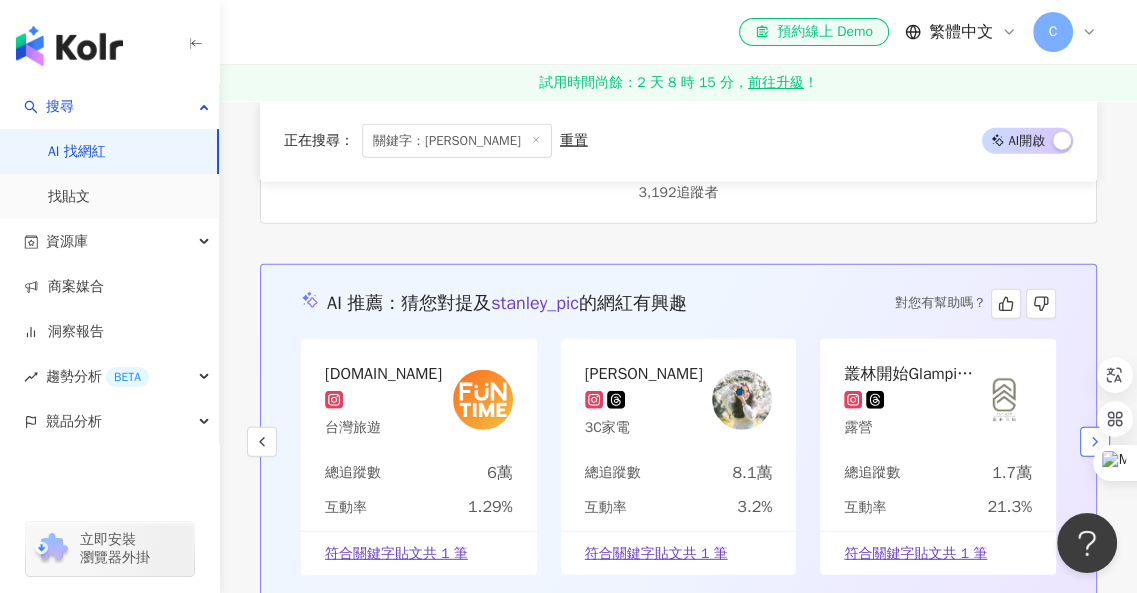 click 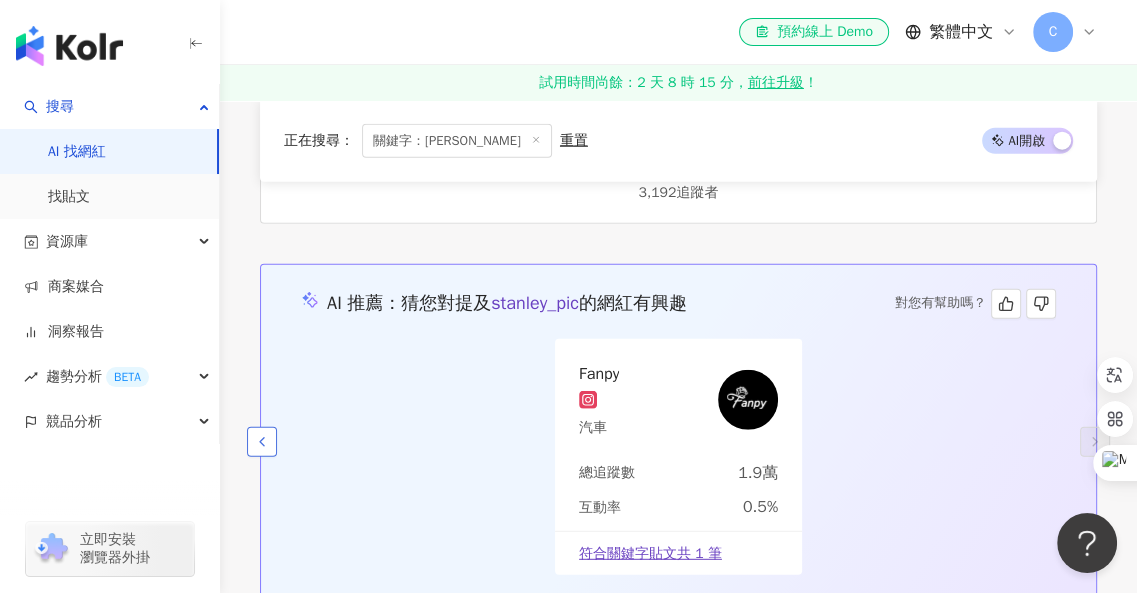 click 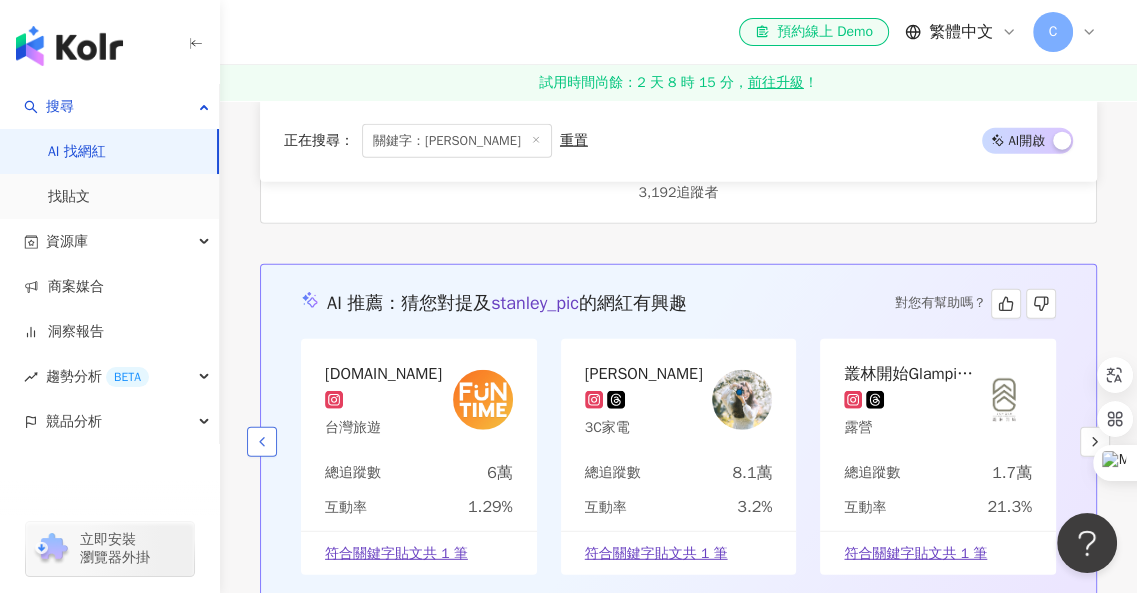 click 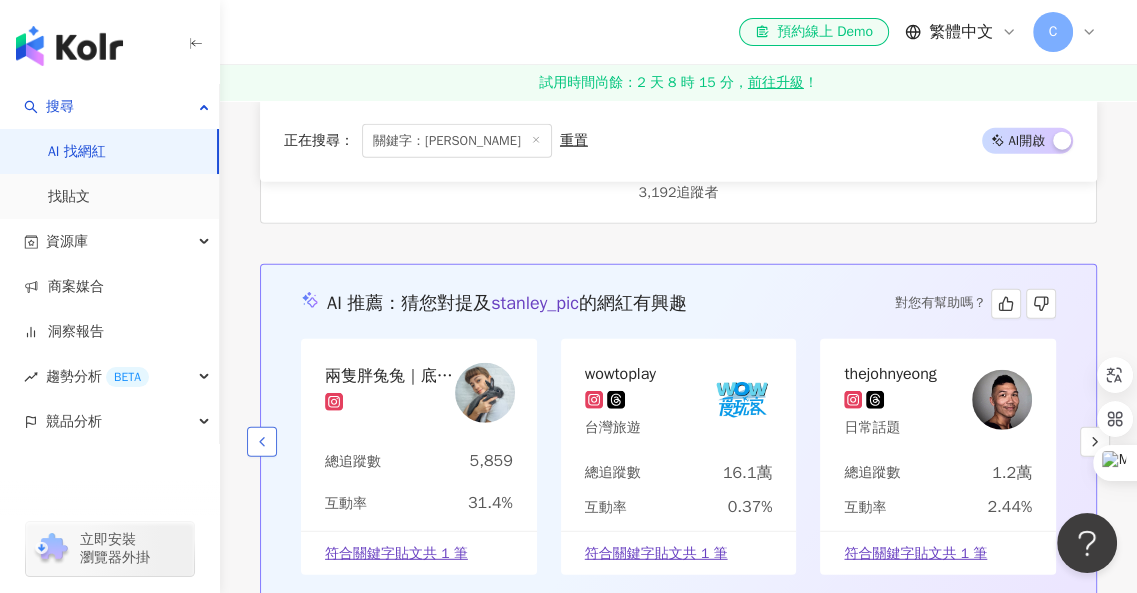 click 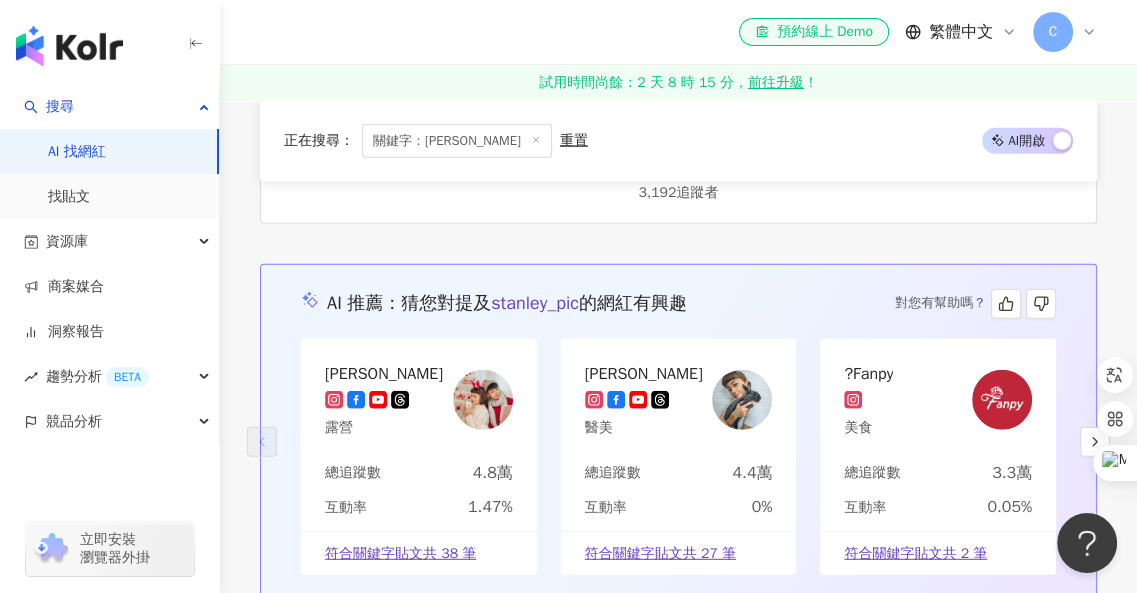 click on "?Fanpy" at bounding box center (868, 373) 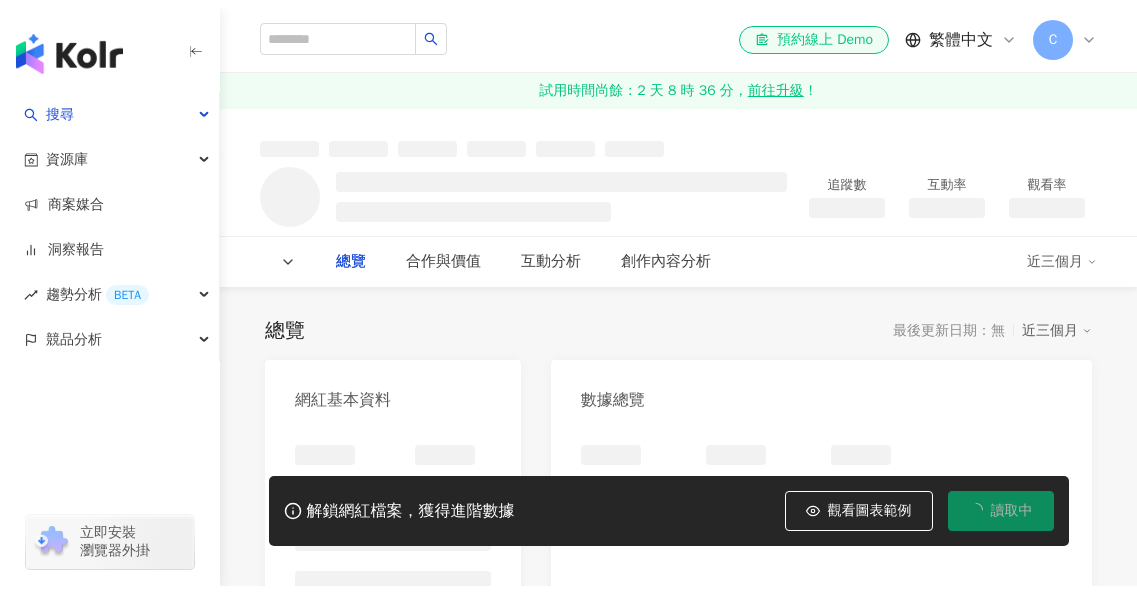 scroll, scrollTop: 0, scrollLeft: 0, axis: both 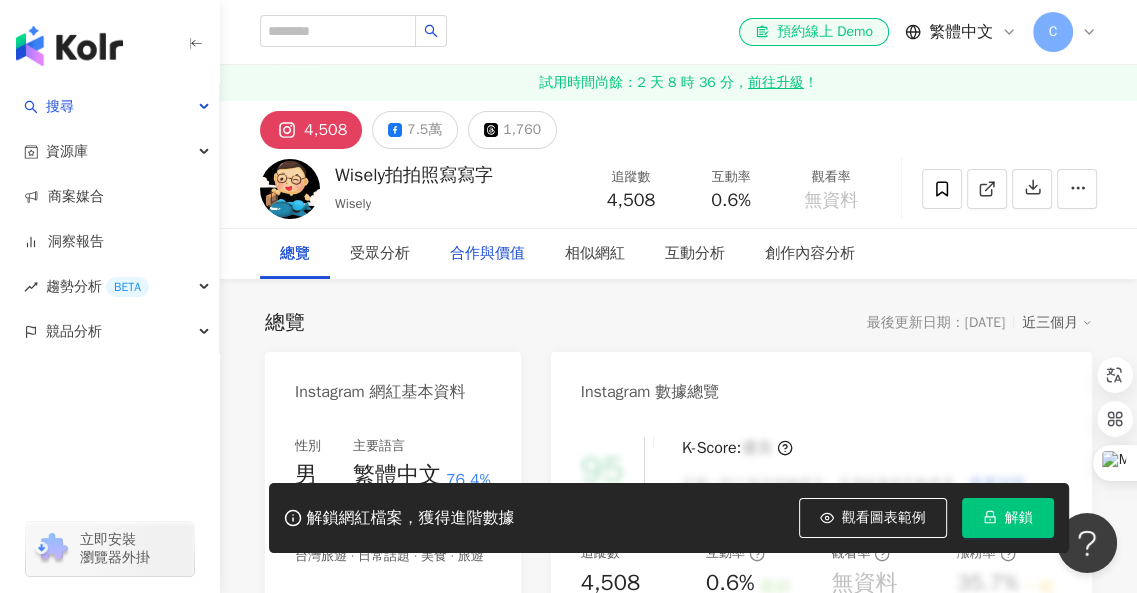 click on "7.5萬" at bounding box center (424, 130) 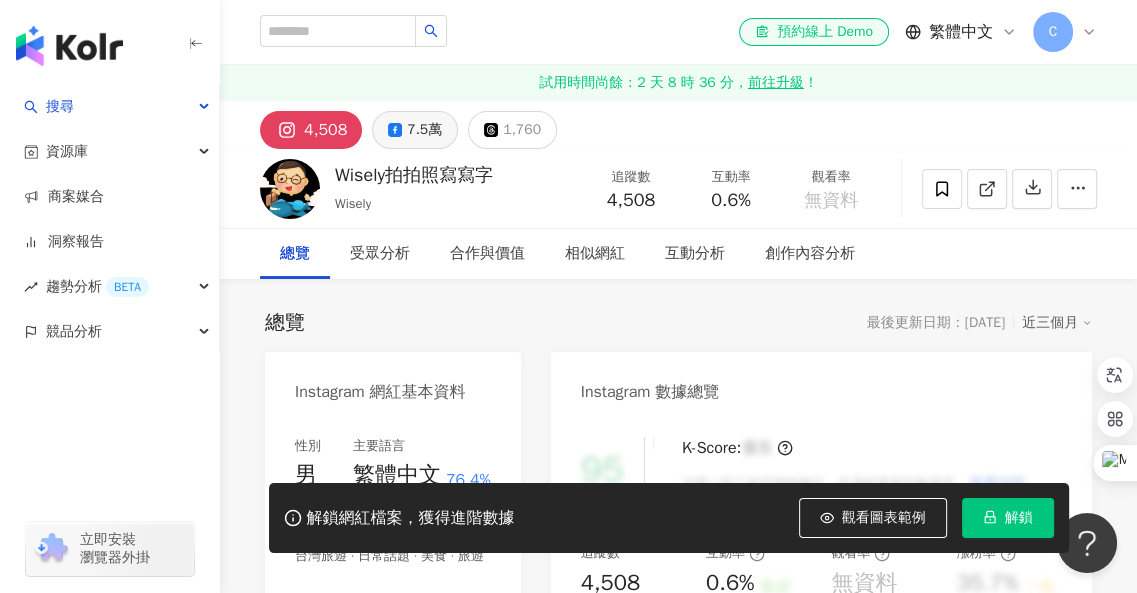 scroll, scrollTop: 0, scrollLeft: 0, axis: both 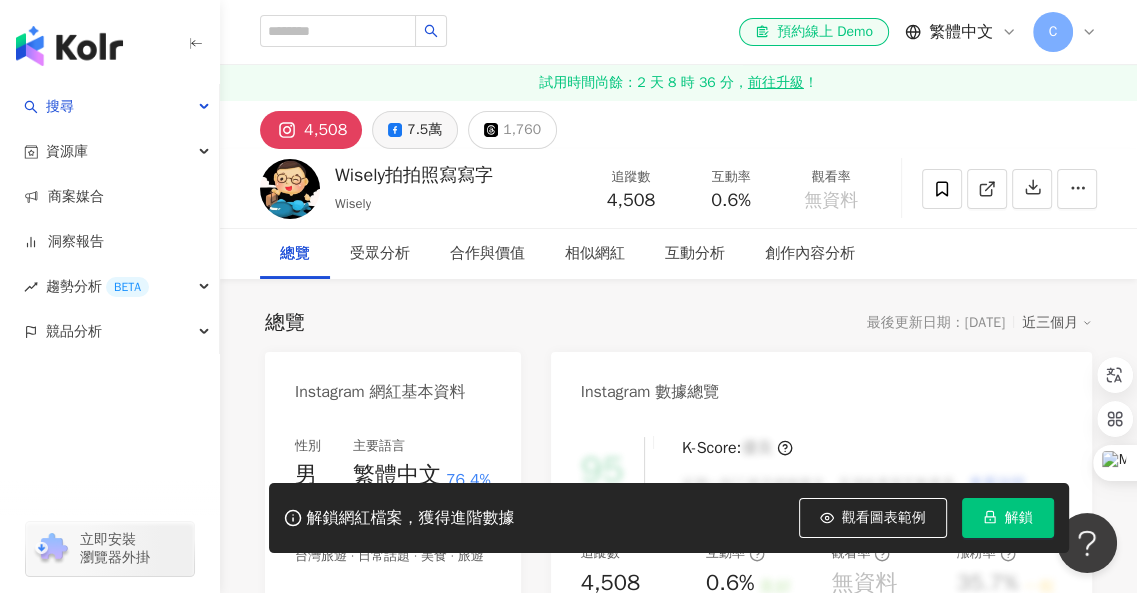 click on "7.5萬" at bounding box center [424, 130] 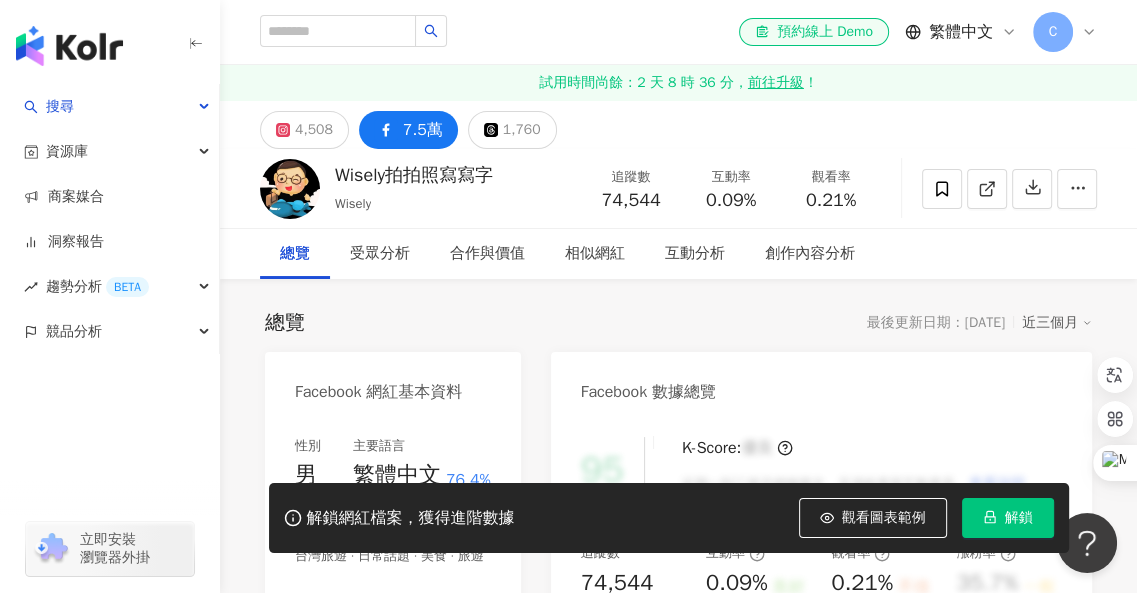 scroll, scrollTop: 300, scrollLeft: 0, axis: vertical 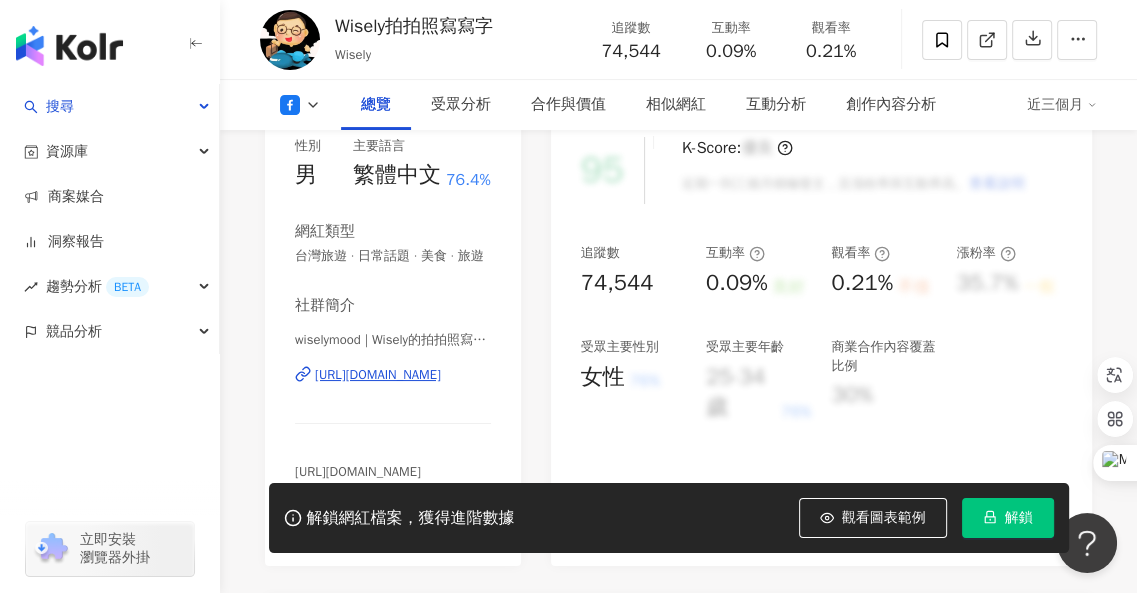click on "解鎖" at bounding box center (1008, 518) 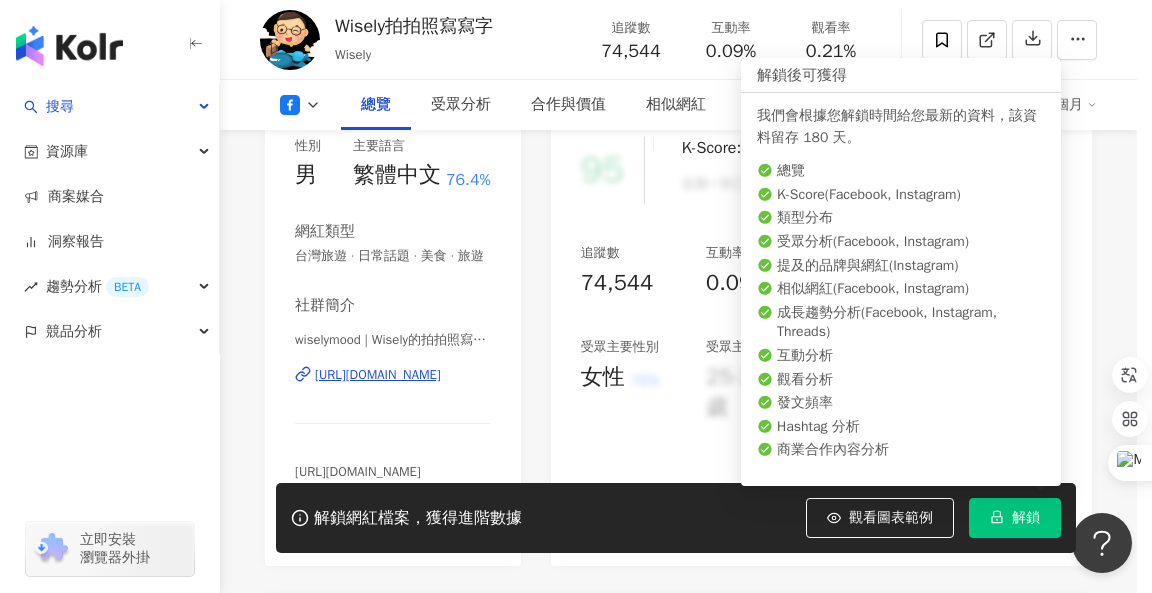 click on "解鎖" at bounding box center [1015, 518] 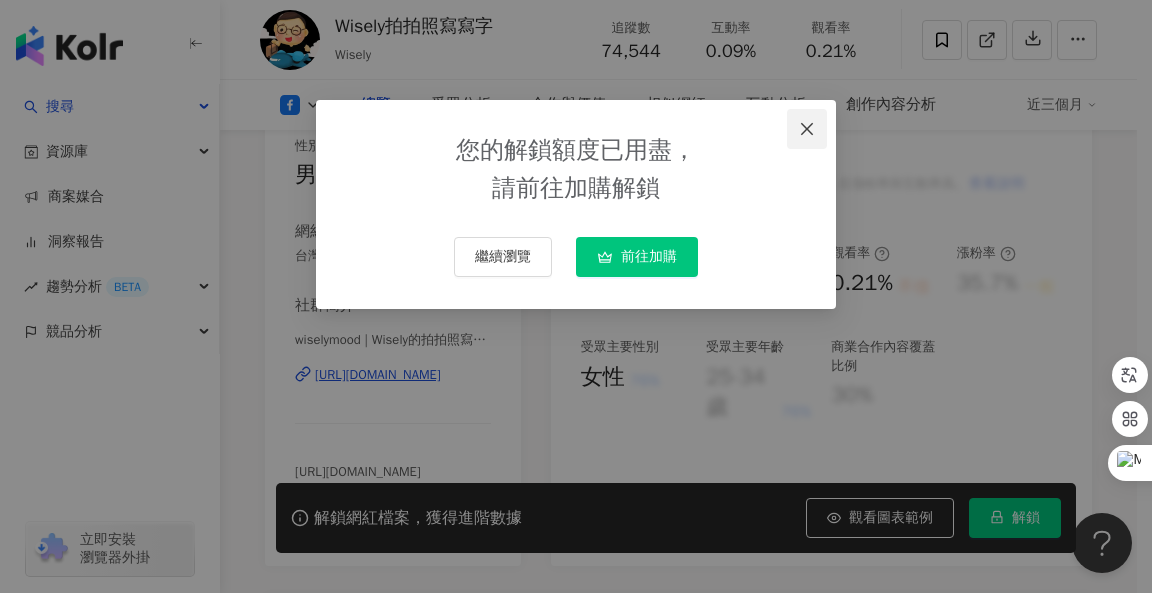 click 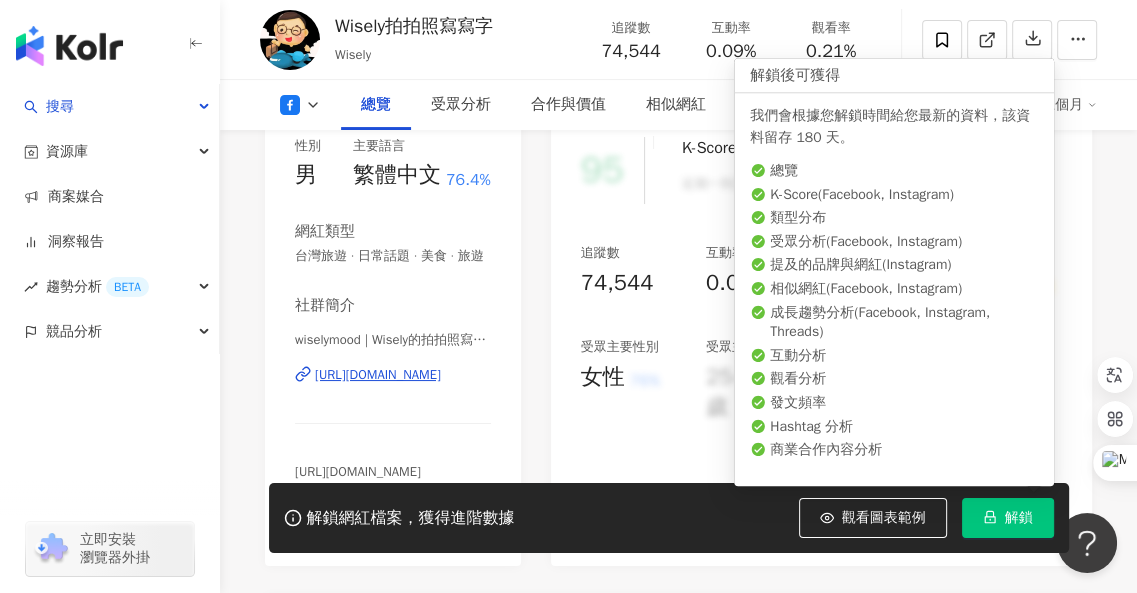 click 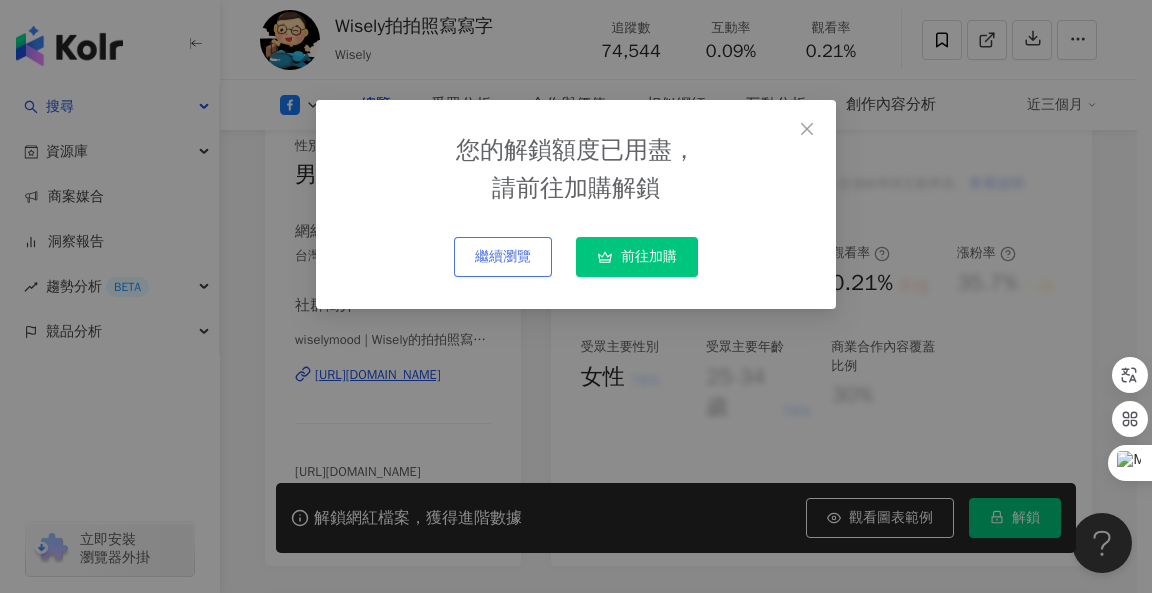 click on "繼續瀏覽" at bounding box center (503, 257) 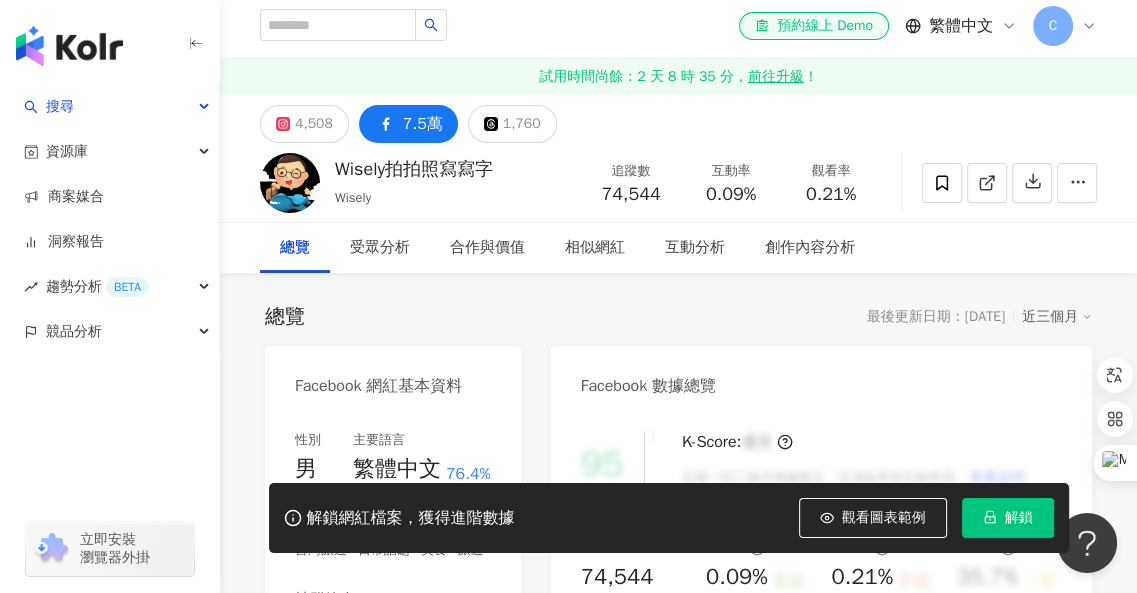 scroll, scrollTop: 0, scrollLeft: 0, axis: both 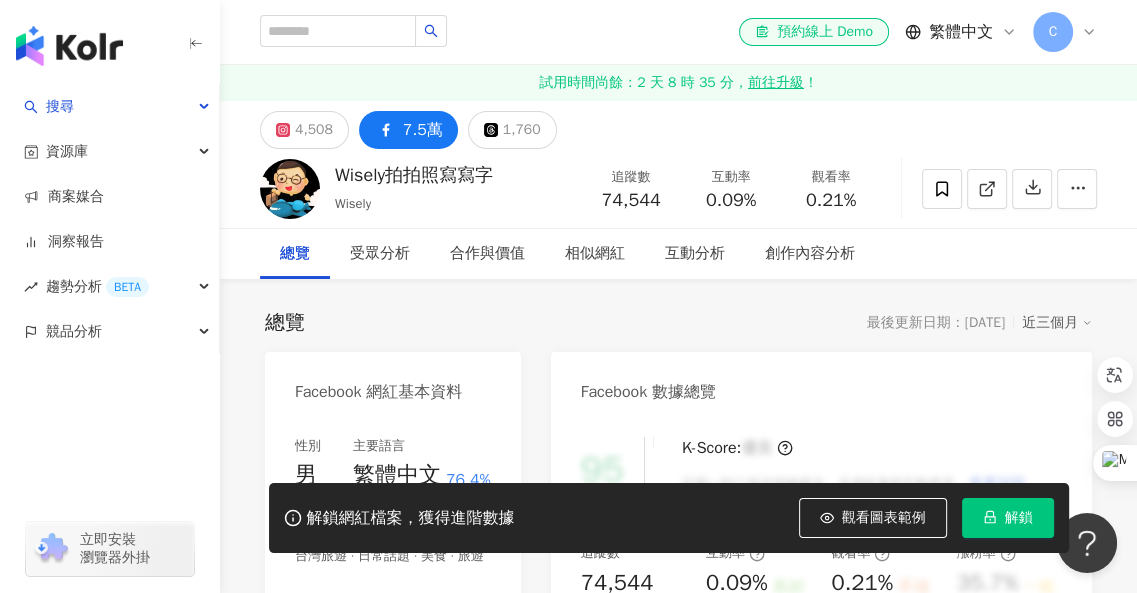 click on "7.5萬" at bounding box center (423, 130) 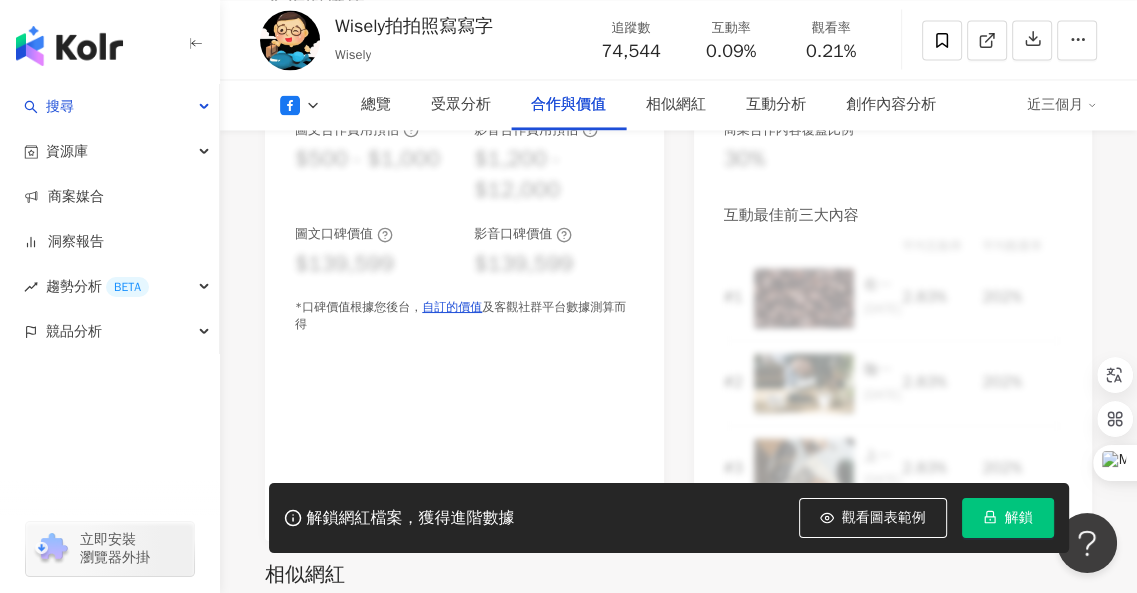 scroll, scrollTop: 2565, scrollLeft: 0, axis: vertical 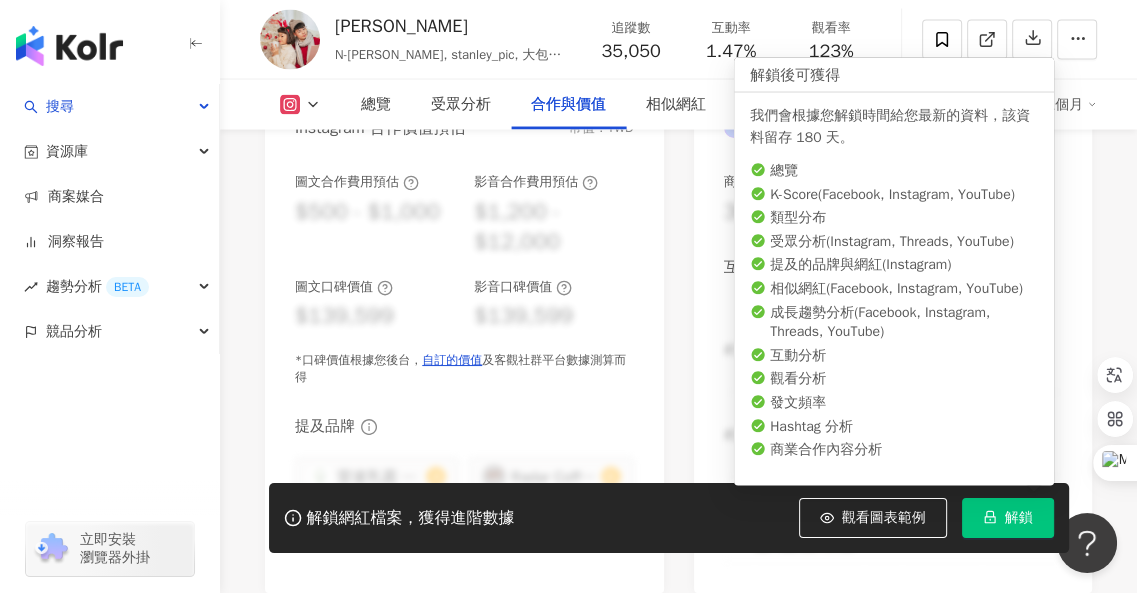 click 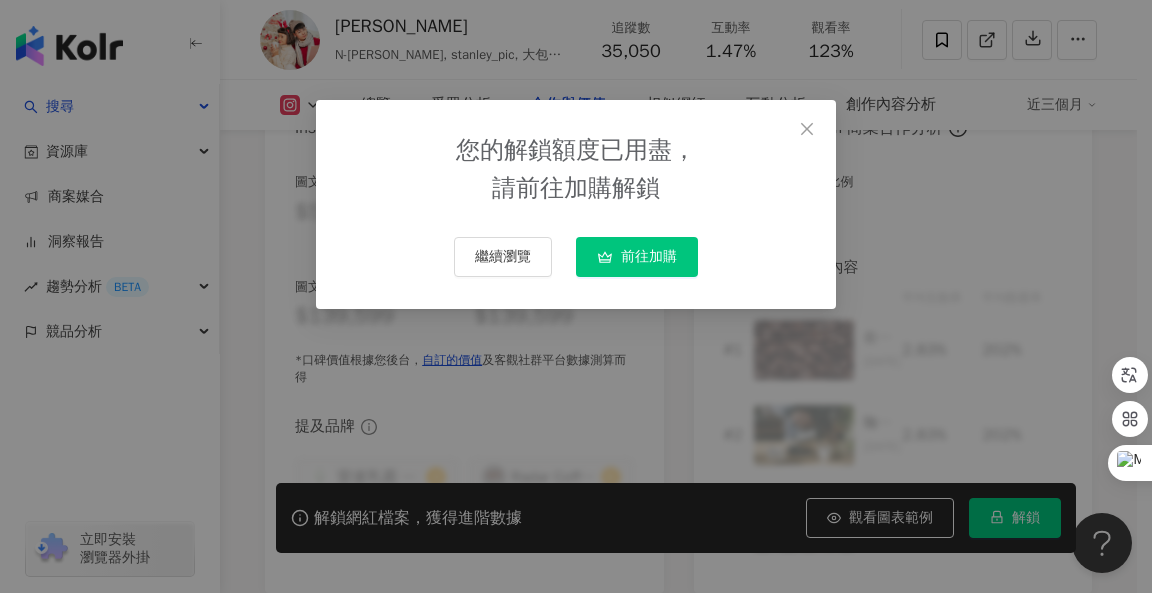 click on "前往加購" at bounding box center (649, 257) 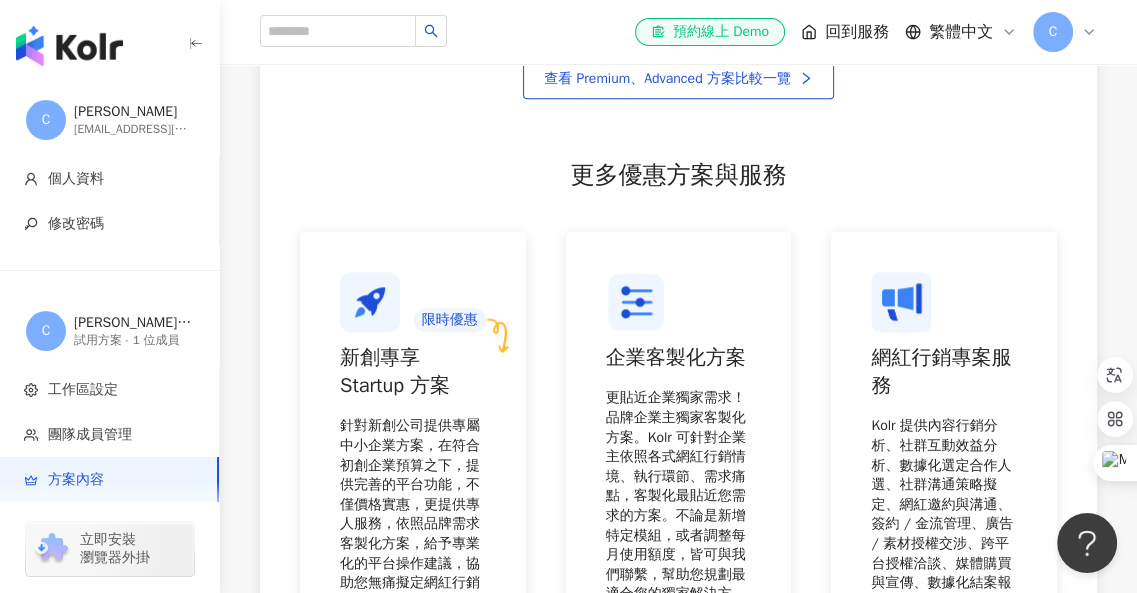 scroll, scrollTop: 1700, scrollLeft: 0, axis: vertical 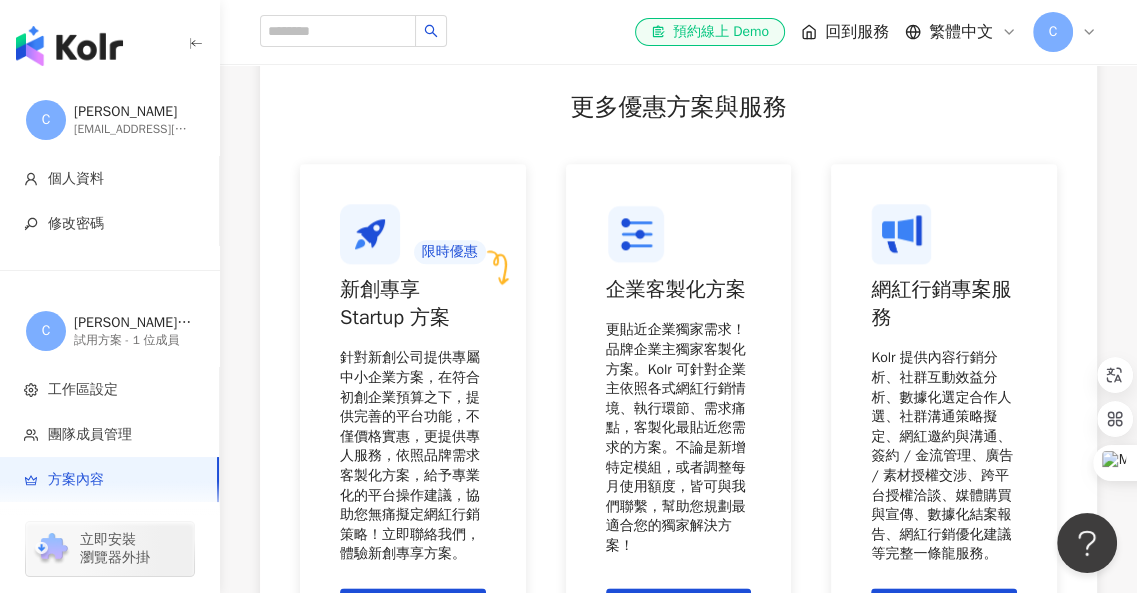 click on "限時優惠 新創專享 Startup 方案 針對新創公司提供專屬中小企業方案，在符合初創企業預算之下，提供完善的平台功能，不僅價格實惠，更提供專人服務，依照品牌需求客製化方案，給予專業化的平台操作建議，協助您無痛擬定網紅行銷策略！立即聯絡我們，體驗新創專享方案。 聯絡我們" at bounding box center (413, 416) 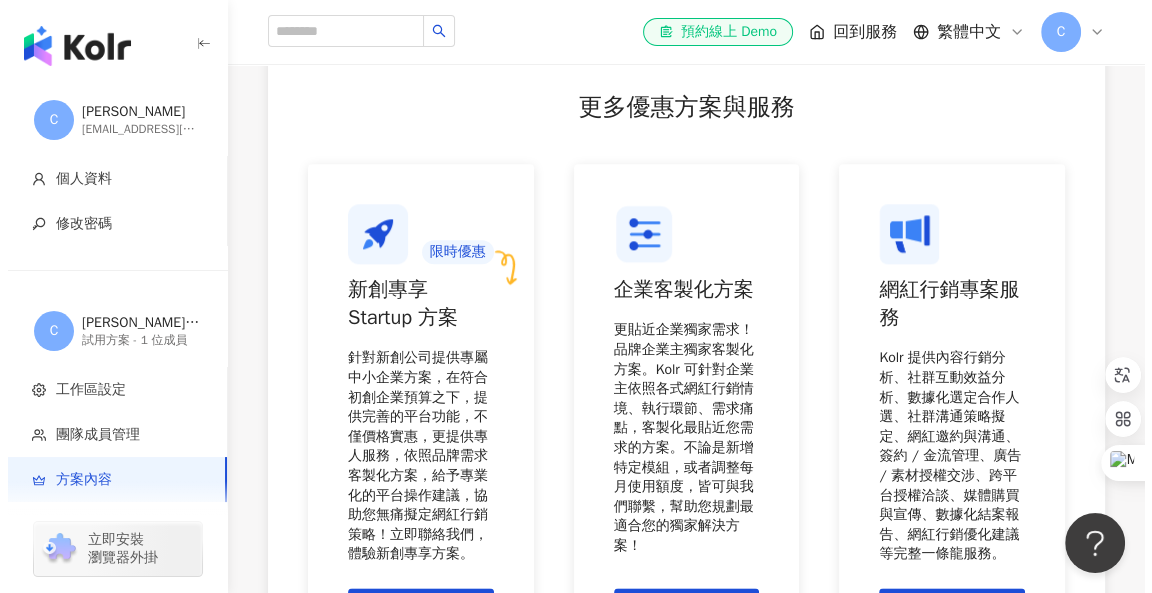 scroll, scrollTop: 2036, scrollLeft: 0, axis: vertical 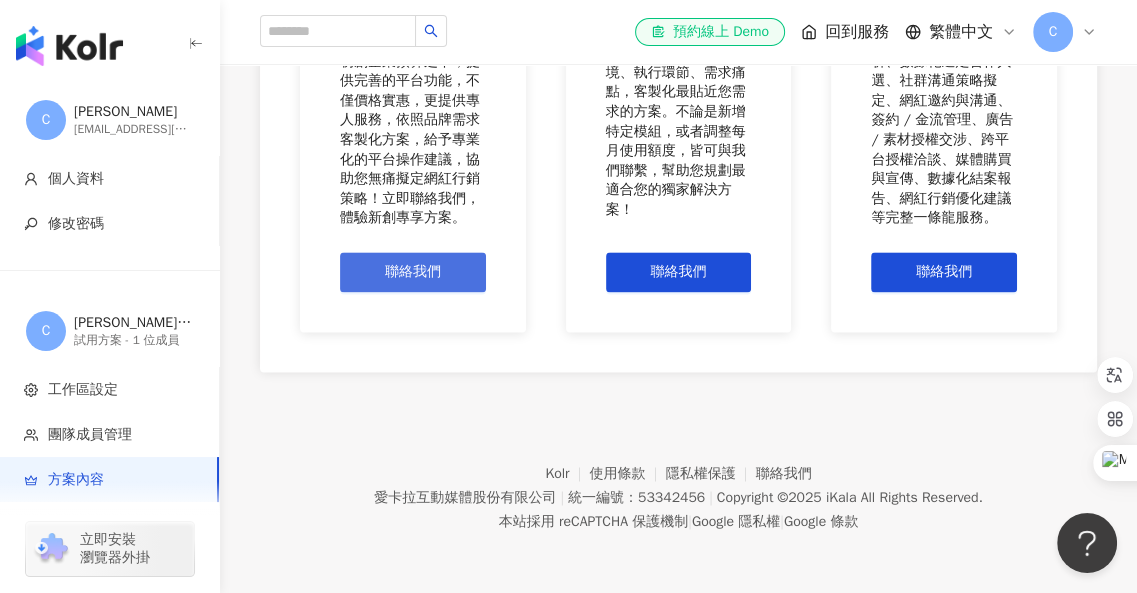 click on "聯絡我們" at bounding box center (413, 272) 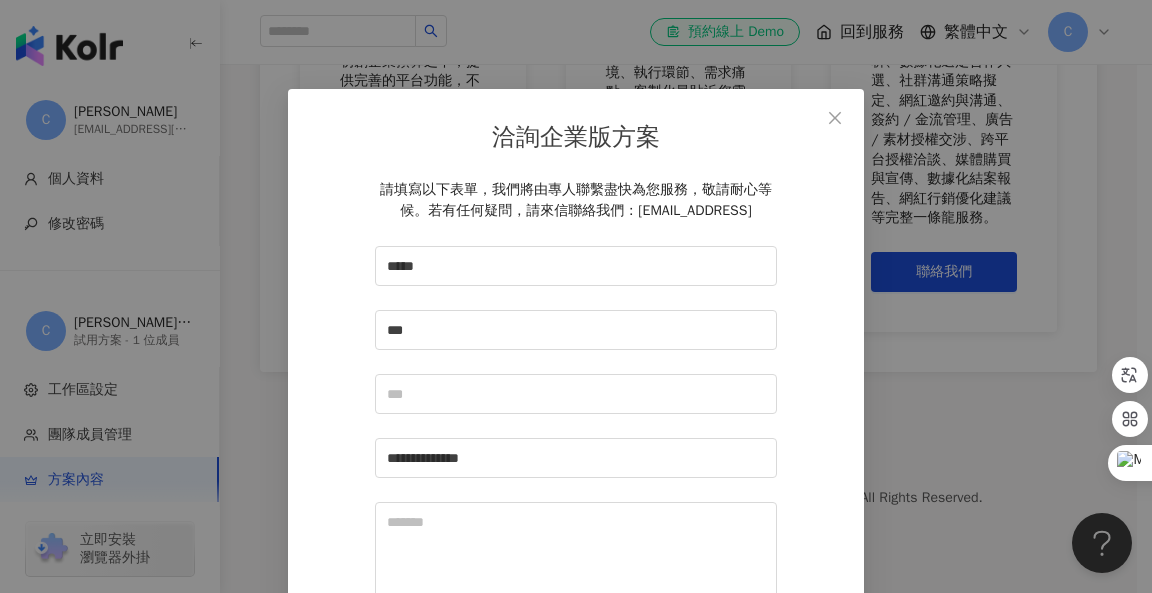 scroll, scrollTop: 88, scrollLeft: 0, axis: vertical 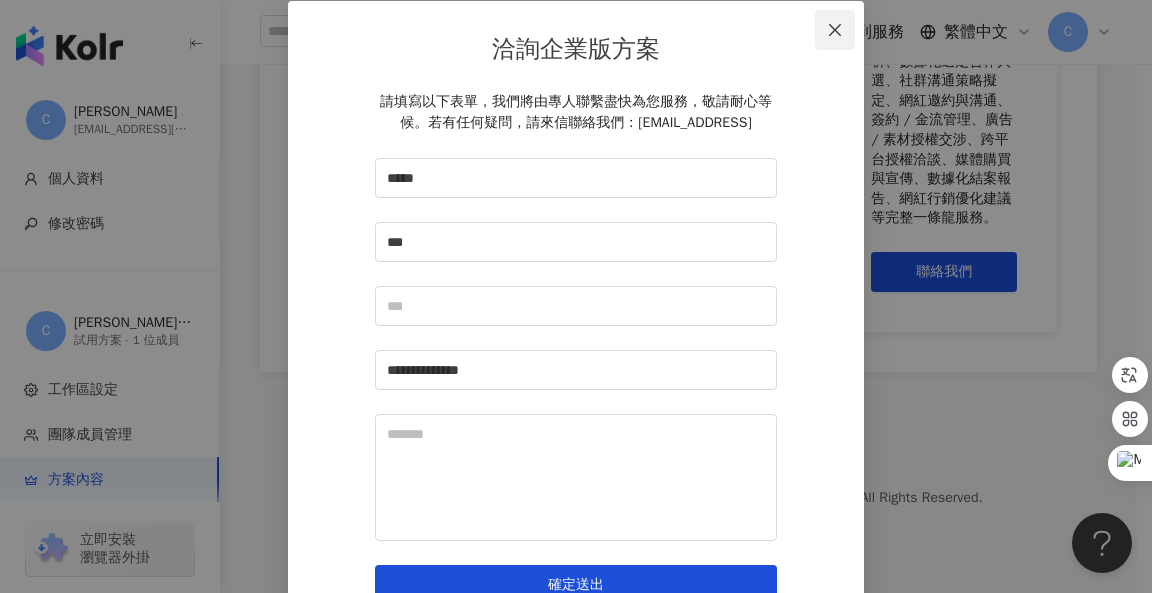 click at bounding box center [835, 30] 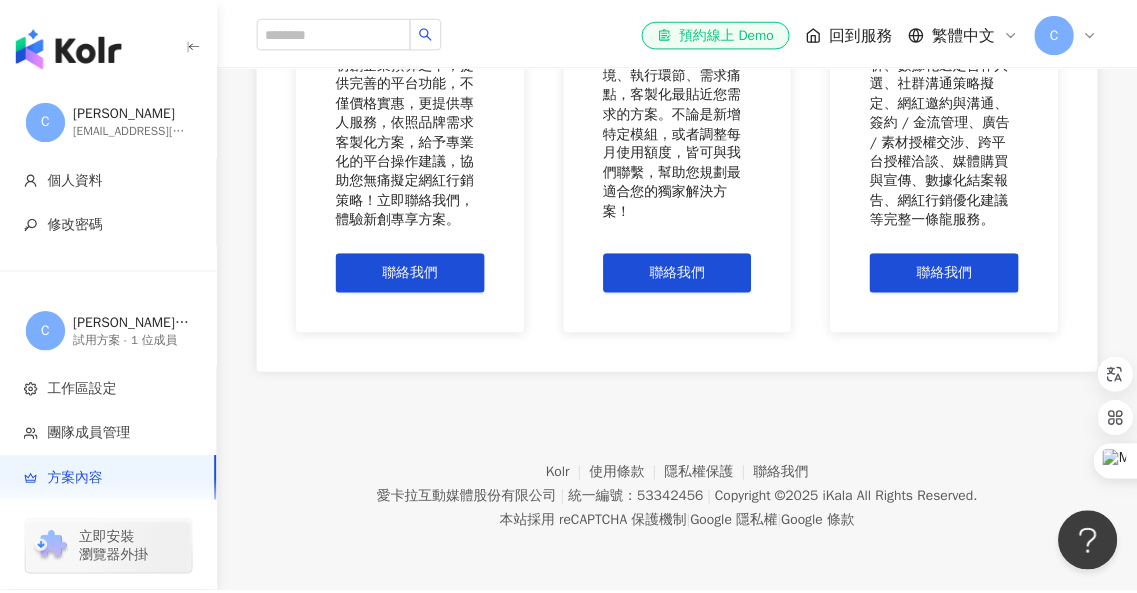 scroll, scrollTop: 0, scrollLeft: 0, axis: both 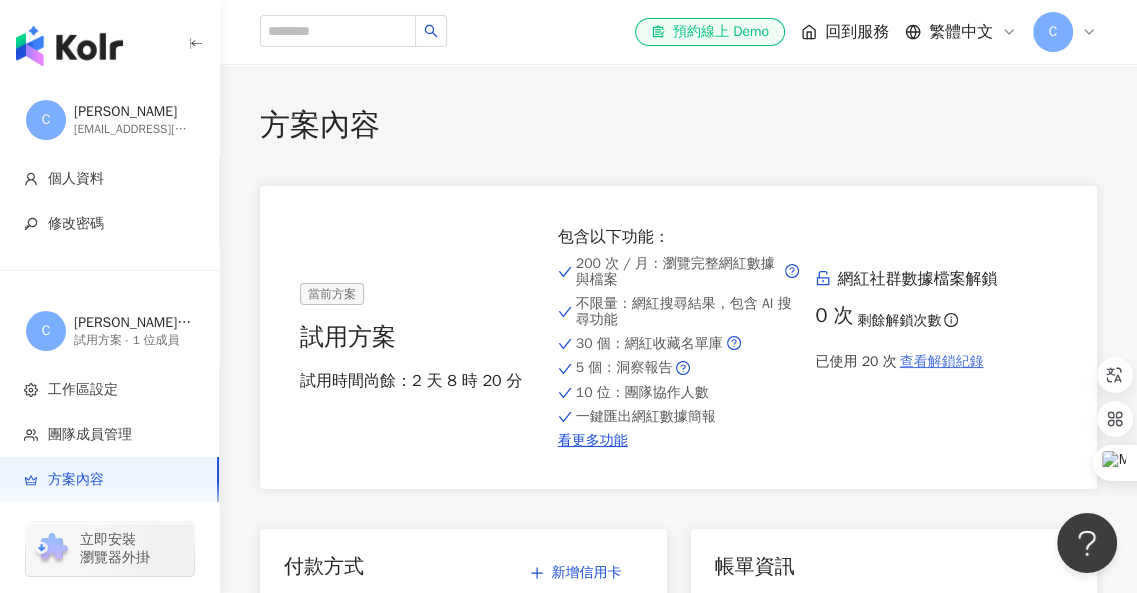click on "查看解鎖紀錄" at bounding box center [941, 362] 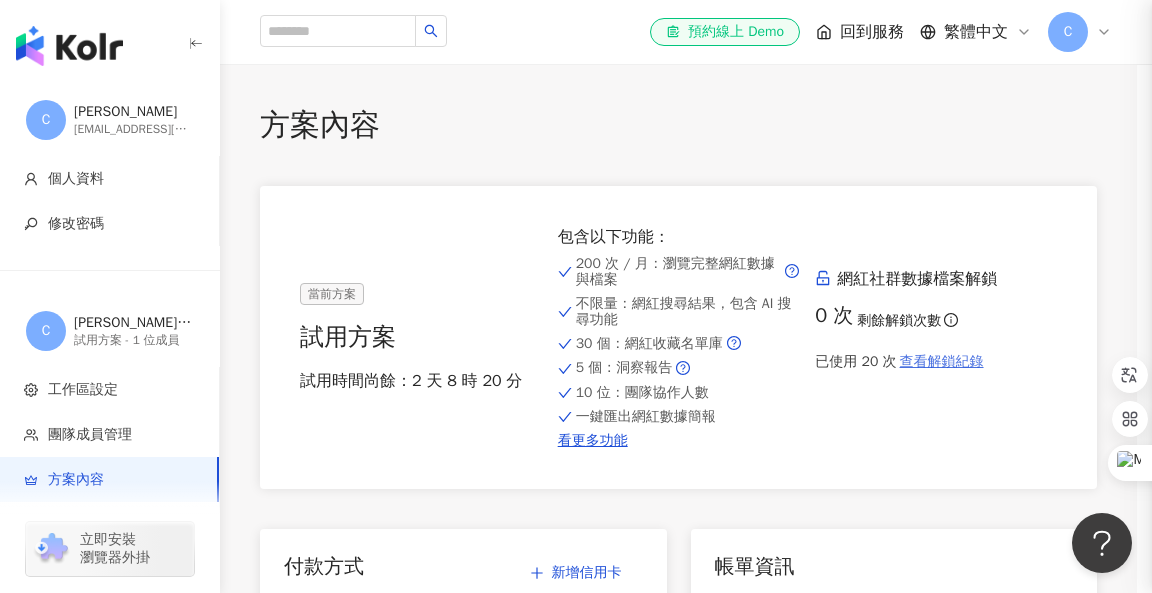 drag, startPoint x: 951, startPoint y: 376, endPoint x: 953, endPoint y: 364, distance: 12.165525 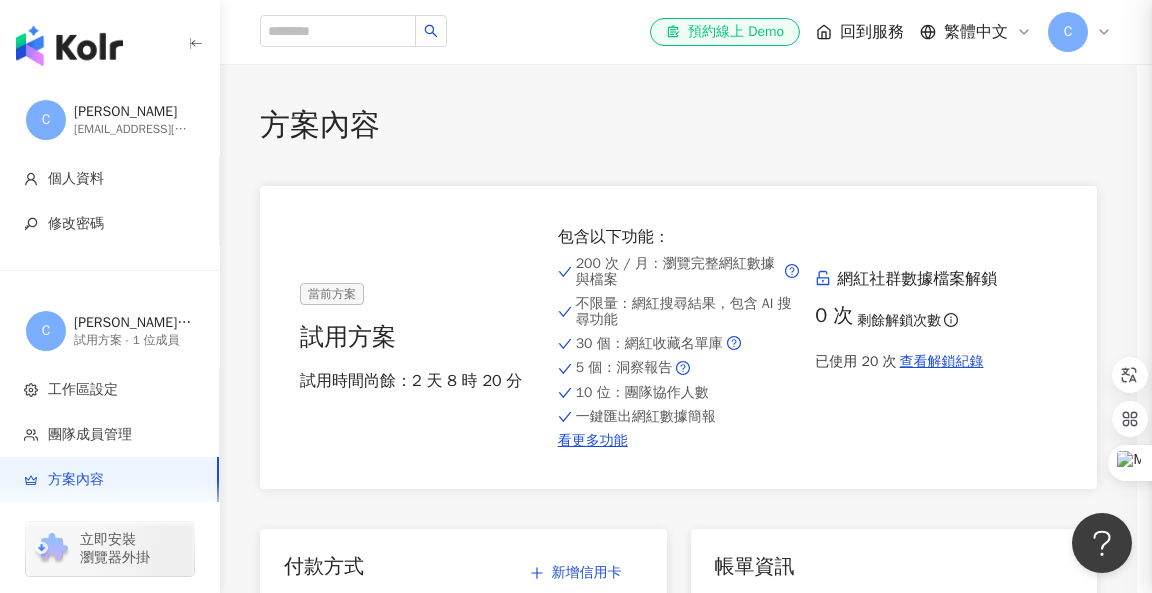 click on "網紅社群數據檔案解鎖紀錄 網紅名稱 解鎖日期 Lala Chang 追蹤數
2,958 2025/7/29 | 可查看 180 天 方案額度 由 chris 解鎖 Eveelyn 追蹤數
12,744 2025/7/29 | 可查看 180 天 方案額度 由 chris 解鎖 EMMA 追蹤數
22,057 2025/7/29 | 可查看 180 天 方案額度 由 chris 解鎖 明明 追蹤數
61,141 2025/7/29 | 可查看 180 天 方案額度 由 chris 解鎖 米其林 追蹤數
6,376 2025/7/29 | 可查看 180 天 方案額度 由 chris 解鎖 chiao😊愛美食 追蹤數
97,769 2025/7/29 | 可查看 180 天 方案額度 由 chris 解鎖 darren蘋果樹旅遊玩樂誌 追蹤數
122,916 2025/7/29 | 可查看 180 天 方案額度 由 chris 解鎖 Fish老妞旅行記食 追蹤數
42,526 2025/7/29 | 可查看 180 天 方案額度 由 chris 解鎖 DJ 楊凱涵 Hannah 追蹤數
361,076 Vicky" at bounding box center (576, 296) 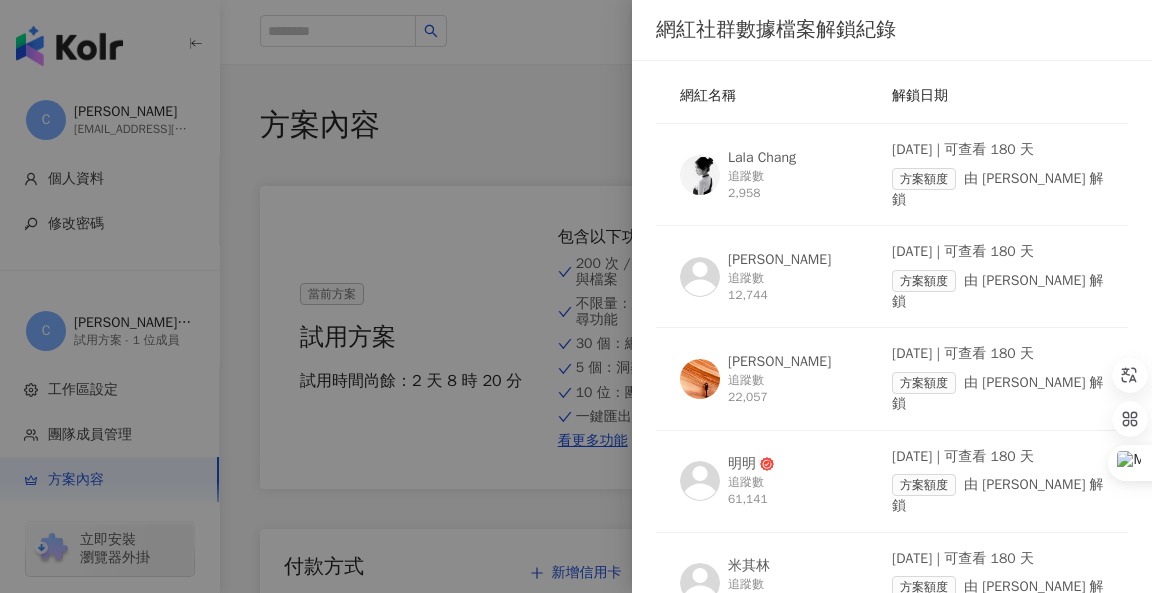 click at bounding box center [576, 296] 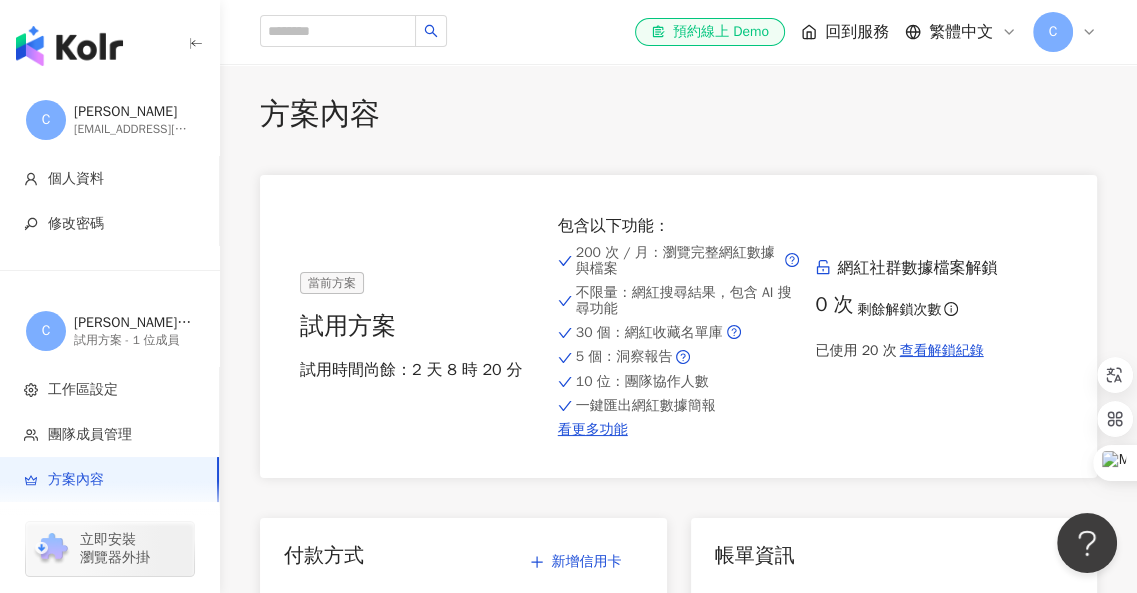 scroll, scrollTop: 0, scrollLeft: 0, axis: both 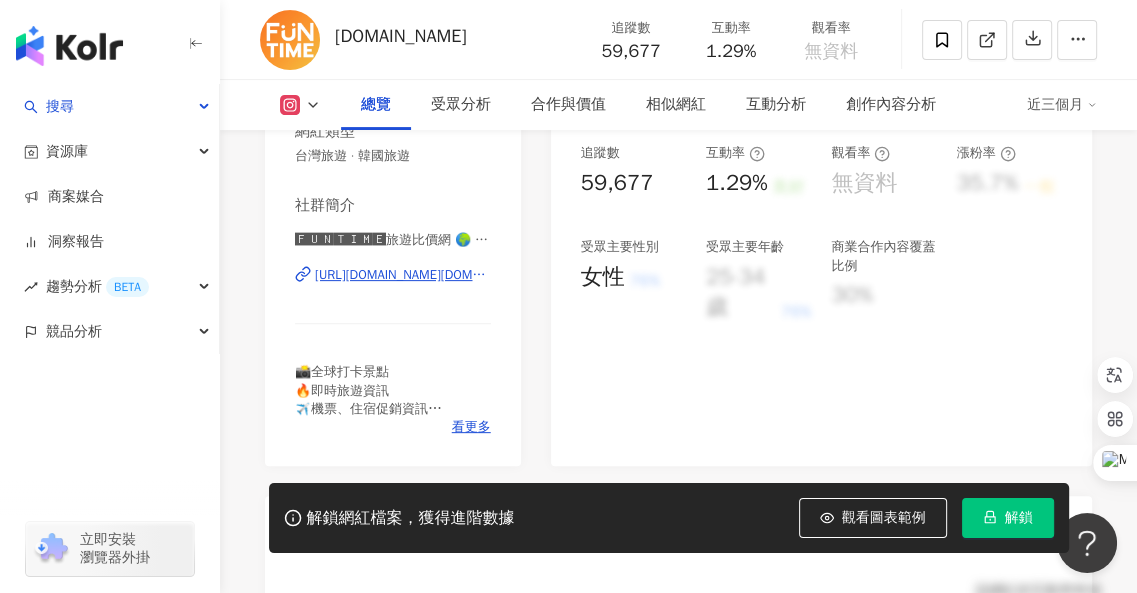 click on "[URL][DOMAIN_NAME][DOMAIN_NAME]" at bounding box center (403, 275) 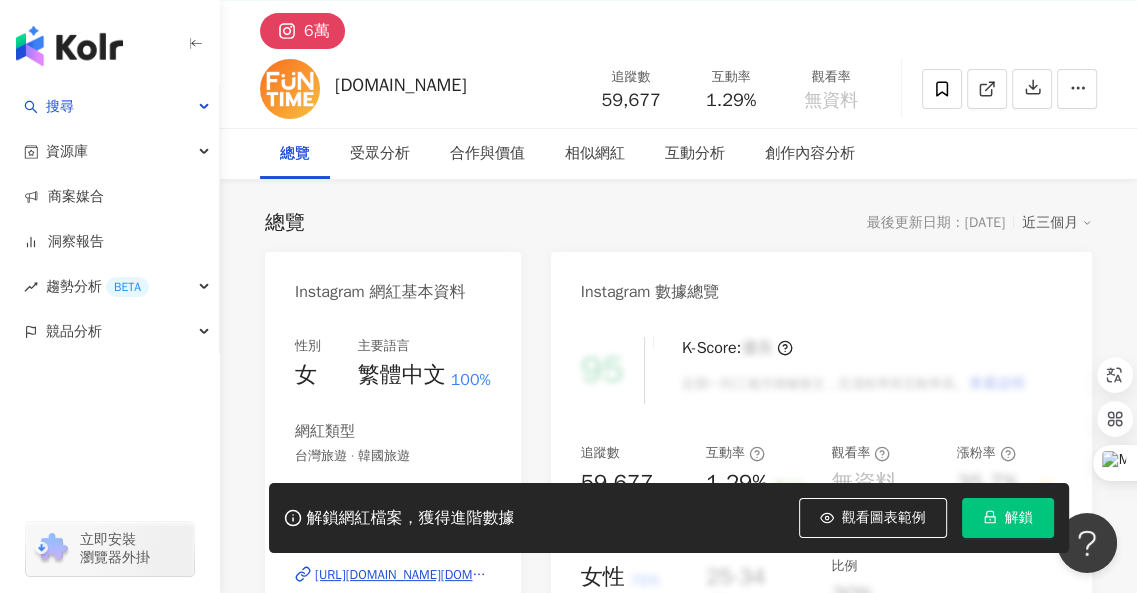 scroll, scrollTop: 0, scrollLeft: 0, axis: both 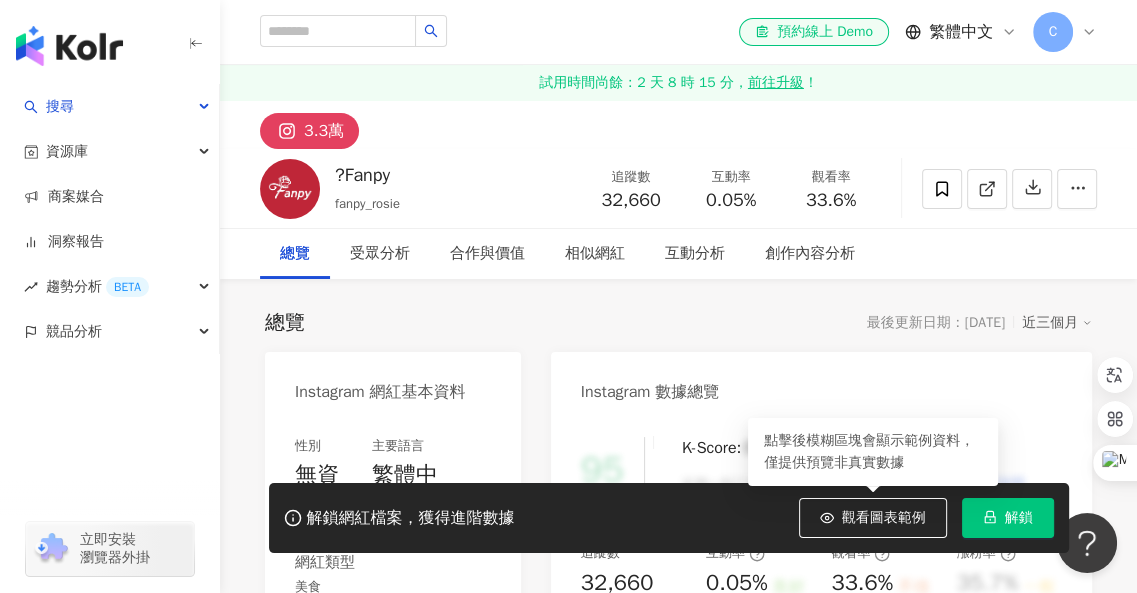 click on "總覽 最後更新日期：[DATE] 近三個月 Instagram 網紅基本資料 性別   無資料 主要語言   繁體中文 97.2% 網紅類型 美食 社群簡介 🌹Fanpy | fanpy_rosie [URL][DOMAIN_NAME] #FanpyxJUKSYhyper❤️‍🔥
-
🌺 Fanpy makes our fans happy🌸🌼
🍽️ 我們介紹好吃的餐廳&美食 #fanpyfoodie
🎩 流行時尚 @fanpy_life #fanpyotd
-
📮品牌活動合作、宣傳請私訊💌 看更多 Instagram 數據總覽 95 K-Score :   優良 近期一到三個月積極發文，且漲粉率與互動率高。 查看說明 追蹤數   32,660 互動率   0.05% 良好 觀看率   33.6% 不佳 漲粉率   35.7% 一般 受眾主要性別   女性 76% 受眾主要年齡   25-34 歲 76% 商業合作內容覆蓋比例   30% AI Instagram 成效等級三大指標 互動率 0.05% 良好 同等級網紅的互動率中位數為  0.19% 觀看率 33.6% 不佳 同等級網紅的觀看率中位數為  35.5% 漲粉率 35.7% 一般 同等級網紅的漲粉率中位數為  0.8%" at bounding box center [678, 1140] 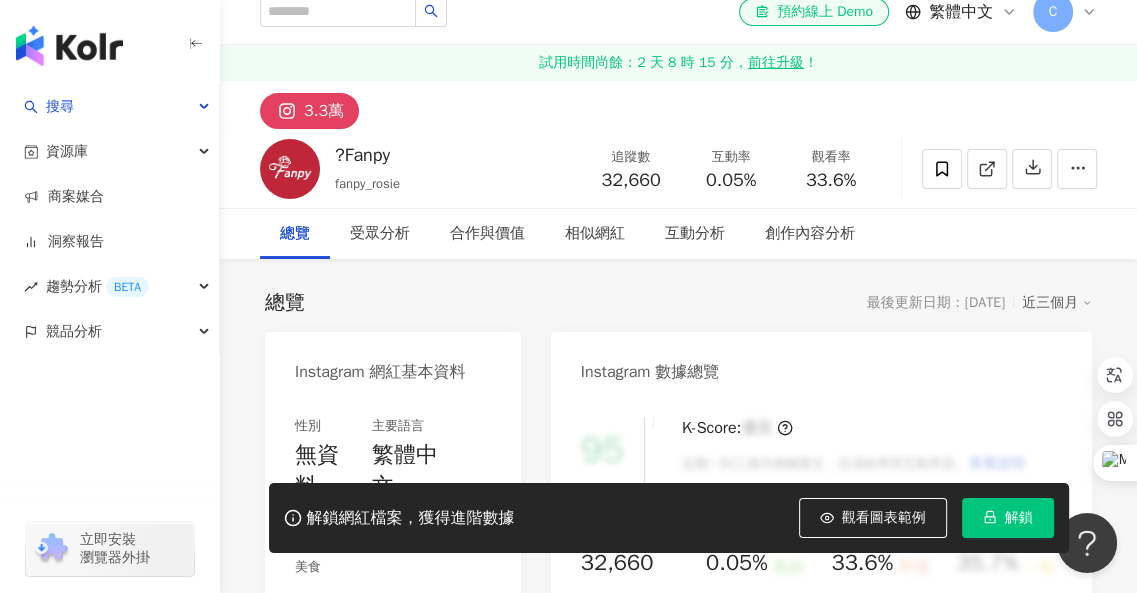 scroll, scrollTop: 0, scrollLeft: 0, axis: both 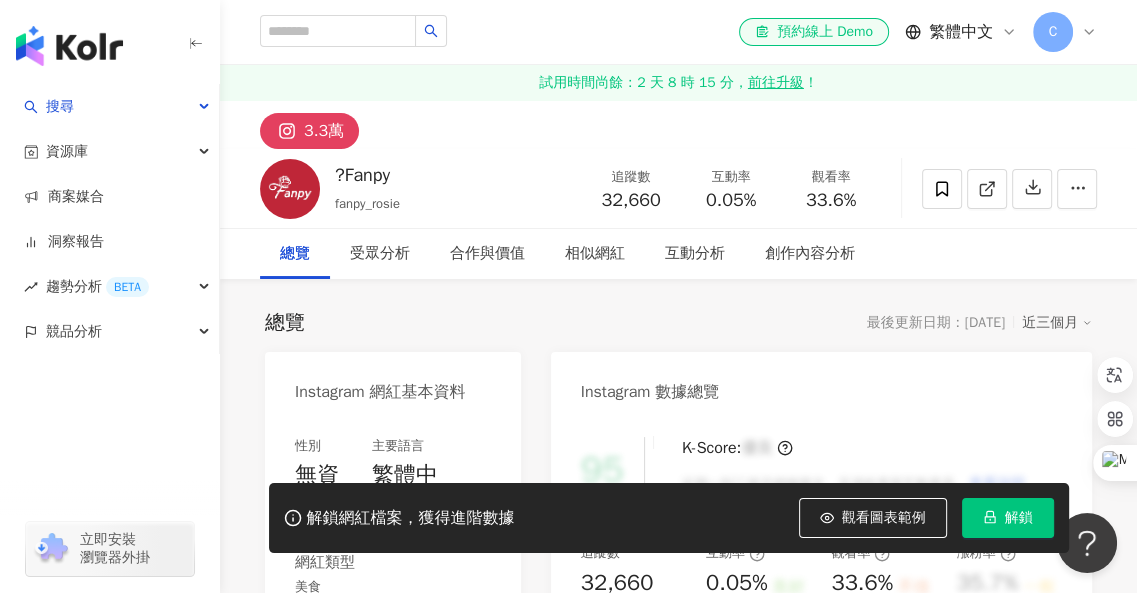 click on "3.3萬" at bounding box center (324, 131) 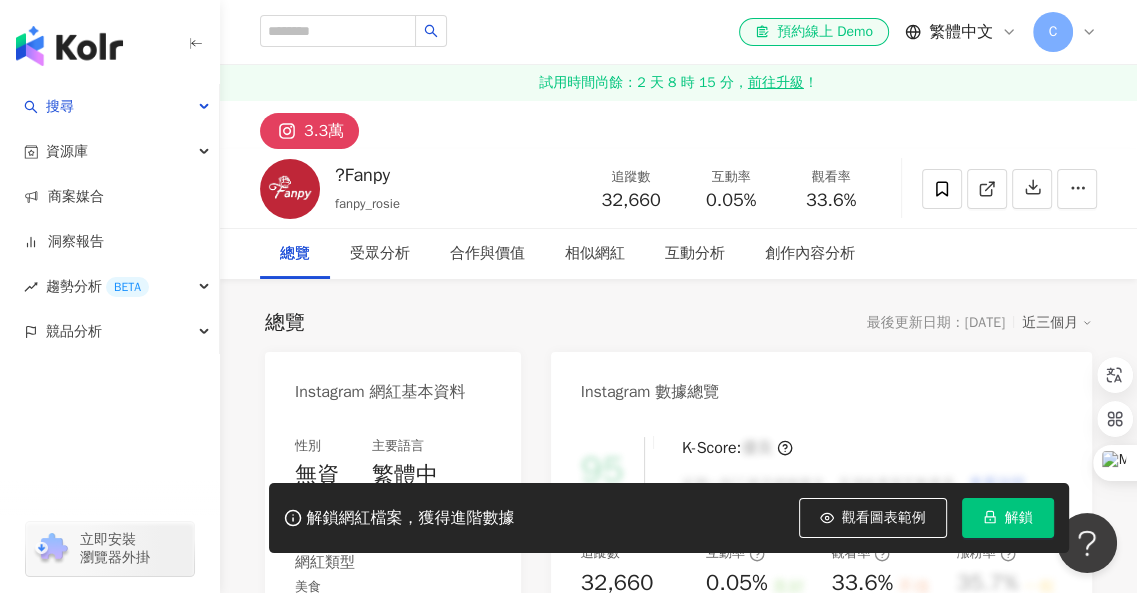 click at bounding box center [290, 189] 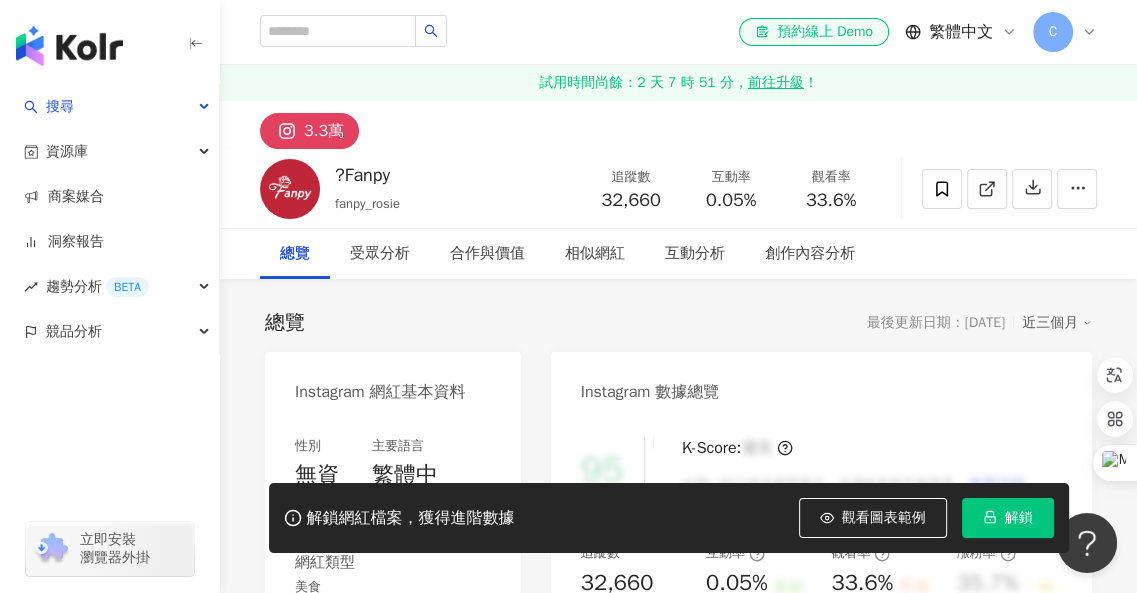 click at bounding box center [110, 420] 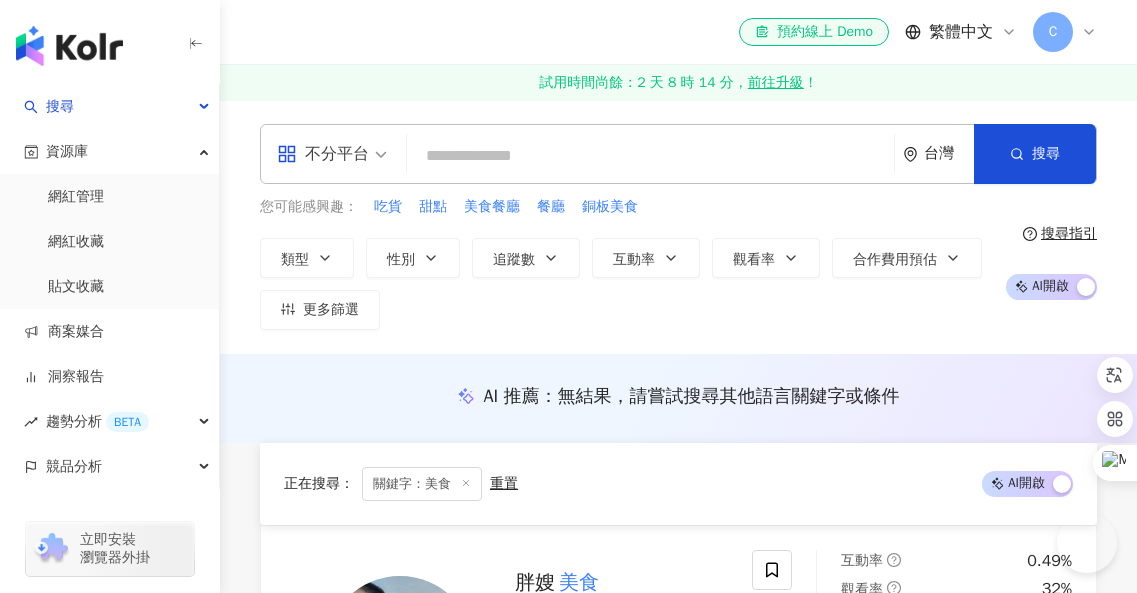 scroll, scrollTop: 3700, scrollLeft: 0, axis: vertical 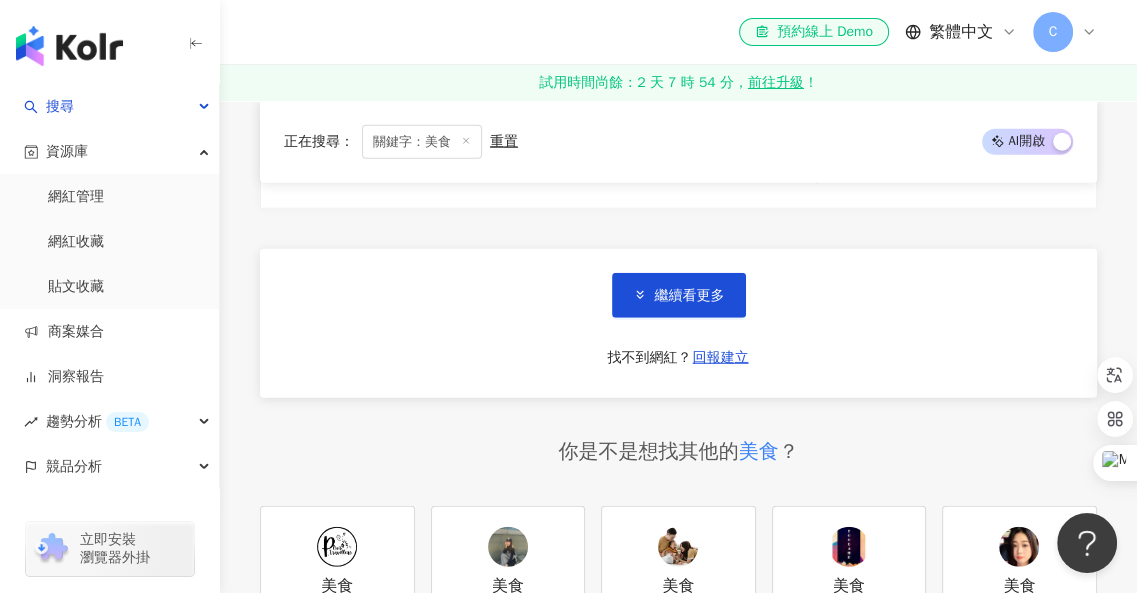 click on "正在搜尋 ： 關鍵字：美食 重置 AI  開啟 AI  關閉 胖嫂 美食 網紅類型 ： 家庭  ·  美食 總追蹤數 ： 3,530,000 名稱 ： 胖嫂 美食 簡介 ： 又愛吃又愛喝，天天樂呵呵 大家好，這裡是胖嫂 美食  胖嫂帶你一起吃 美食 ，與你分享快樂 希望大家每天也樂呵呵 353萬 查看關鍵字貼文 500 筆 互動率 0.49% 觀看率 32% 漲粉率 6.65% 一画 美食 網紅類型 ： 日常話題 總追蹤數 ： 497,000 名稱 ： 一画 美食 簡介 ： 大家好，欢迎大家来到一画 美食 。  一画觉得 美食 是生活中的必需品，一顿美味的食物会令你一整天都感到愉快，更有动力去工作！  一画每天都会在这里分享一道家常菜，让大家每天都能够享用美味的食物。  一画在发布视频的同时，会为大家提供20种以上语言的字幕（英语、德语、法语、马来语、菲律宾语、印地语、乌尔都语等），方便大家观看以及学习如何制作 美食 美食" at bounding box center [678, -910] 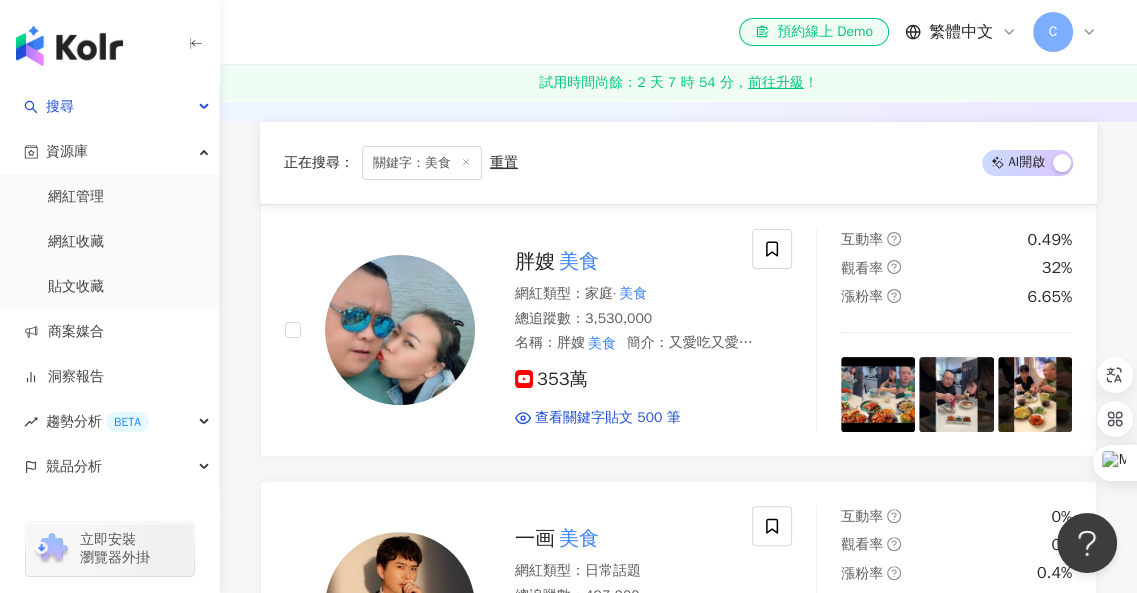 scroll, scrollTop: 0, scrollLeft: 0, axis: both 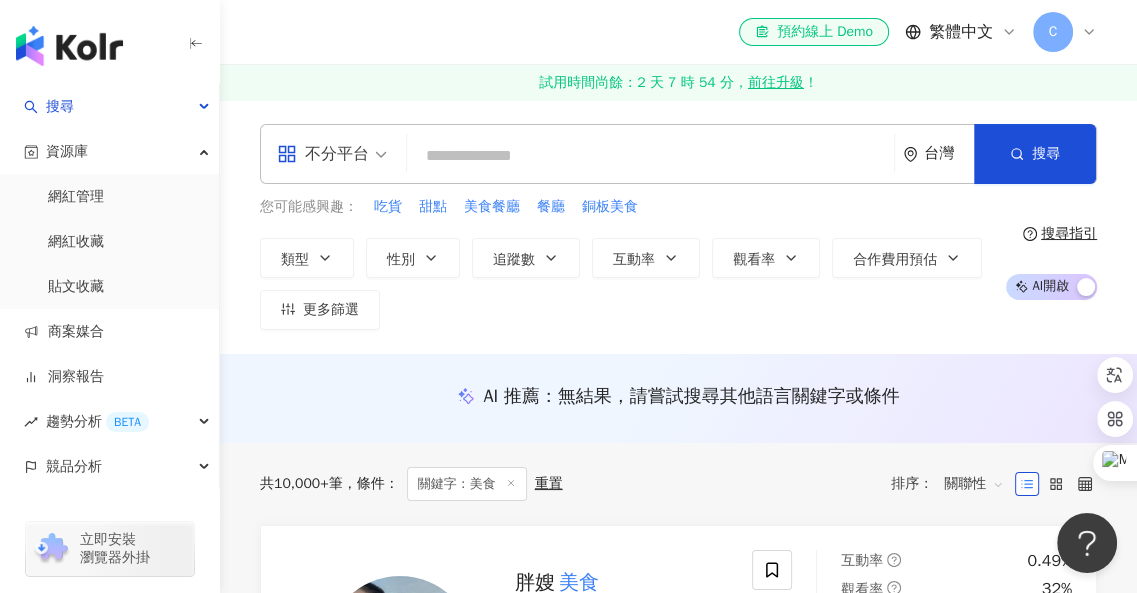 click at bounding box center (650, 156) 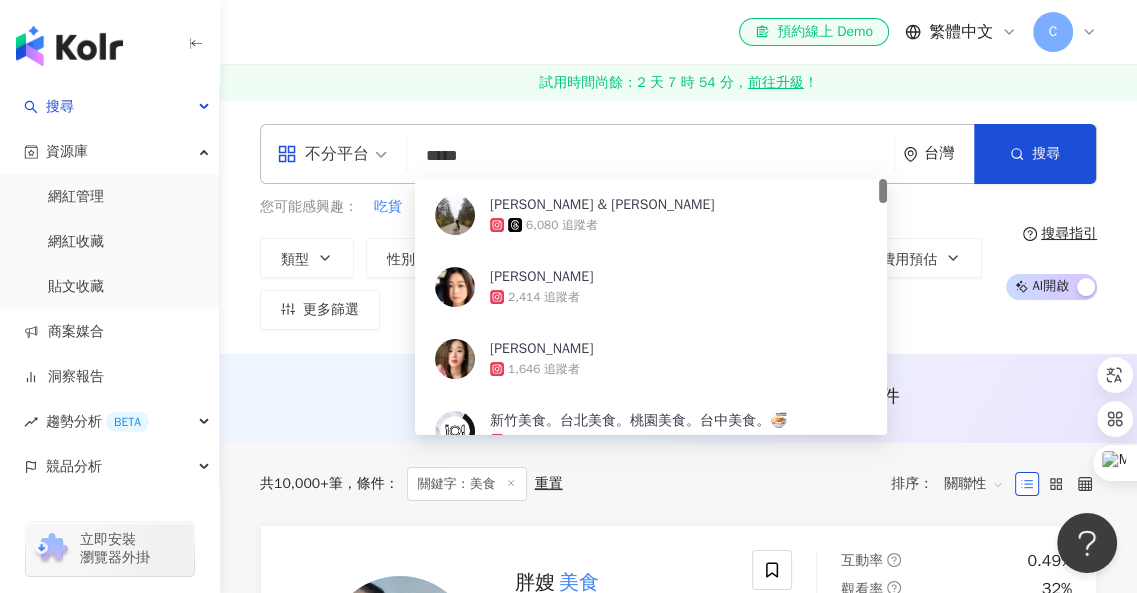 type on "***" 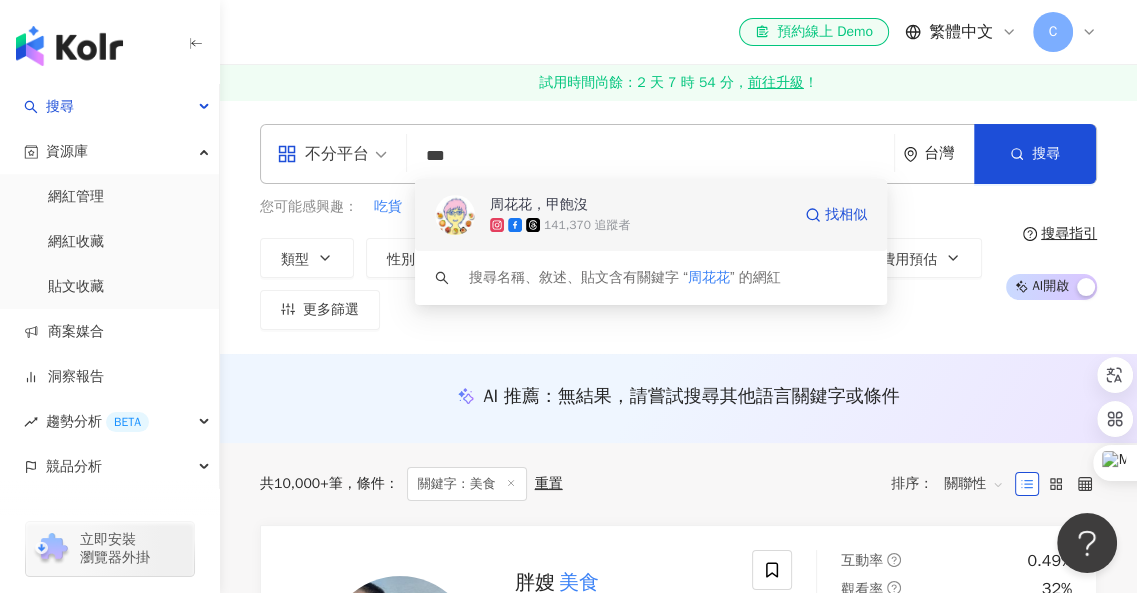 click on "周花花，甲飽沒" at bounding box center [539, 205] 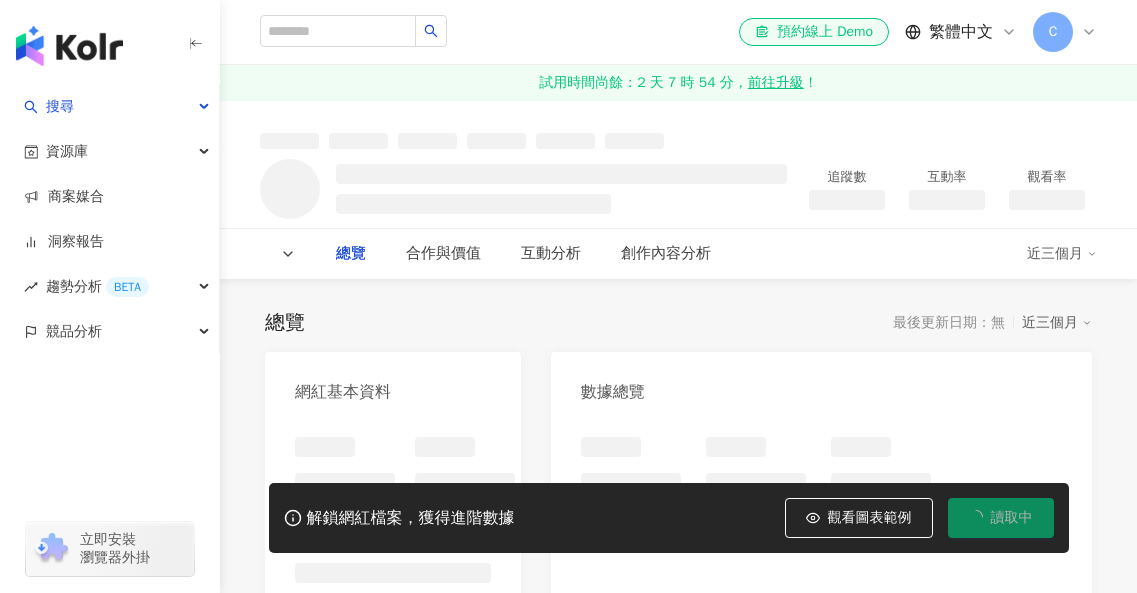 scroll, scrollTop: 0, scrollLeft: 0, axis: both 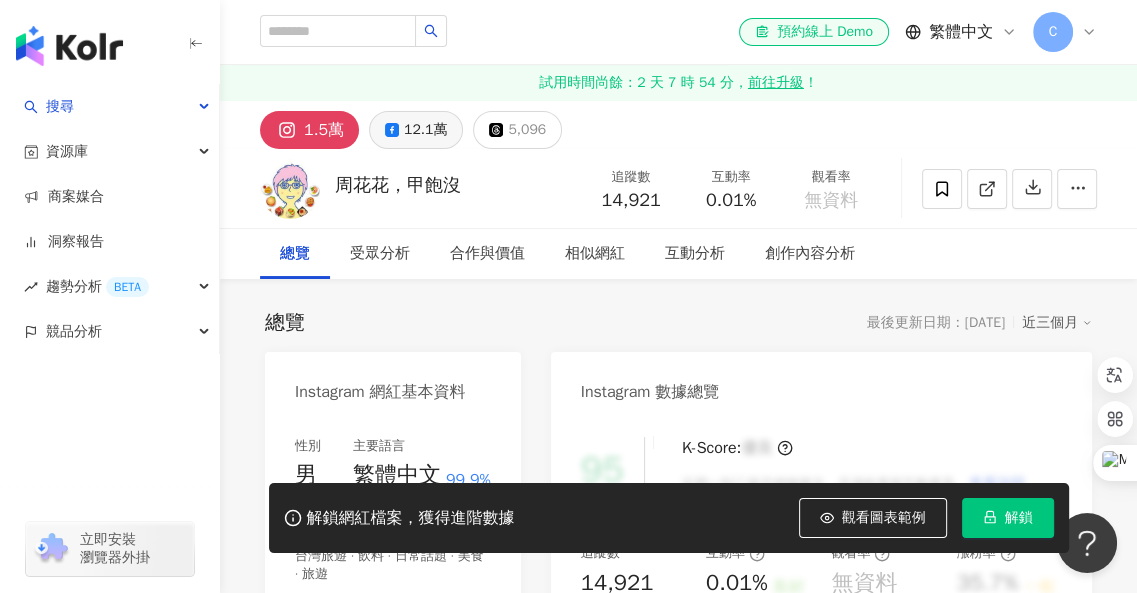 click on "12.1萬" at bounding box center (425, 130) 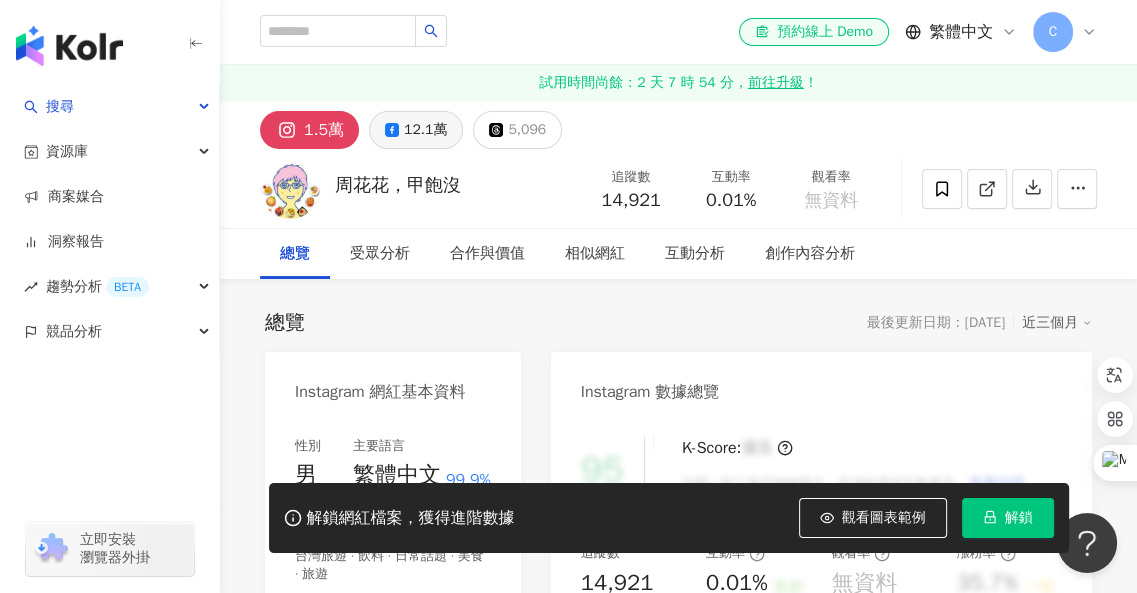 click on "12.1萬" at bounding box center (425, 130) 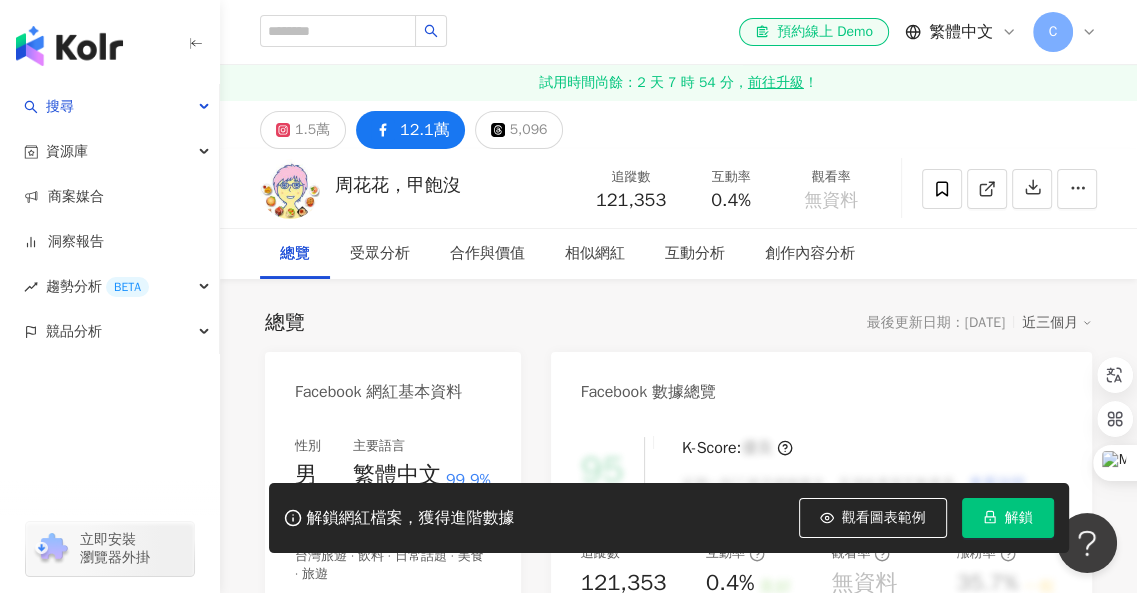 click on "12.1萬" at bounding box center [425, 130] 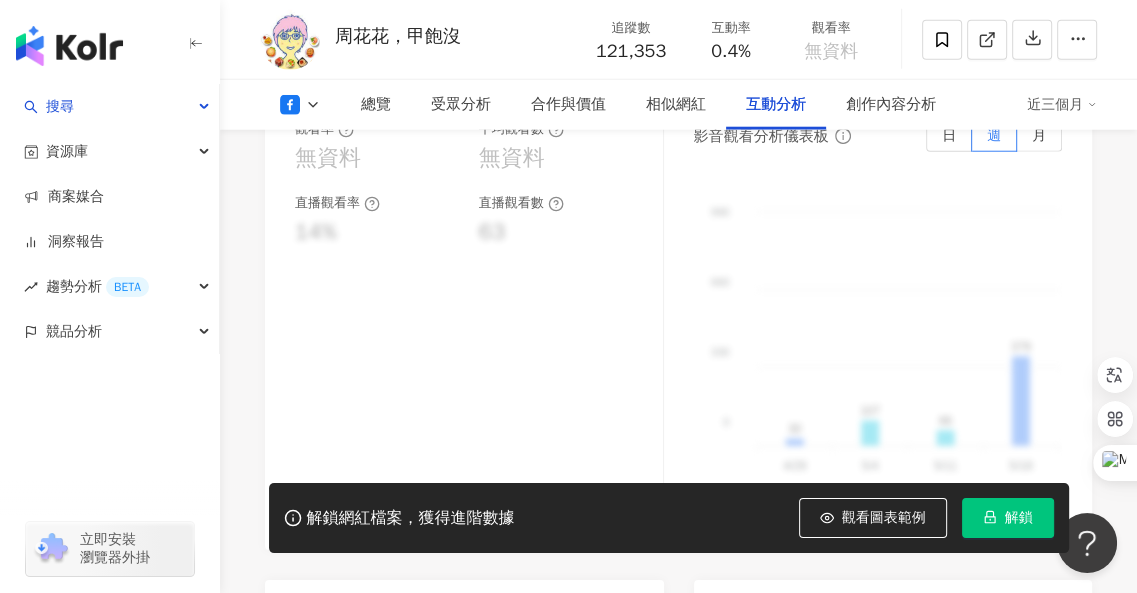scroll, scrollTop: 4400, scrollLeft: 0, axis: vertical 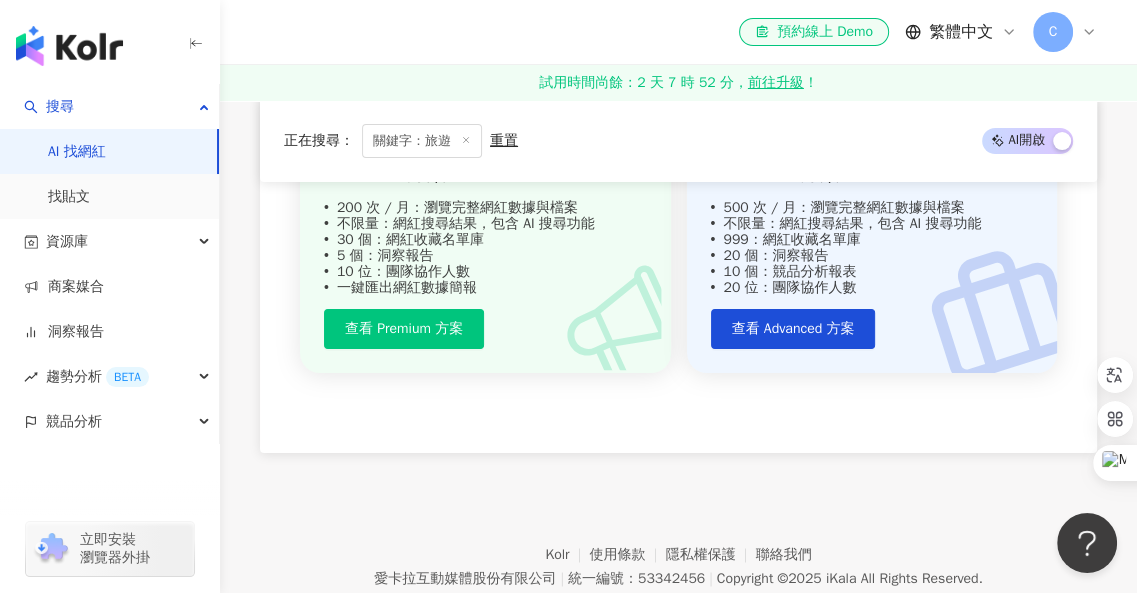 click on "Kolr 使用條款 隱私權保護 聯絡我們 愛卡拉互動媒體股份有限公司  |  統一編號：53342456  |  Copyright ©  2025   iKala   All Rights Reserved. 本站採用 reCAPTCHA 保護機制  |  Google 隱私權  |  Google 條款" at bounding box center (678, 564) 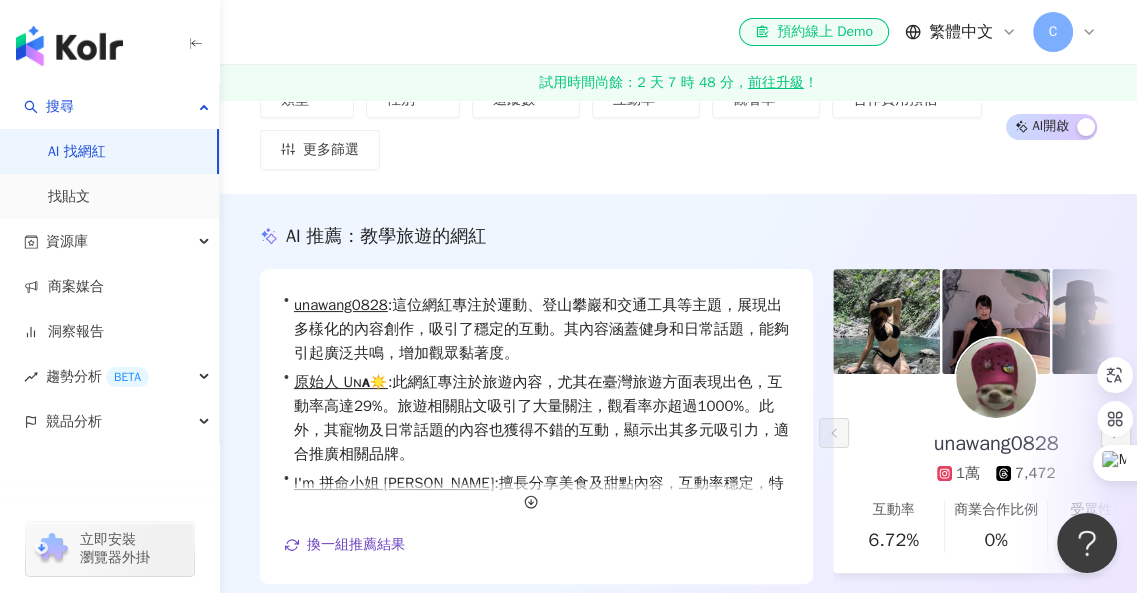scroll, scrollTop: 0, scrollLeft: 0, axis: both 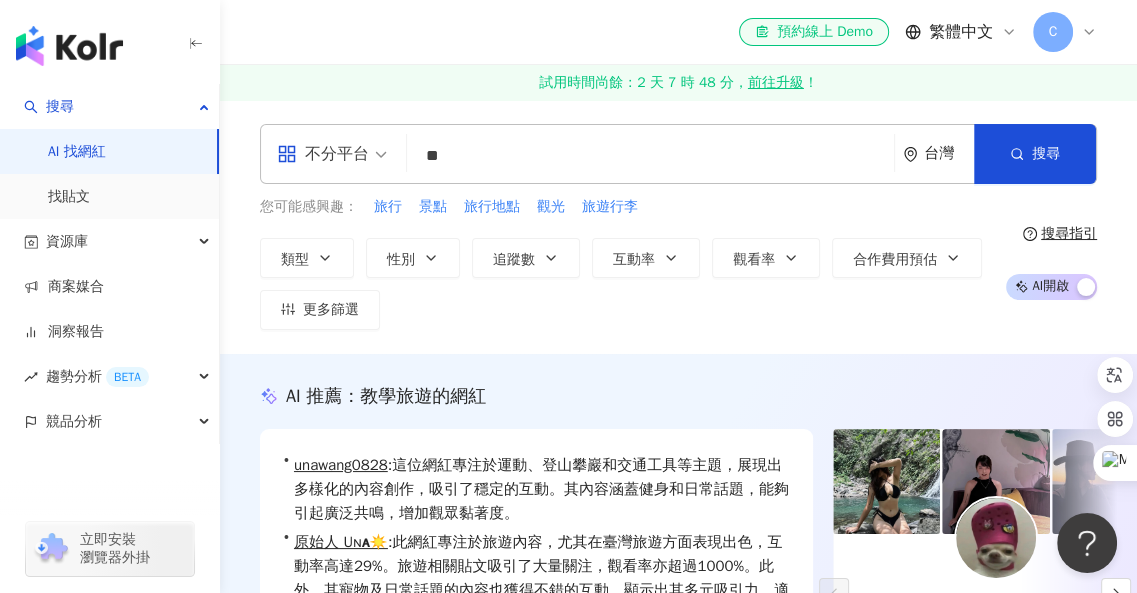click on "**" at bounding box center (650, 156) 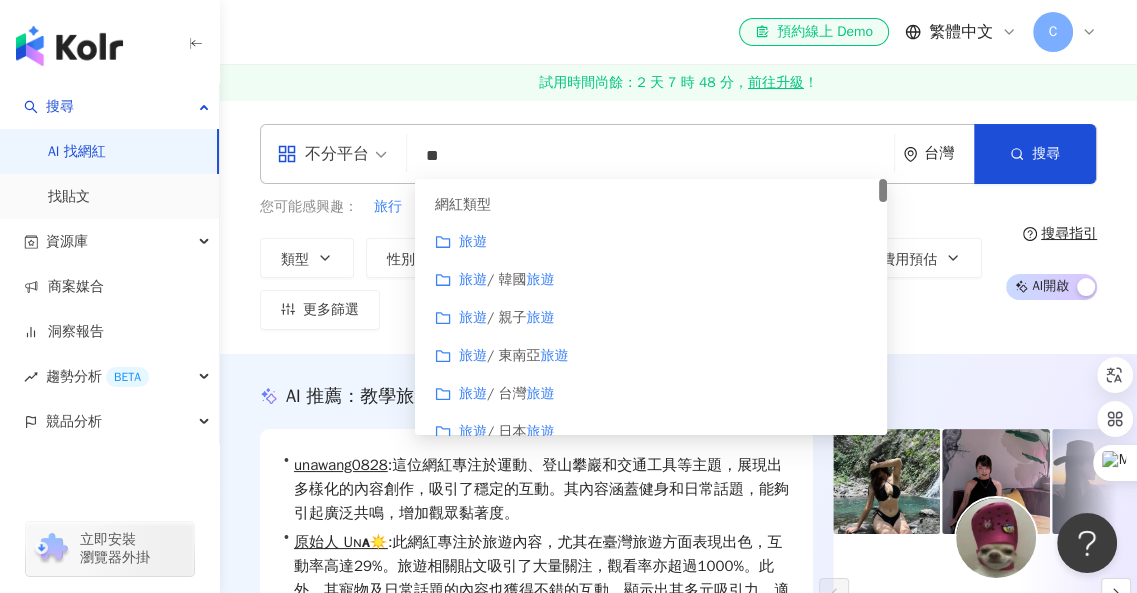 type on "*" 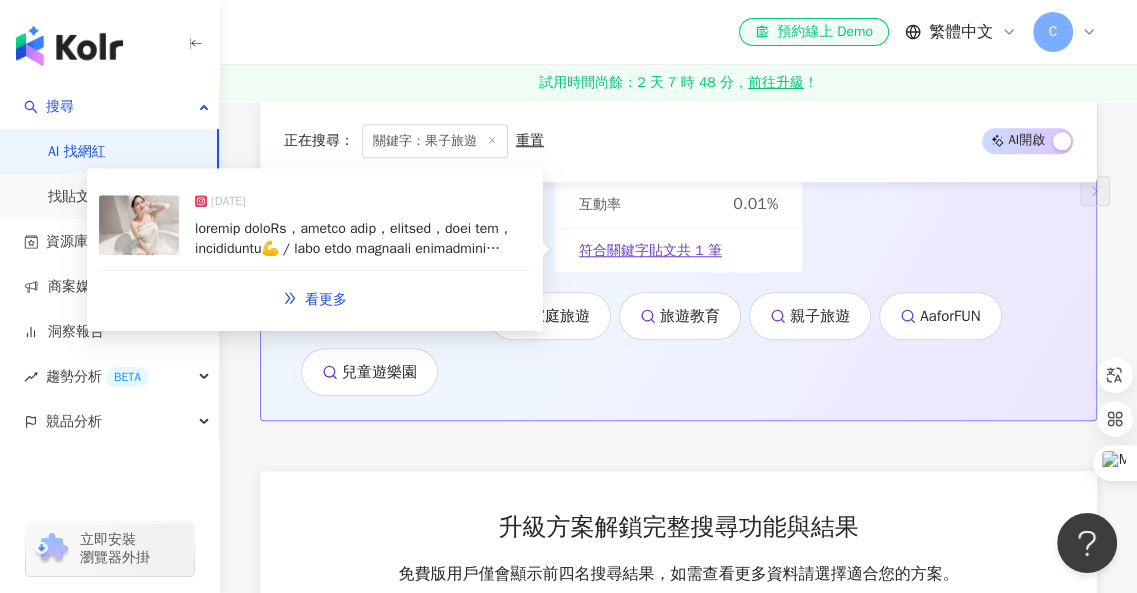 scroll, scrollTop: 1400, scrollLeft: 0, axis: vertical 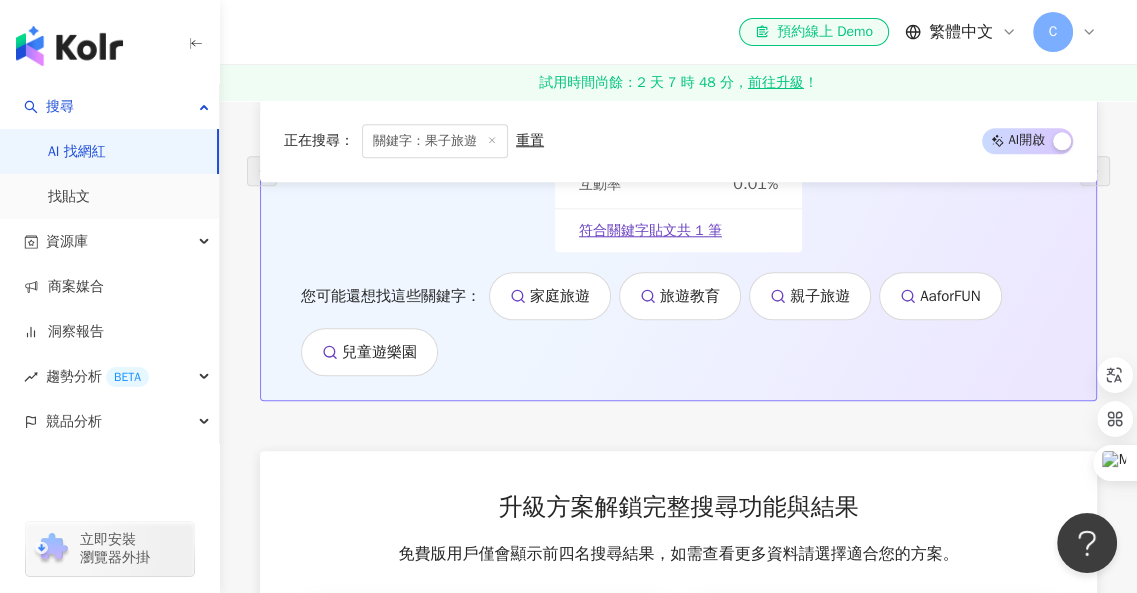 click on "susiping 台灣旅遊 總追蹤數 3.8萬 互動率 0.01% 符合關鍵字貼文共 1 筆 2025/4/12  看更多" at bounding box center (678, 134) 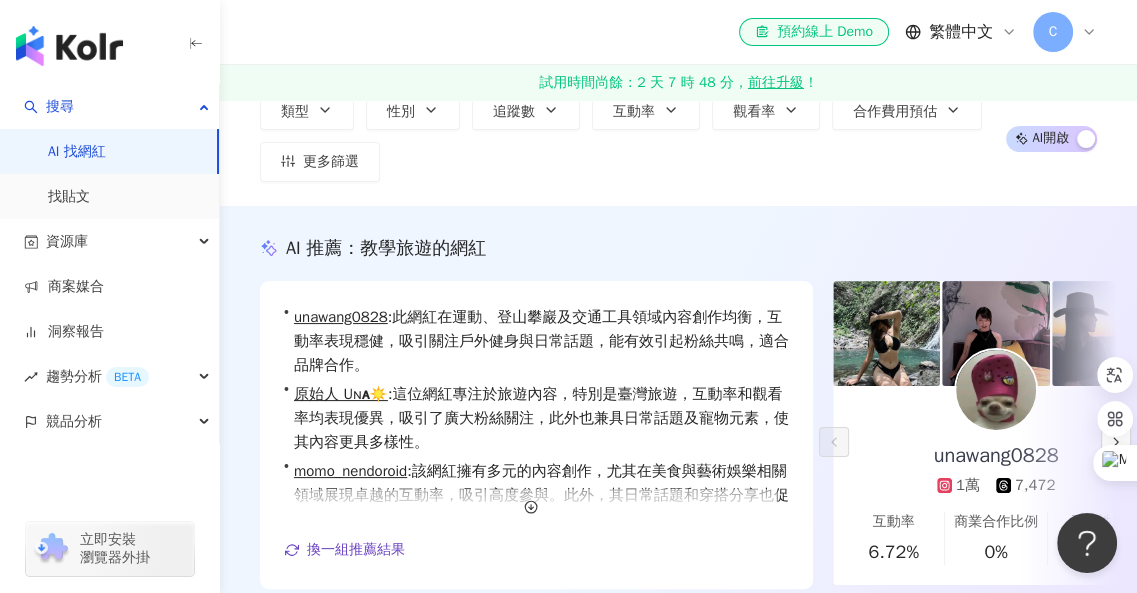 scroll, scrollTop: 0, scrollLeft: 0, axis: both 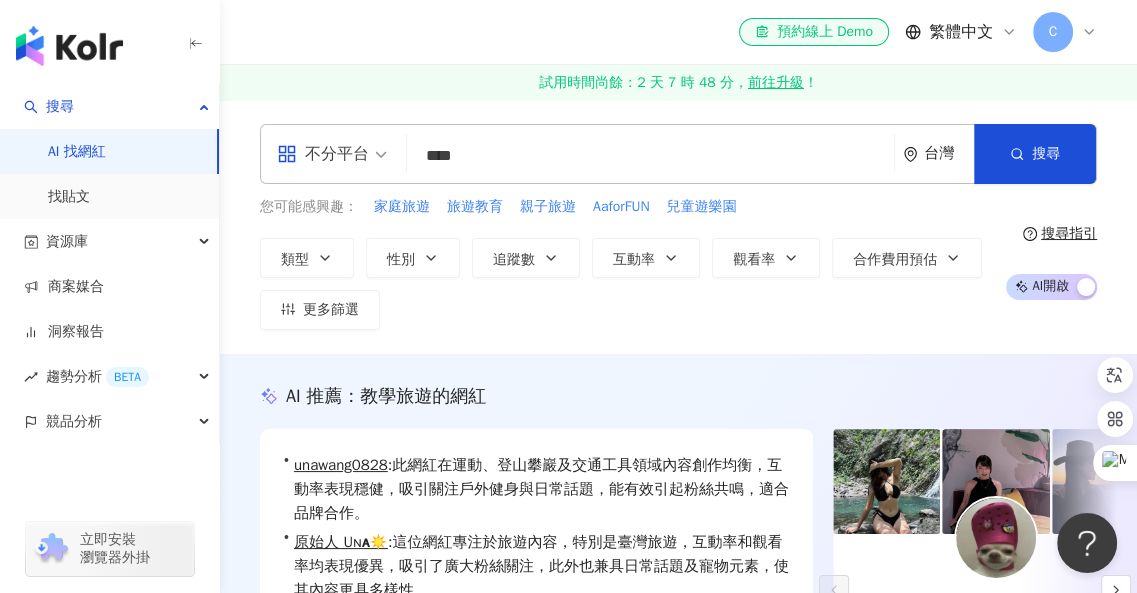 click on "****" at bounding box center (650, 156) 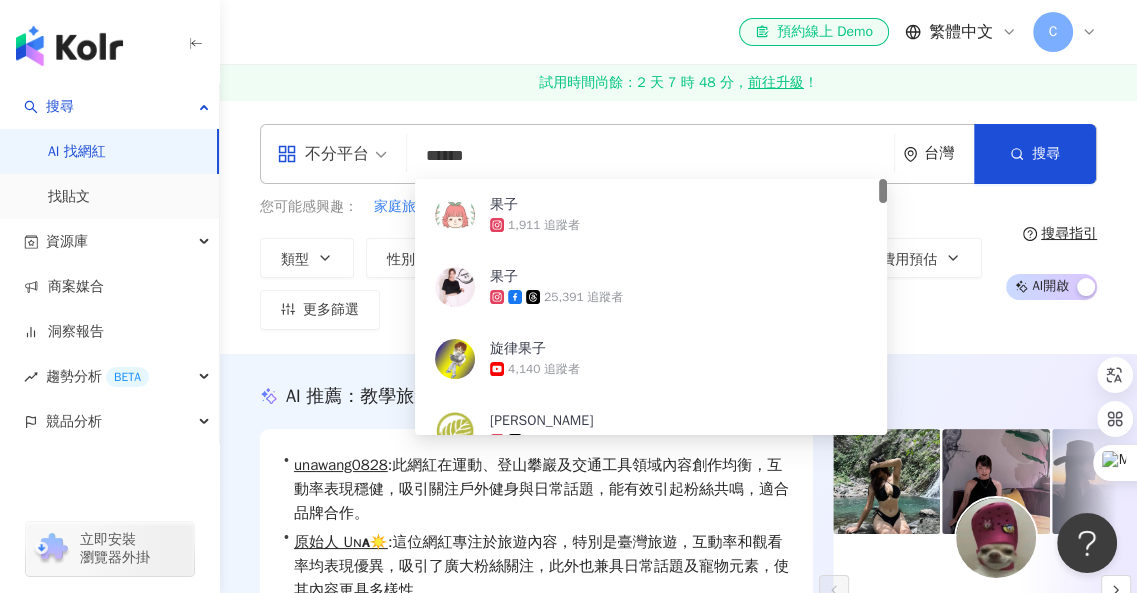 type on "*****" 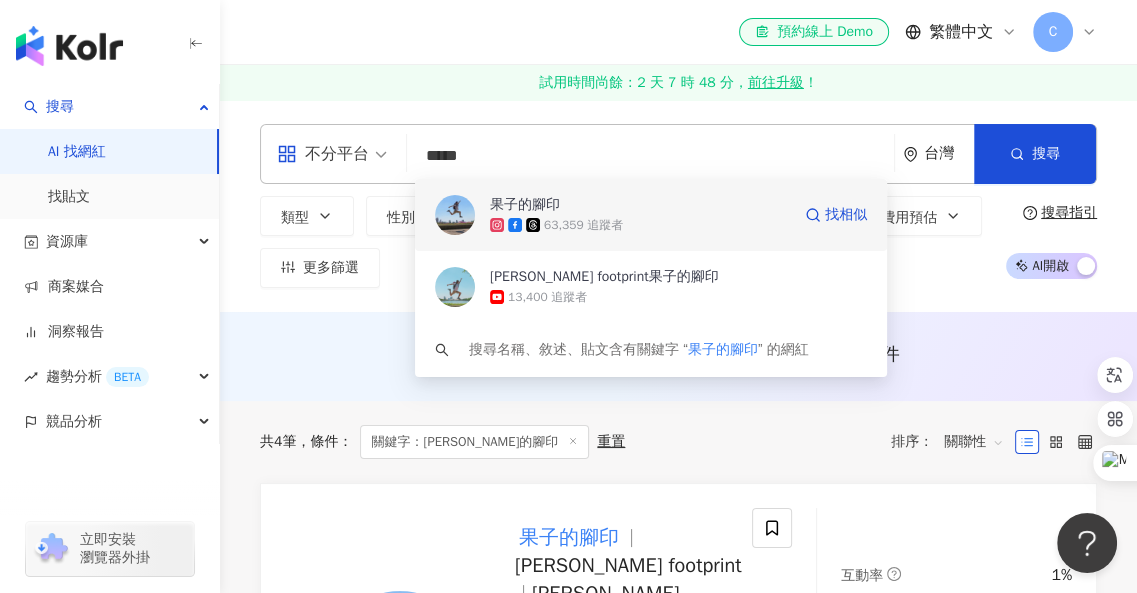 click on "63,359   追蹤者" at bounding box center (640, 225) 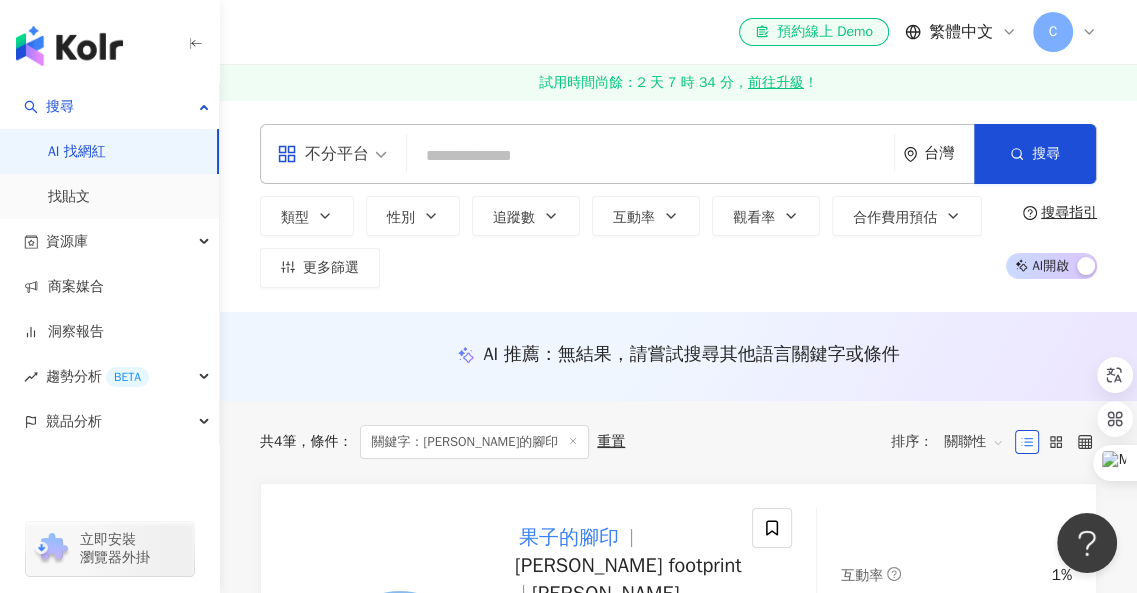 scroll, scrollTop: 200, scrollLeft: 0, axis: vertical 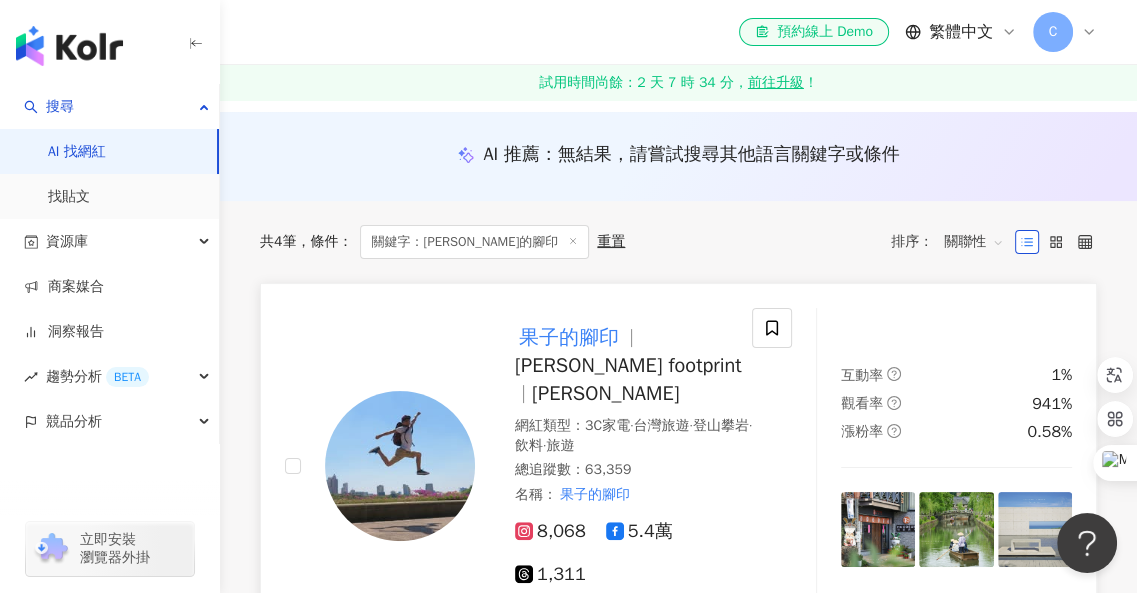 click on "果子的腳印" at bounding box center [569, 337] 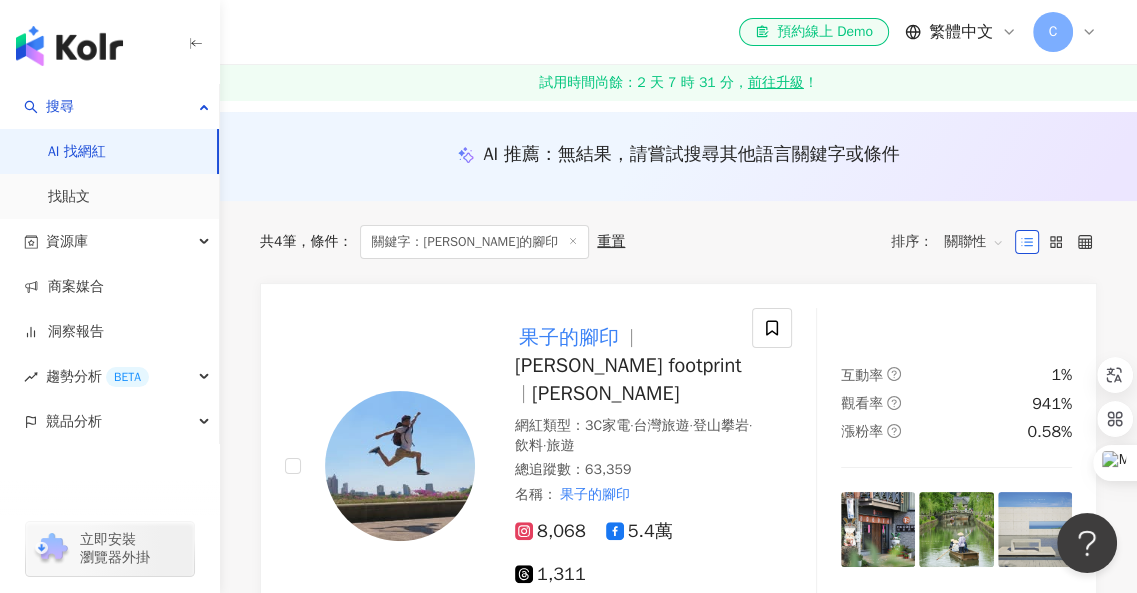 scroll, scrollTop: 0, scrollLeft: 0, axis: both 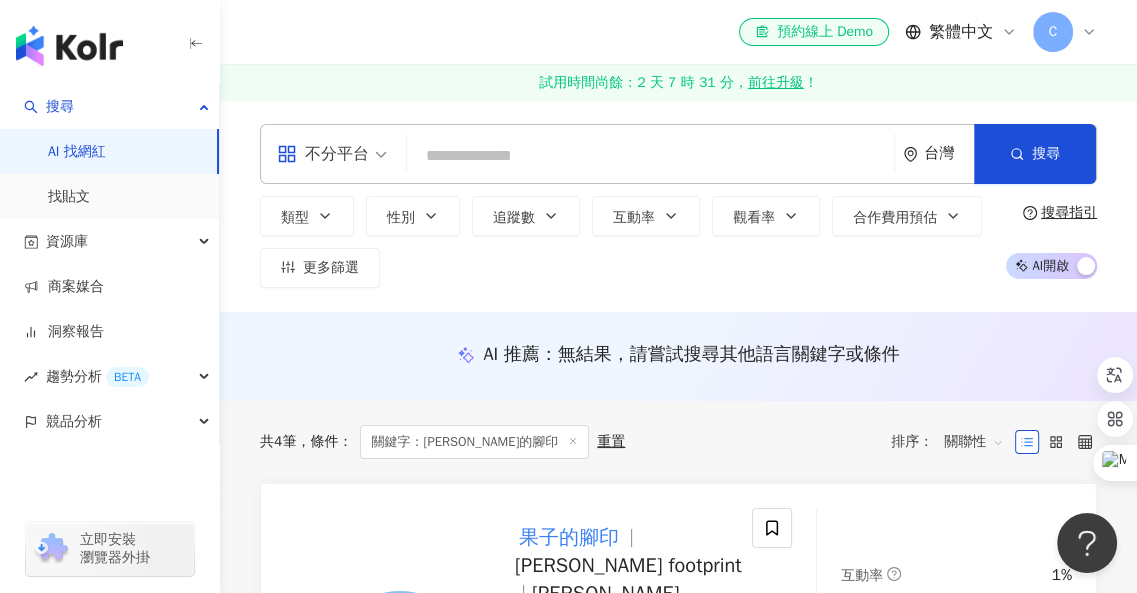 click at bounding box center (650, 156) 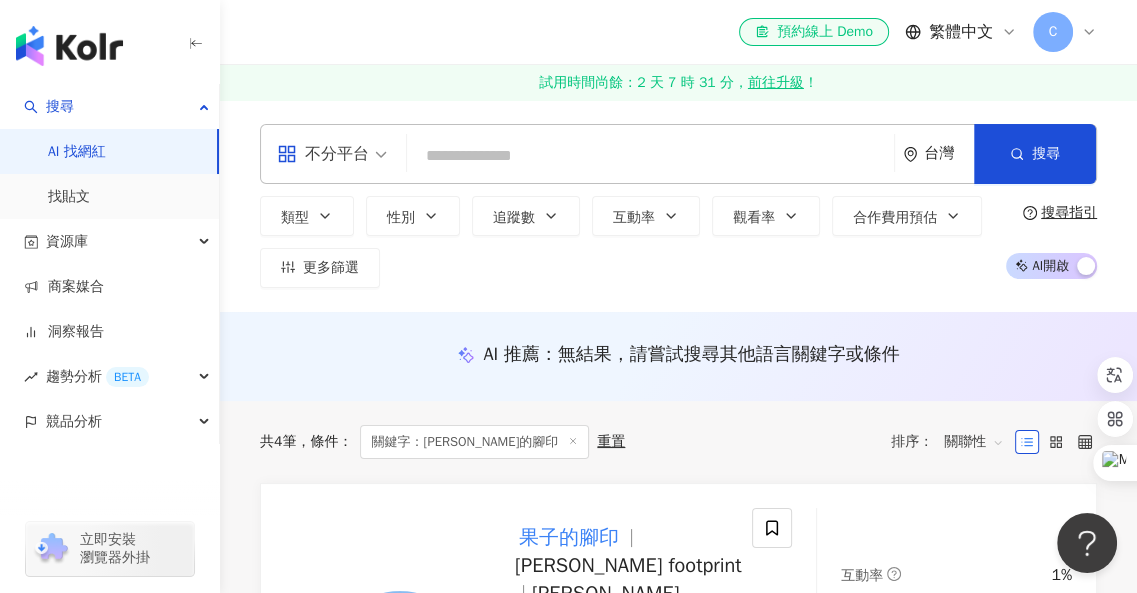 paste on "**" 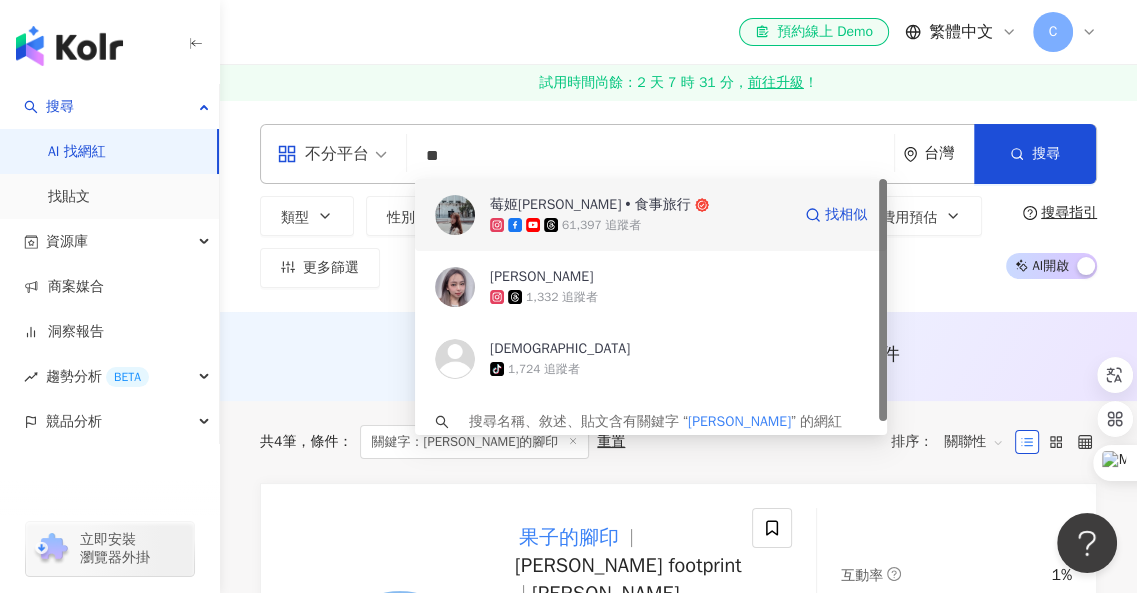 click on "莓姬貝利 • 食事旅行" at bounding box center (590, 205) 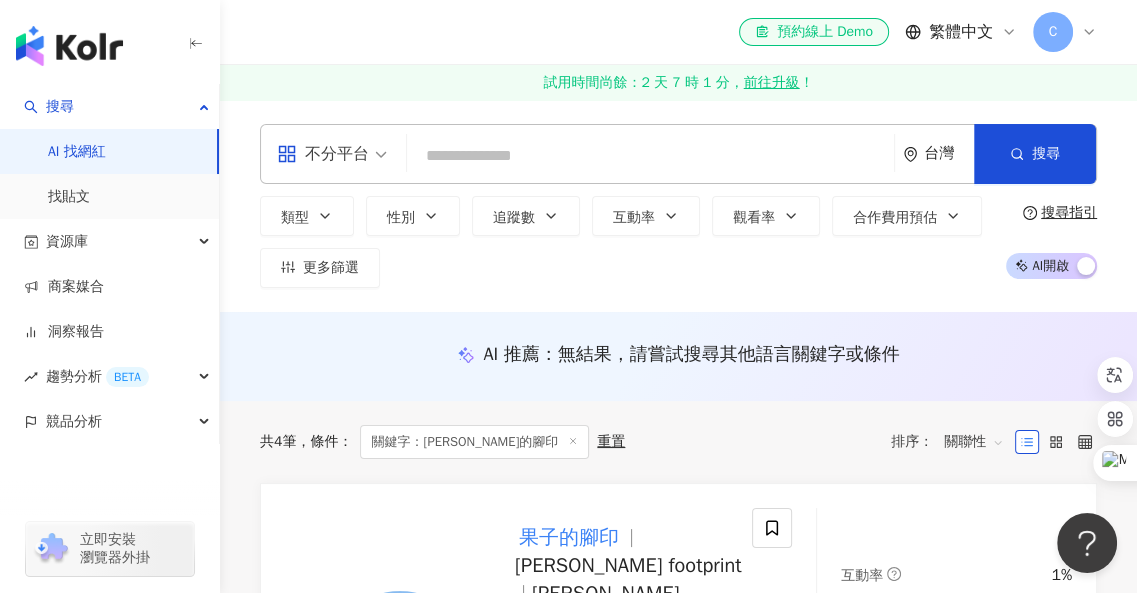 click at bounding box center [650, 156] 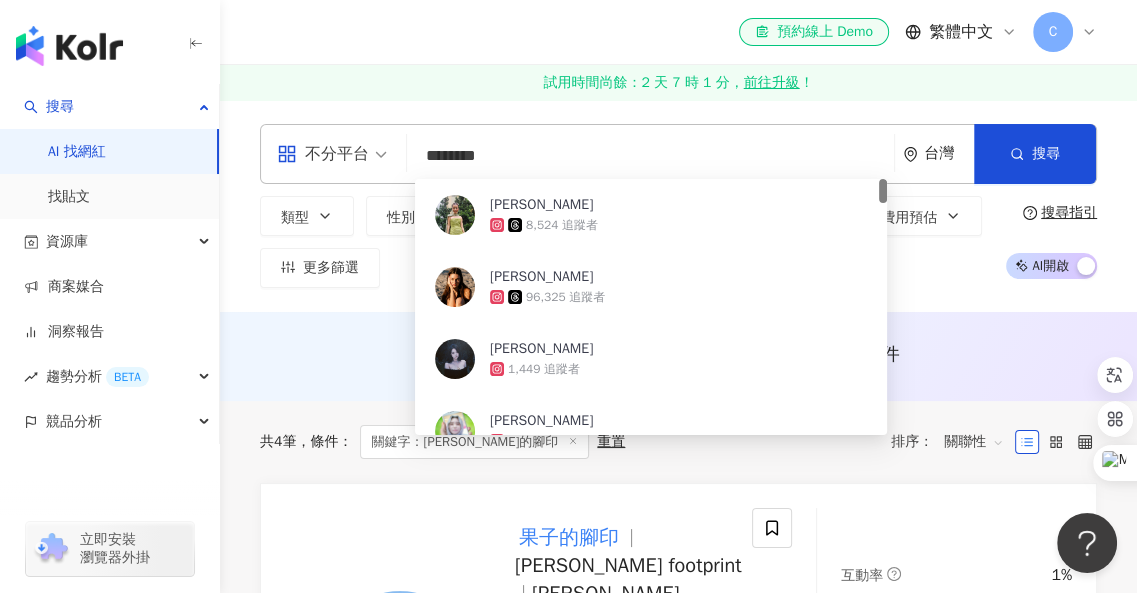 type on "******" 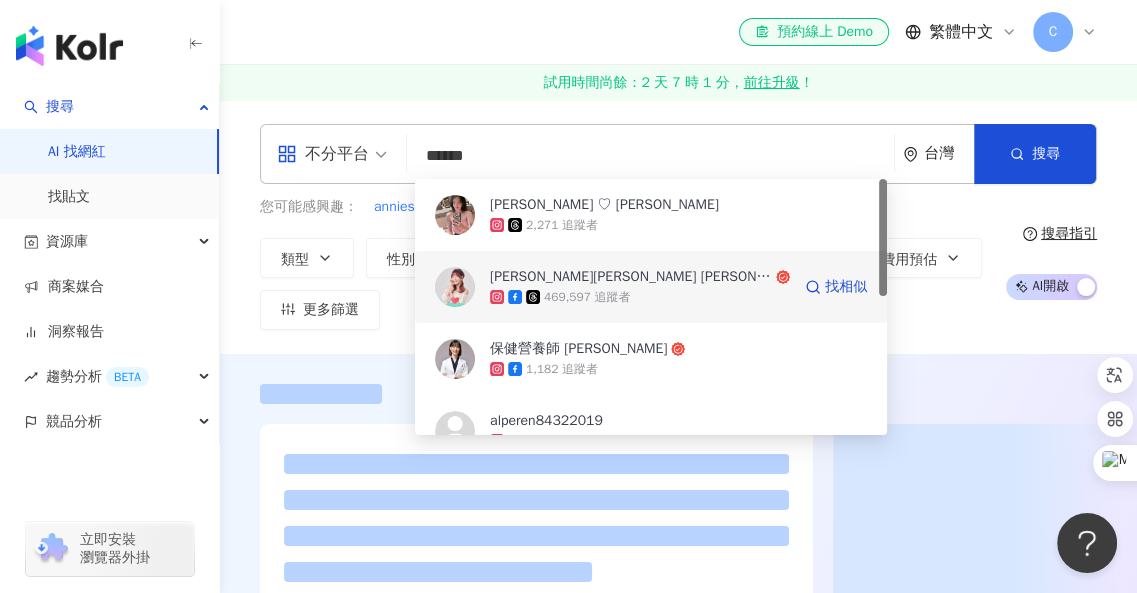 click on "林俞汝Annie Lin" at bounding box center [631, 277] 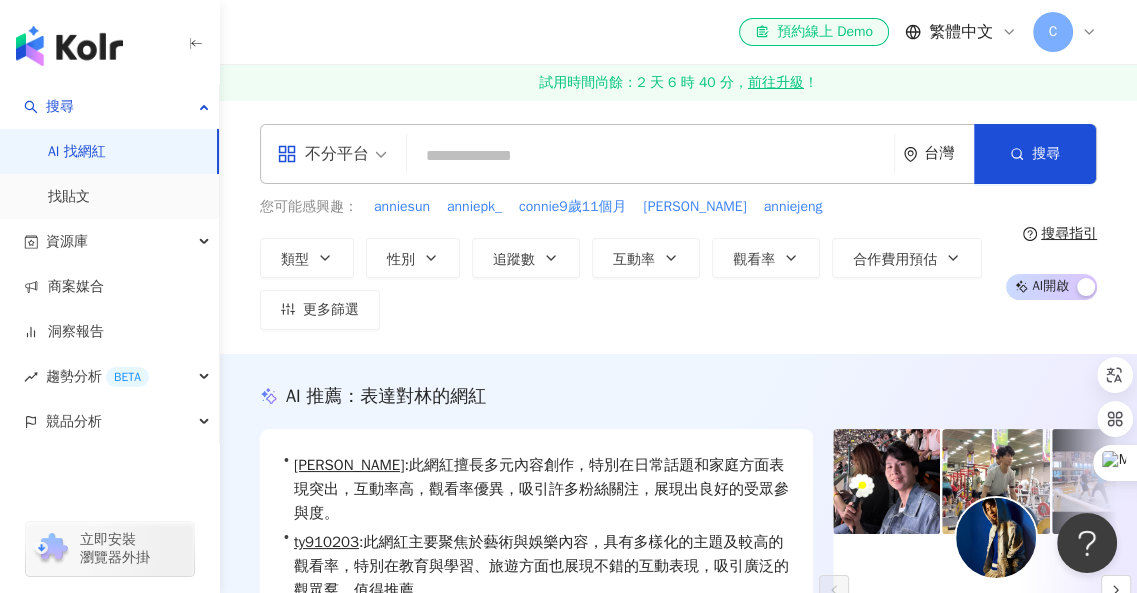 click at bounding box center [650, 156] 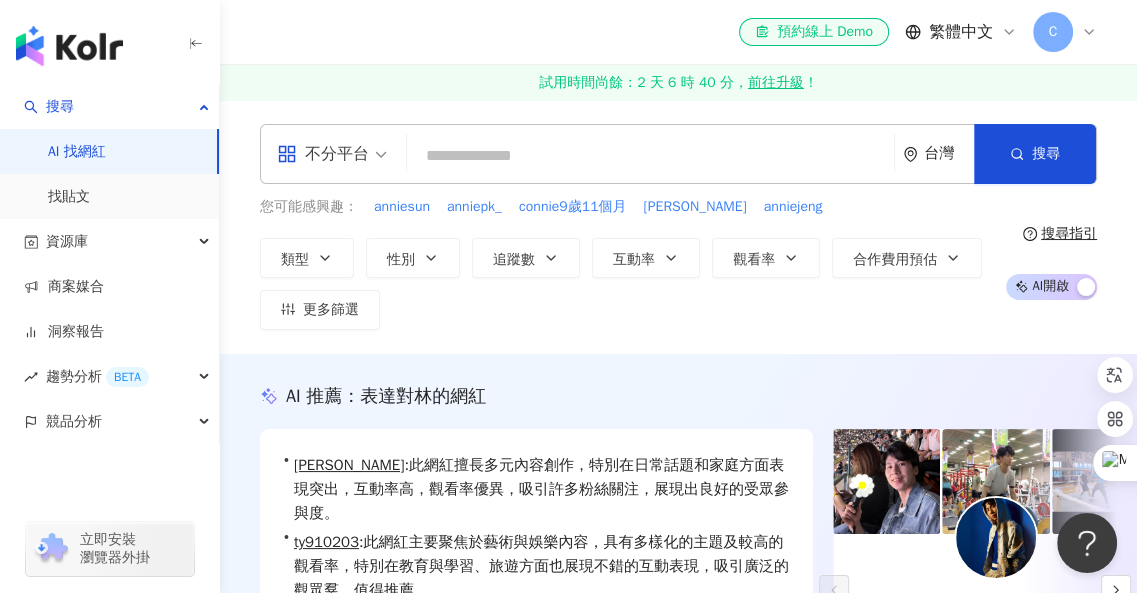 paste on "**********" 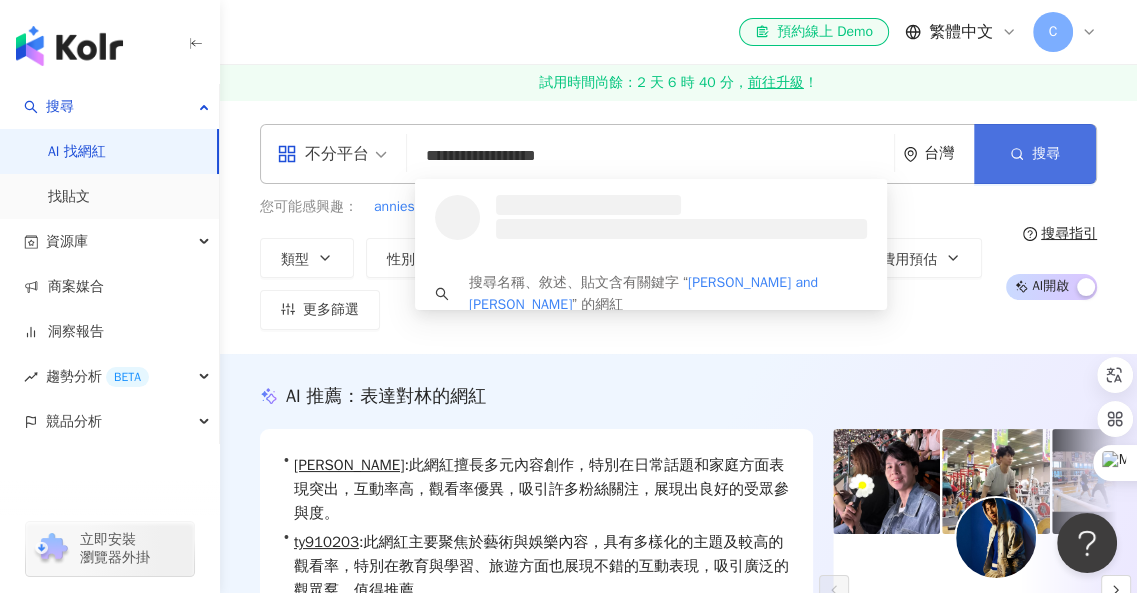 type on "**********" 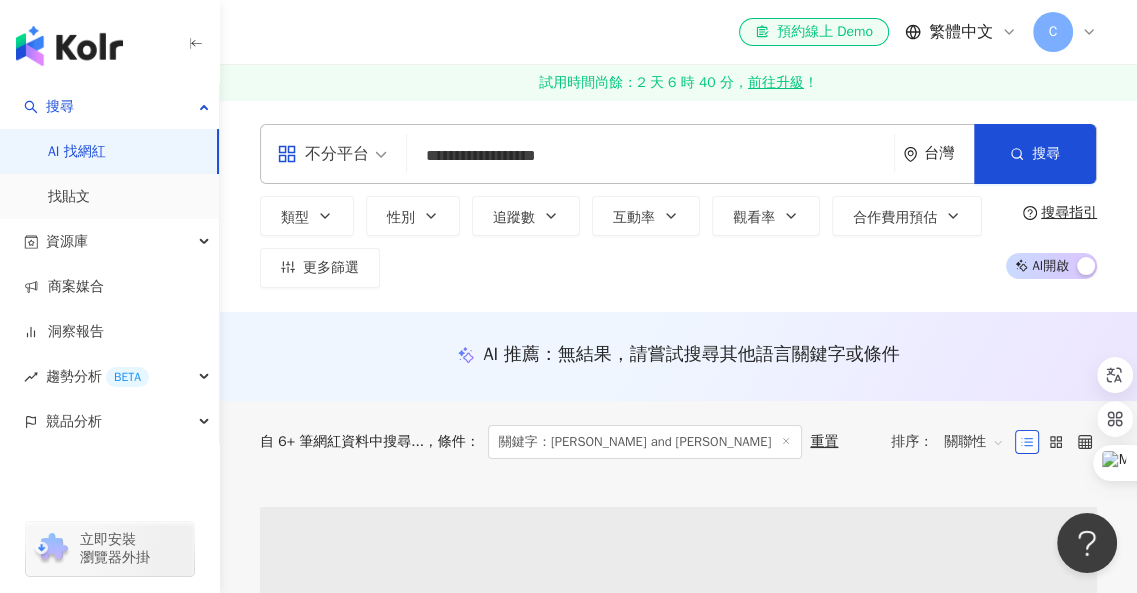 click on "**********" at bounding box center [650, 156] 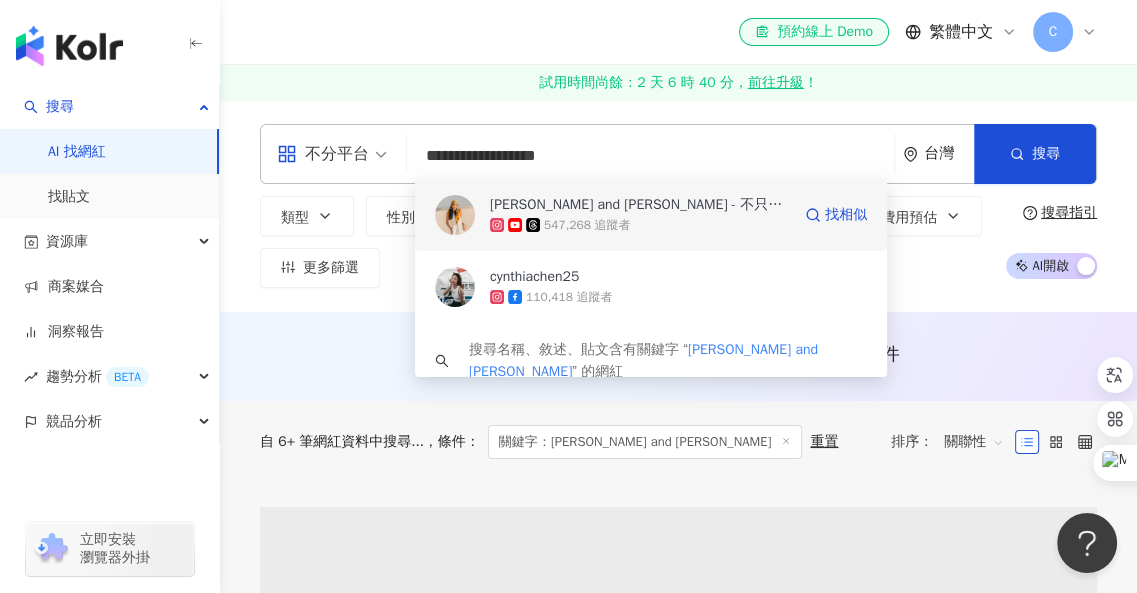 click on "Celine and Cynthia - 不只是旅行" at bounding box center (640, 205) 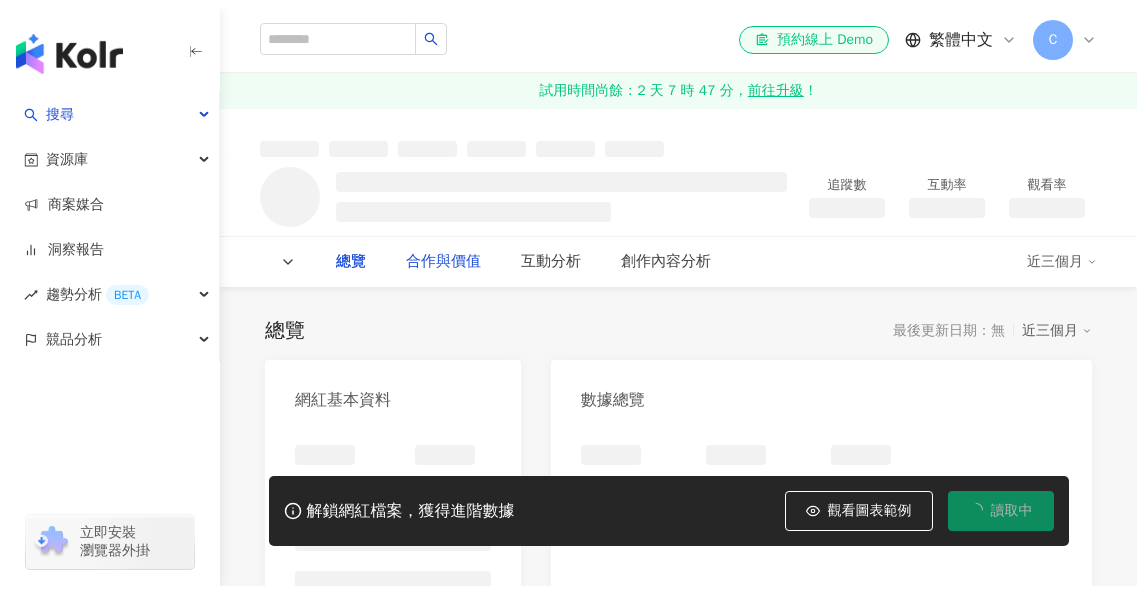 scroll, scrollTop: 0, scrollLeft: 0, axis: both 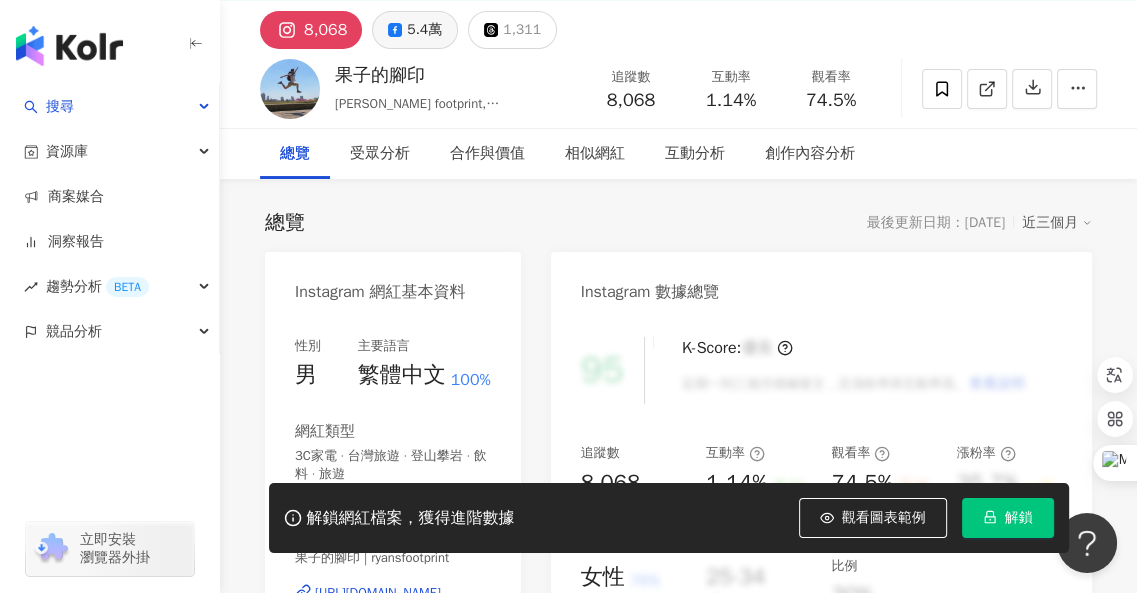 click on "5.4萬" at bounding box center (424, 30) 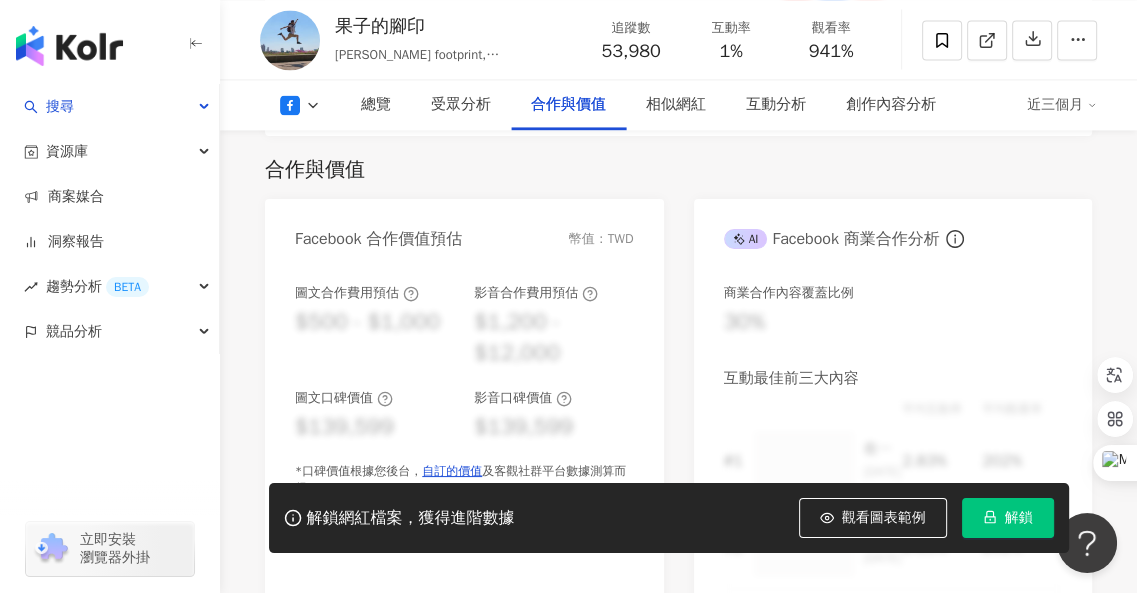 scroll, scrollTop: 2500, scrollLeft: 0, axis: vertical 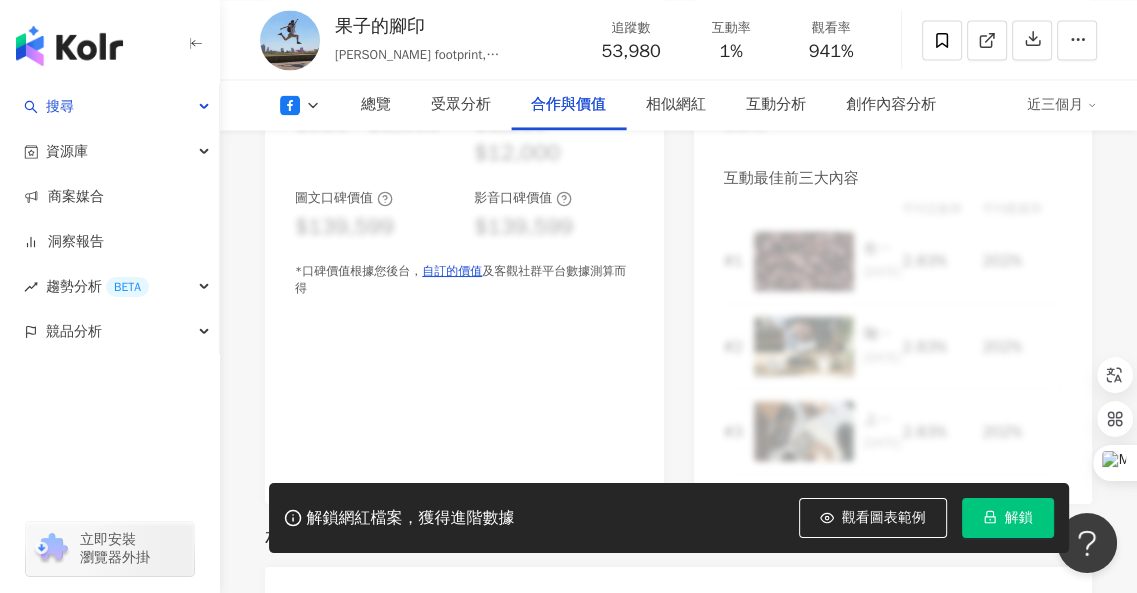 click on "總覽 最後更新日期：[DATE] 近三個月 Facebook 網紅基本資料 性別   男 主要語言   繁體中文 100% 網紅類型 3C家電 · 台灣旅遊 · 登山攀岩 · 飲料 · 旅遊 社群簡介 [PERSON_NAME].footprint | 果子的腳印 [PERSON_NAME] footprint | [PERSON_NAME].footprint [URL][DOMAIN_NAME] 創作始於 2016，以質感圖文創作，分享旅行世界的腳印。曾任日本仙台山形觀光大使、[GEOGRAPHIC_DATA]觀光大使，內容以台灣鄉鎮、日本深度旅遊、世界旅遊攻略為主，屢獲《痞客邦社群金典獎》，願用文字與鏡頭，帶讀者認識這個世界。 看更多 Facebook 數據總覽 95 K-Score :   優良 近期一到三個月積極發文，且漲粉率與互動率高。 查看說明 追蹤數   53,980 互動率   1% 良好 觀看率   941% 不佳 漲粉率   35.7% 一般 受眾主要性別   女性 76% 受眾主要年齡   25-34 歲 76% 商業合作內容覆蓋比例   30% AI Facebook 成效等級三大指標 互動率 1% 良好 0.19% 觀看率" at bounding box center [678, 751] 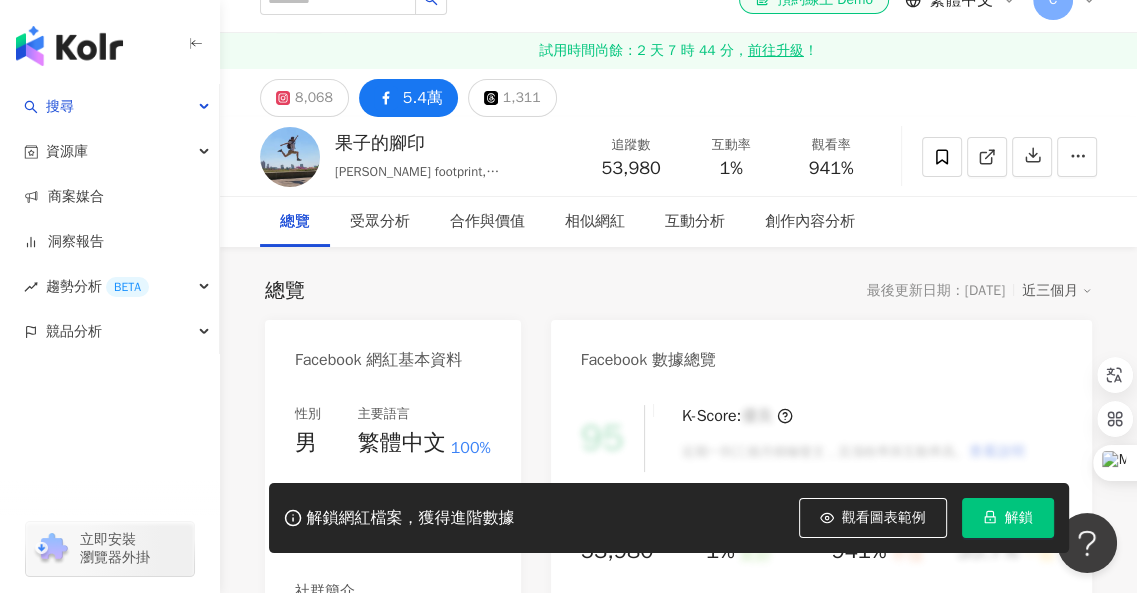 scroll, scrollTop: 0, scrollLeft: 0, axis: both 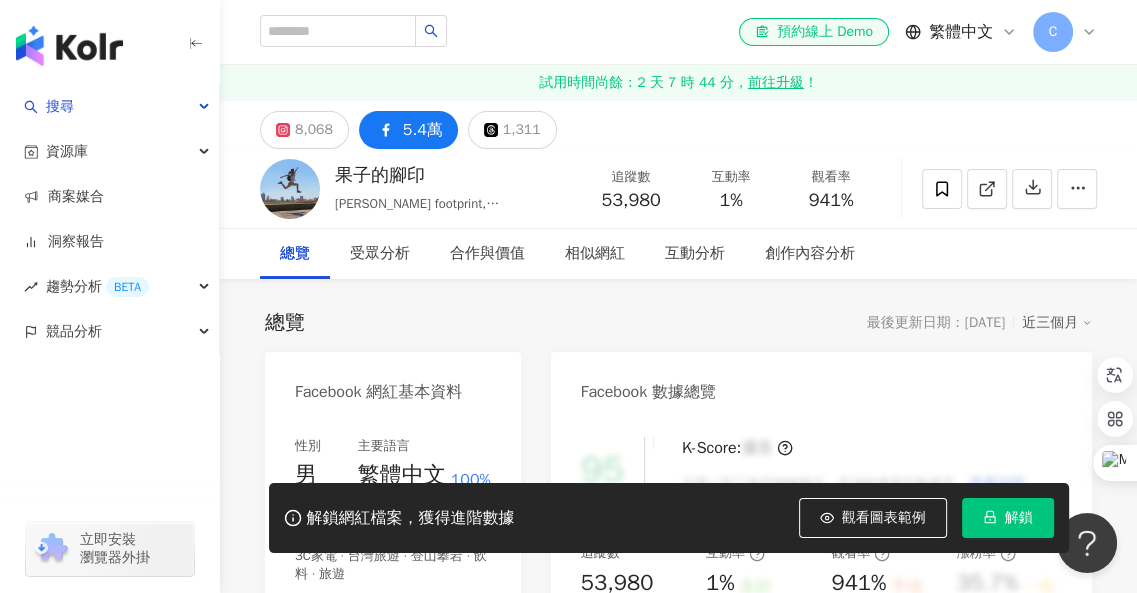 click on "總覽 最後更新日期：[DATE] 近三個月 Facebook 網紅基本資料 性別   男 主要語言   繁體中文 100% 網紅類型 3C家電 · 台灣旅遊 · 登山攀岩 · 飲料 · 旅遊 社群簡介 [PERSON_NAME].footprint | 果子的腳印 [PERSON_NAME] footprint | [PERSON_NAME].footprint [URL][DOMAIN_NAME] 創作始於 2016，以質感圖文創作，分享旅行世界的腳印。曾任日本仙台山形觀光大使、[GEOGRAPHIC_DATA]觀光大使，內容以台灣鄉鎮、日本深度旅遊、世界旅遊攻略為主，屢獲《痞客邦社群金典獎》，願用文字與鏡頭，帶讀者認識這個世界。 看更多 Facebook 數據總覽 95 K-Score :   優良 近期一到三個月積極發文，且漲粉率與互動率高。 查看說明 追蹤數   53,980 互動率   1% 良好 觀看率   941% 不佳 漲粉率   35.7% 一般 受眾主要性別   女性 76% 受眾主要年齡   25-34 歲 76% 商業合作內容覆蓋比例   30% AI Facebook 成效等級三大指標 互動率 1% 良好 0.19% 觀看率" at bounding box center [678, 3251] 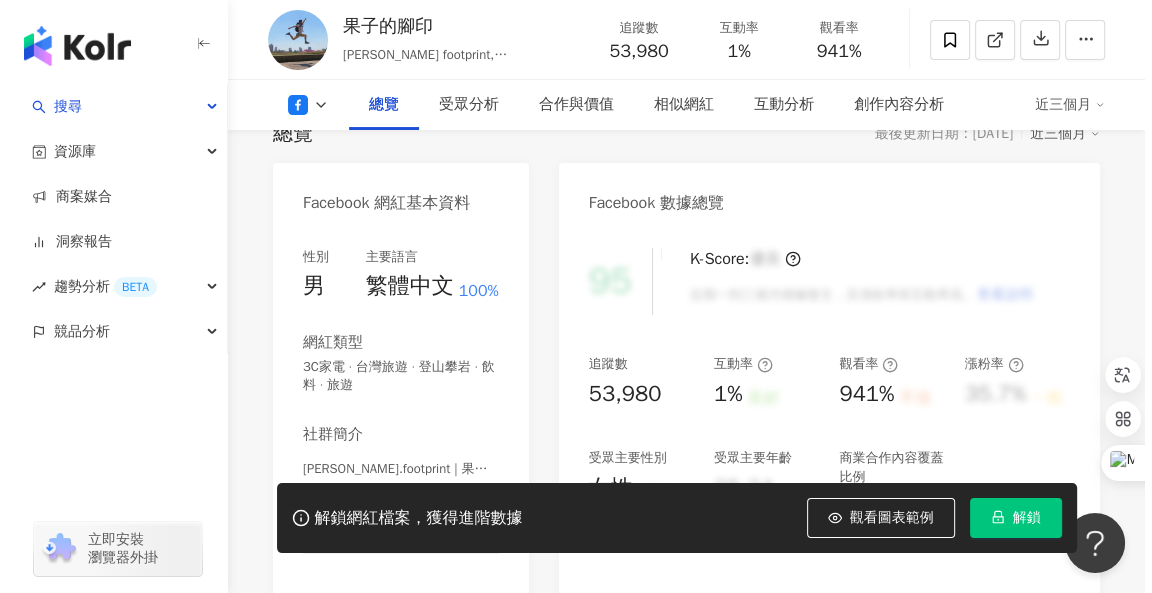 scroll, scrollTop: 200, scrollLeft: 0, axis: vertical 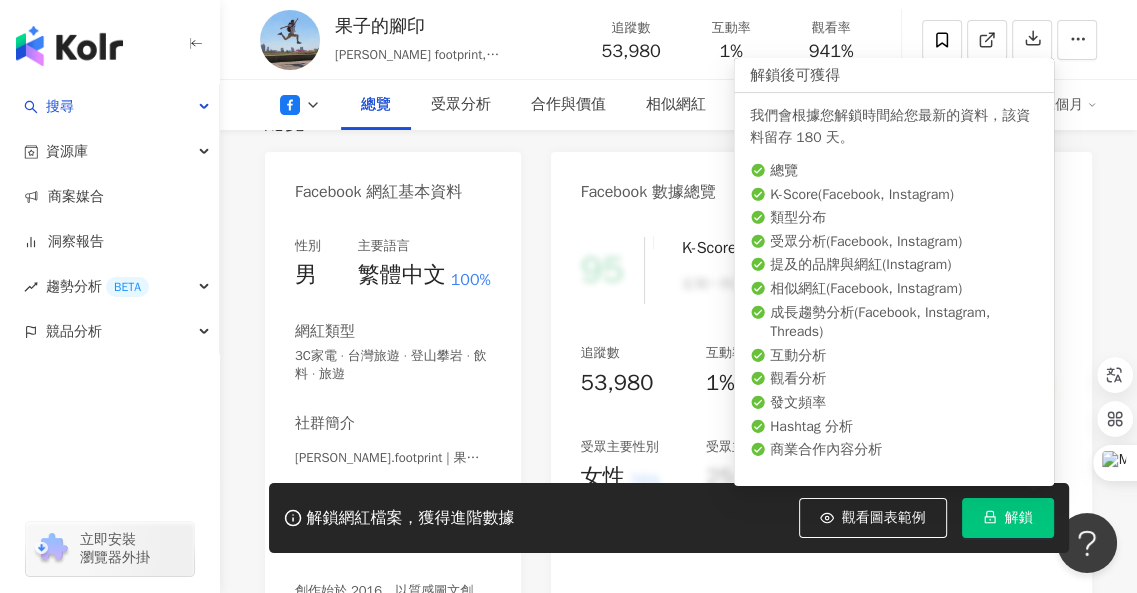 click on "解鎖" at bounding box center [1008, 518] 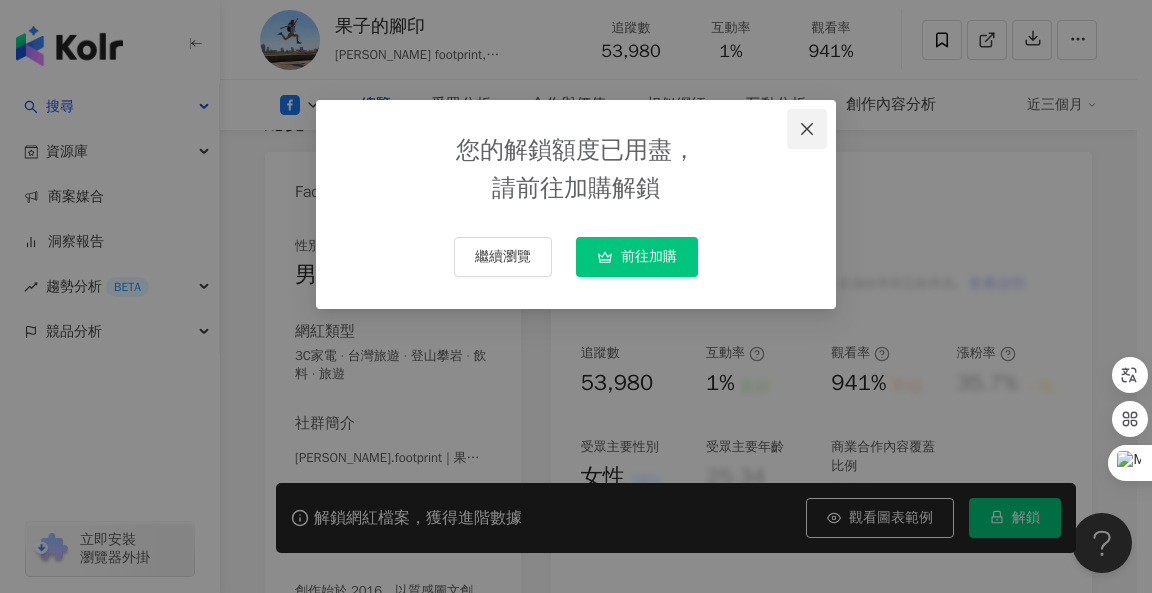 click 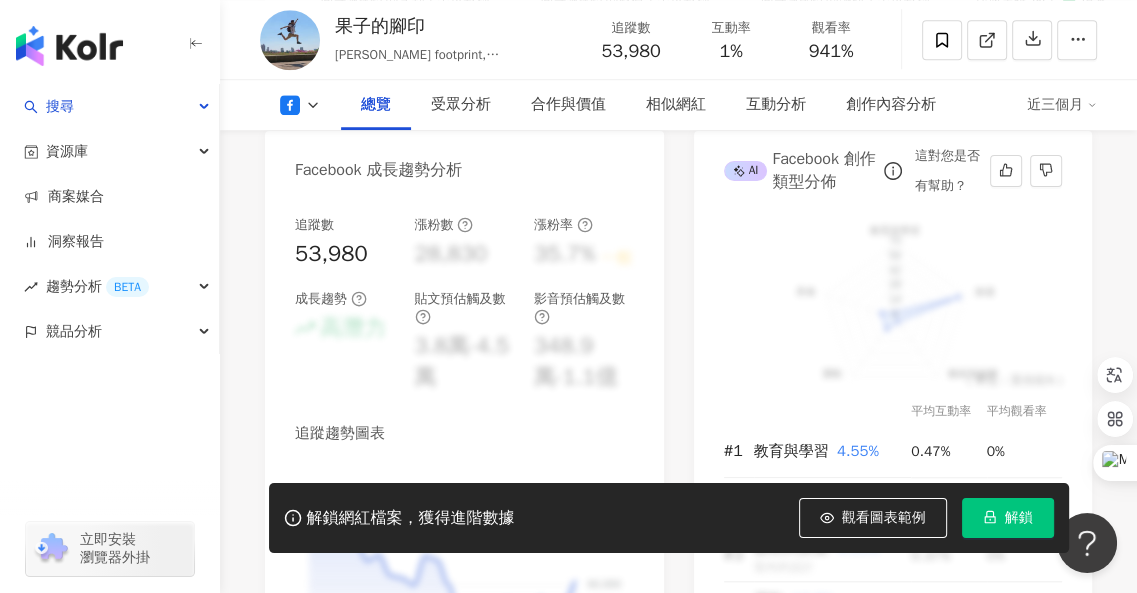 scroll, scrollTop: 1400, scrollLeft: 0, axis: vertical 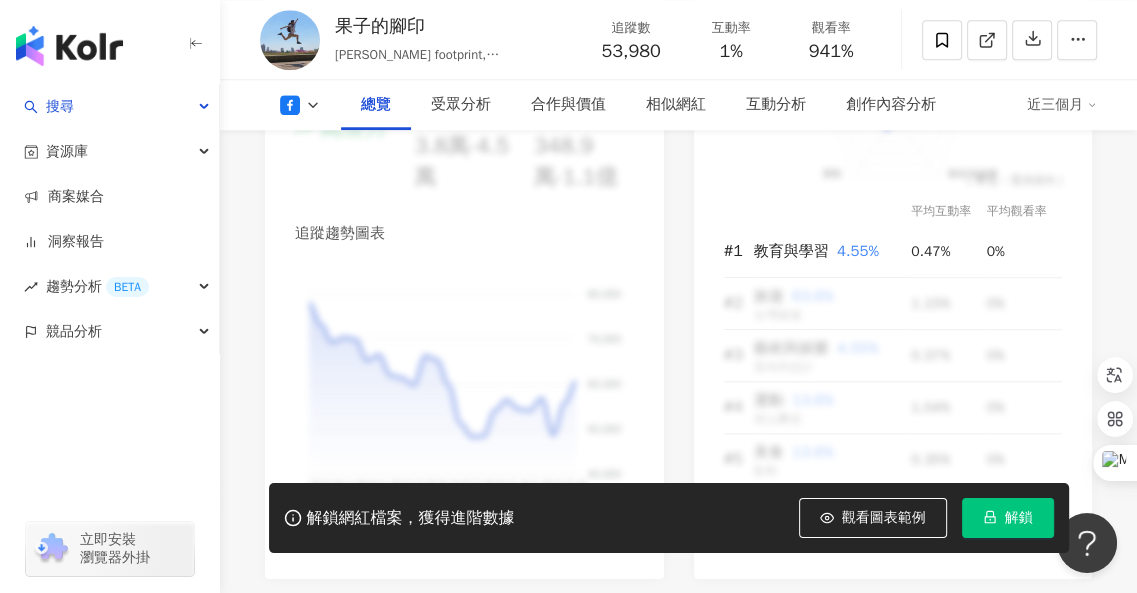 click on "總覽 最後更新日期：2025/7/25 近三個月 Facebook 網紅基本資料 性別   男 主要語言   繁體中文 100% 網紅類型 3C家電 · 台灣旅遊 · 登山攀岩 · 飲料 · 旅遊 社群簡介 Ryan.footprint | 果子的腳印 Ryan's footprint | Ryan.footprint https://www.facebook.com/182129138948751 創作始於 2016，以質感圖文創作，分享旅行世界的腳印。曾任日本仙台山形觀光大使、新潟縣觀光大使，內容以台灣鄉鎮、日本深度旅遊、世界旅遊攻略為主，屢獲《痞客邦社群金典獎》，願用文字與鏡頭，帶讀者認識這個世界。 看更多 Facebook 數據總覽 95 K-Score :   優良 近期一到三個月積極發文，且漲粉率與互動率高。 查看說明 追蹤數   53,980 互動率   1% 良好 觀看率   941% 不佳 漲粉率   35.7% 一般 受眾主要性別   女性 76% 受眾主要年齡   25-34 歲 76% 商業合作內容覆蓋比例   30% AI Facebook 成效等級三大指標 互動率 1% 良好 0.19% 觀看率" at bounding box center (678, 1852) 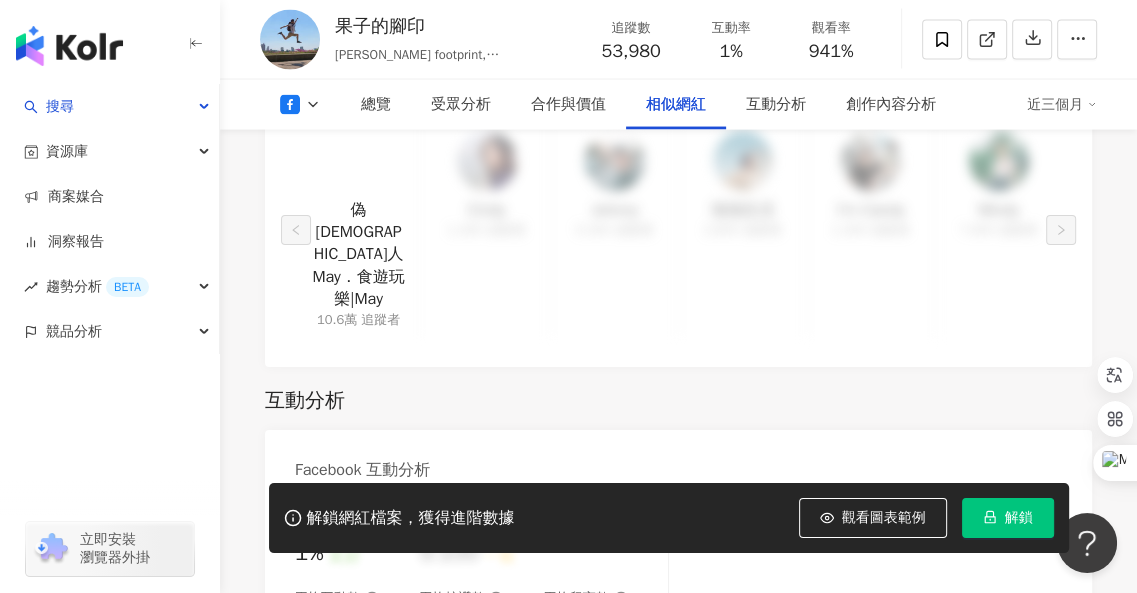 scroll, scrollTop: 3000, scrollLeft: 0, axis: vertical 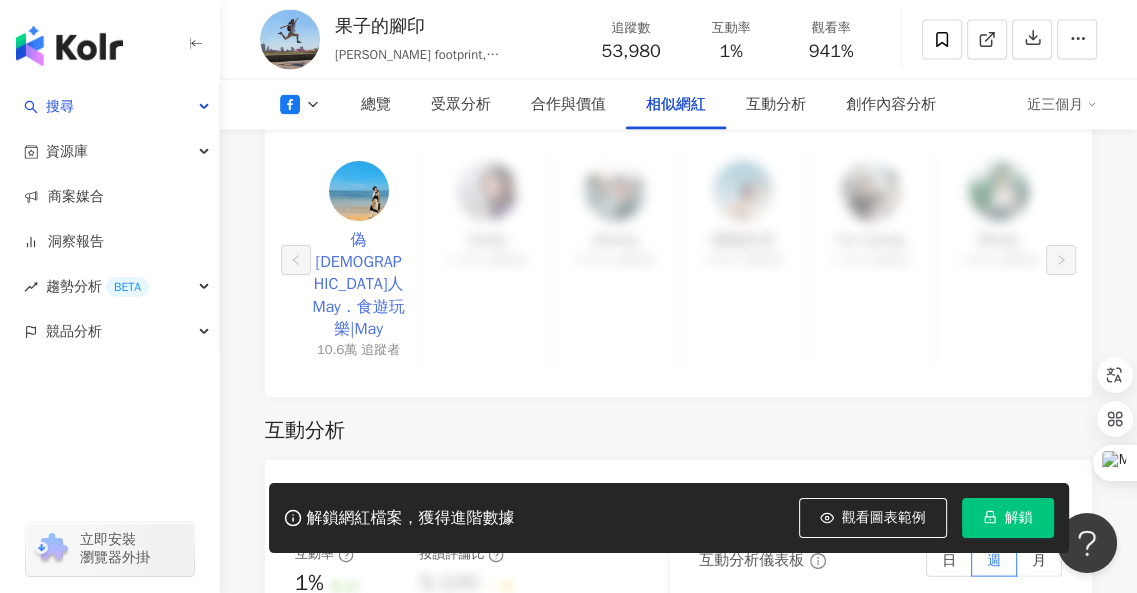 click on "偽日本人May．食遊玩樂|May" at bounding box center [358, 285] 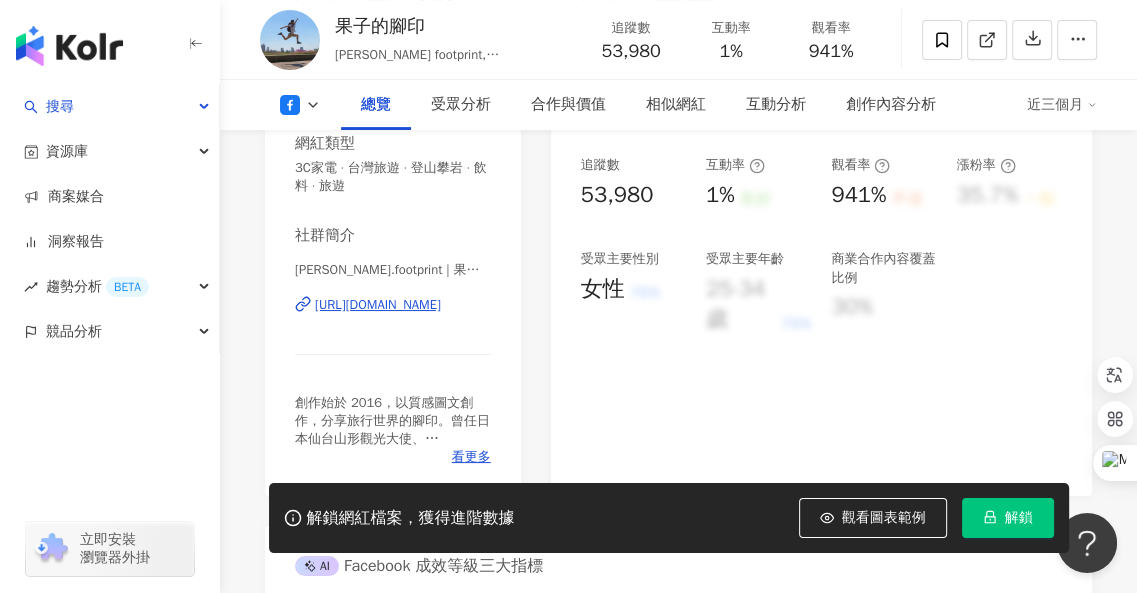 scroll, scrollTop: 0, scrollLeft: 0, axis: both 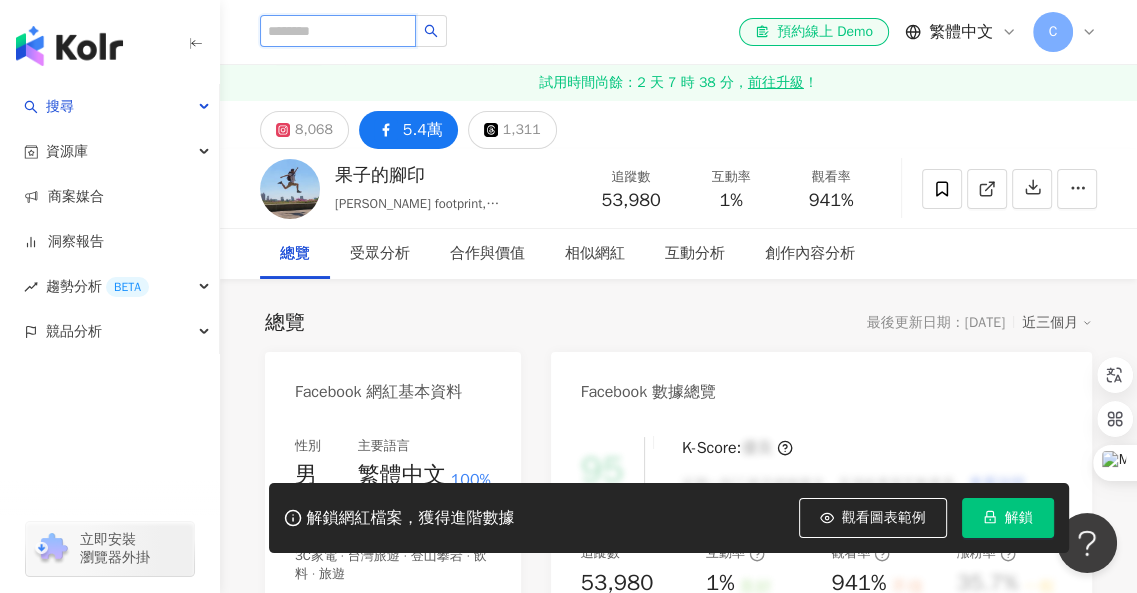 click at bounding box center [338, 31] 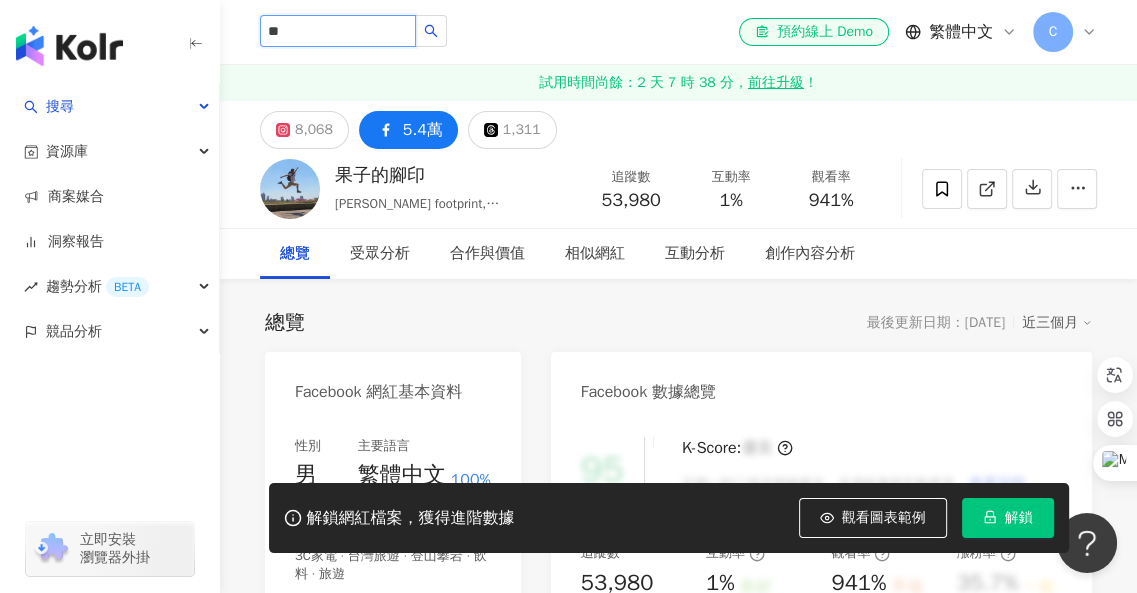 type on "**" 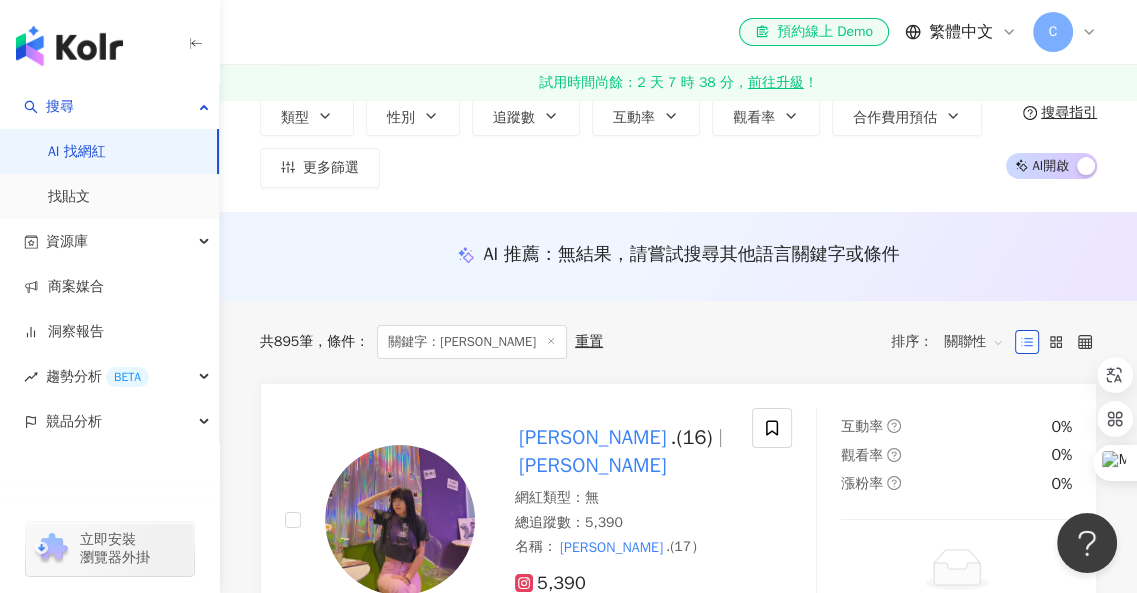 scroll, scrollTop: 0, scrollLeft: 0, axis: both 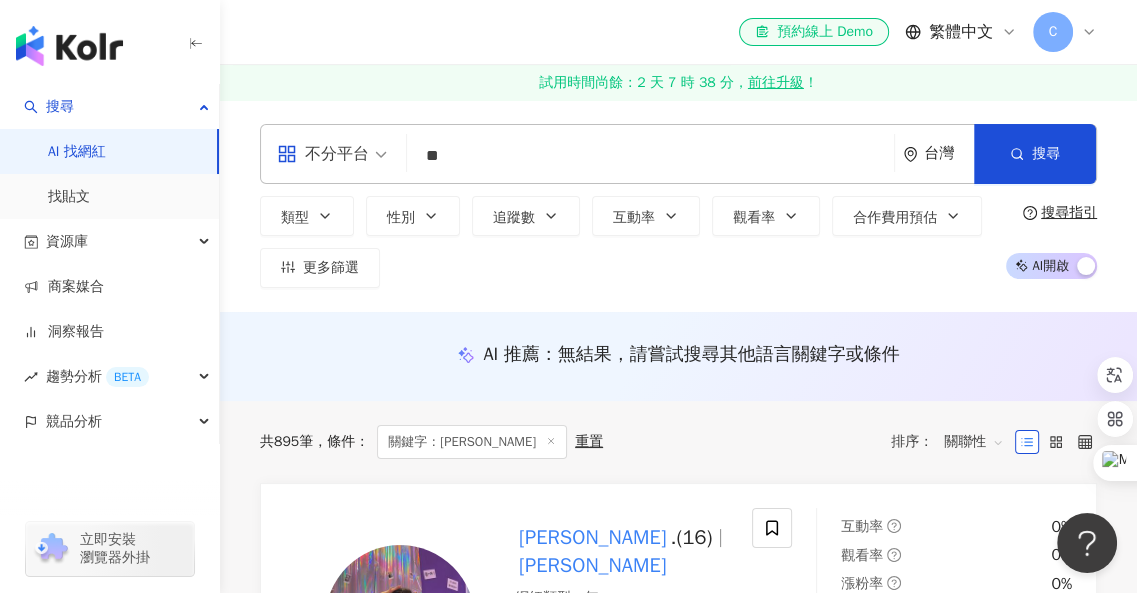 click on "**" at bounding box center (650, 156) 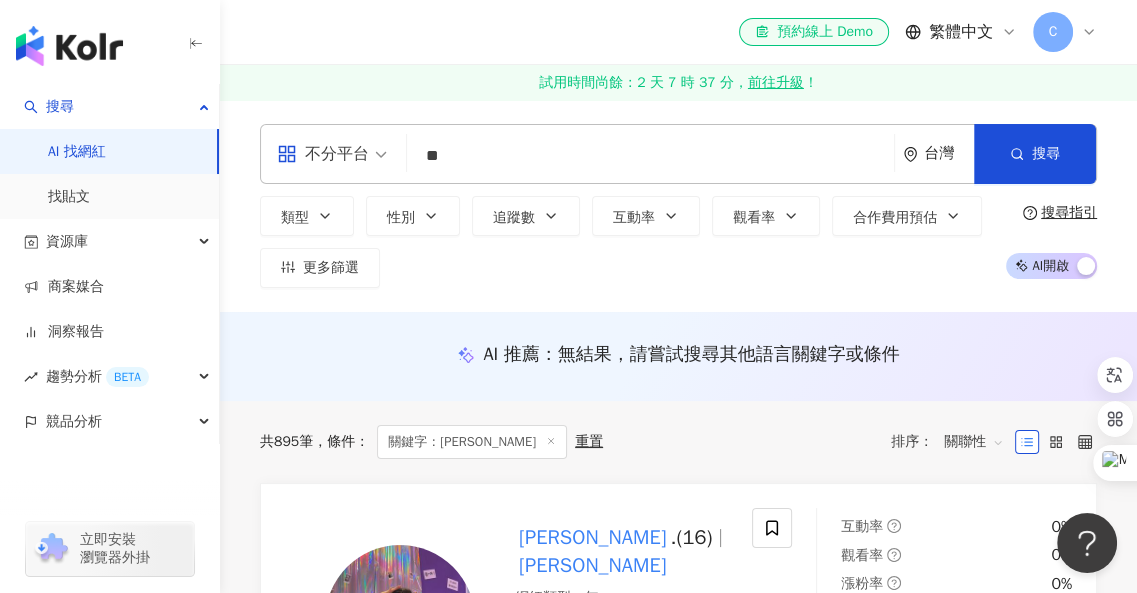 click on "**" at bounding box center [650, 156] 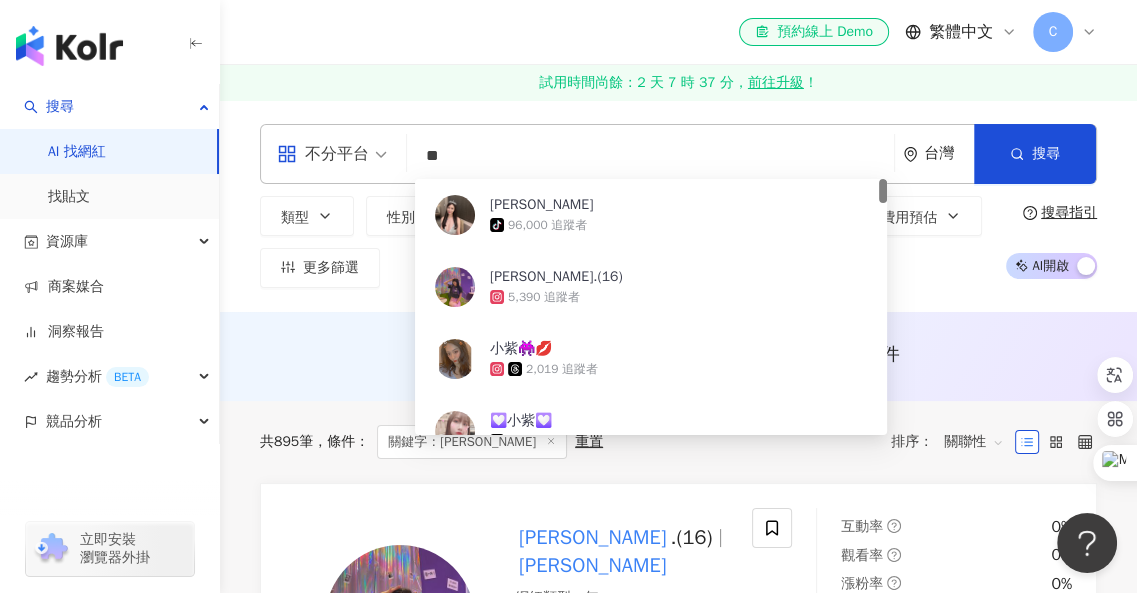 drag, startPoint x: 470, startPoint y: 164, endPoint x: 426, endPoint y: 160, distance: 44.181442 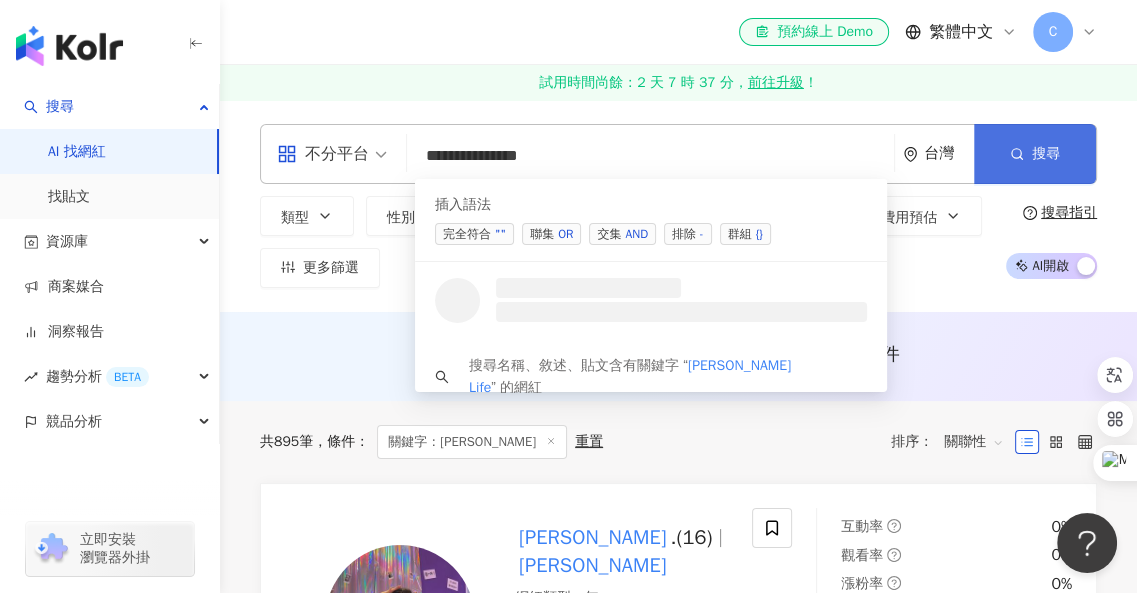 type on "**********" 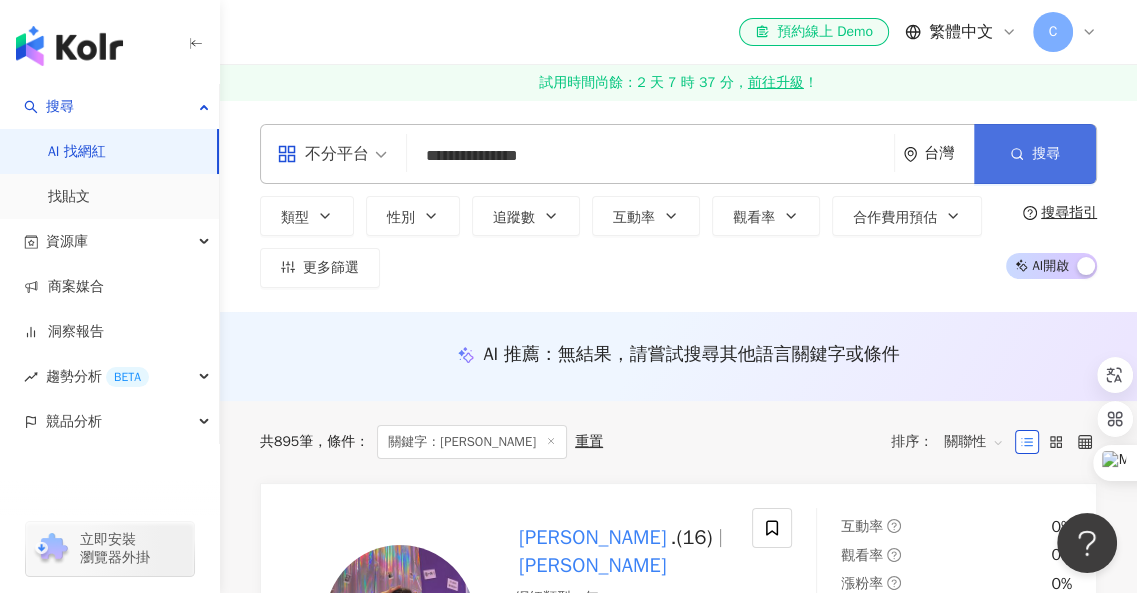 click on "搜尋" at bounding box center (1046, 154) 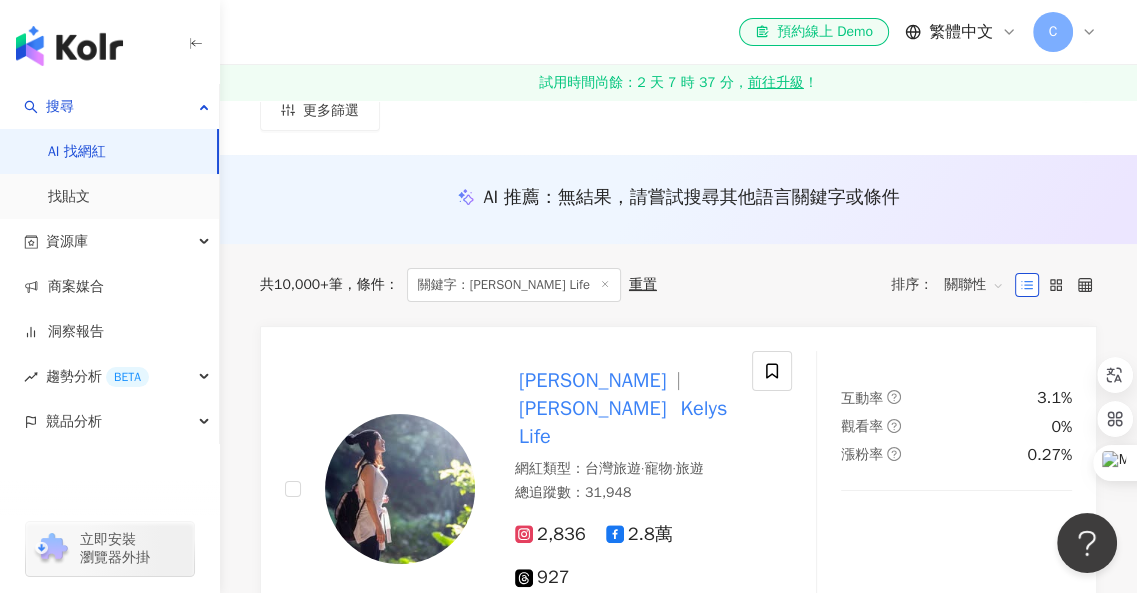 scroll, scrollTop: 200, scrollLeft: 0, axis: vertical 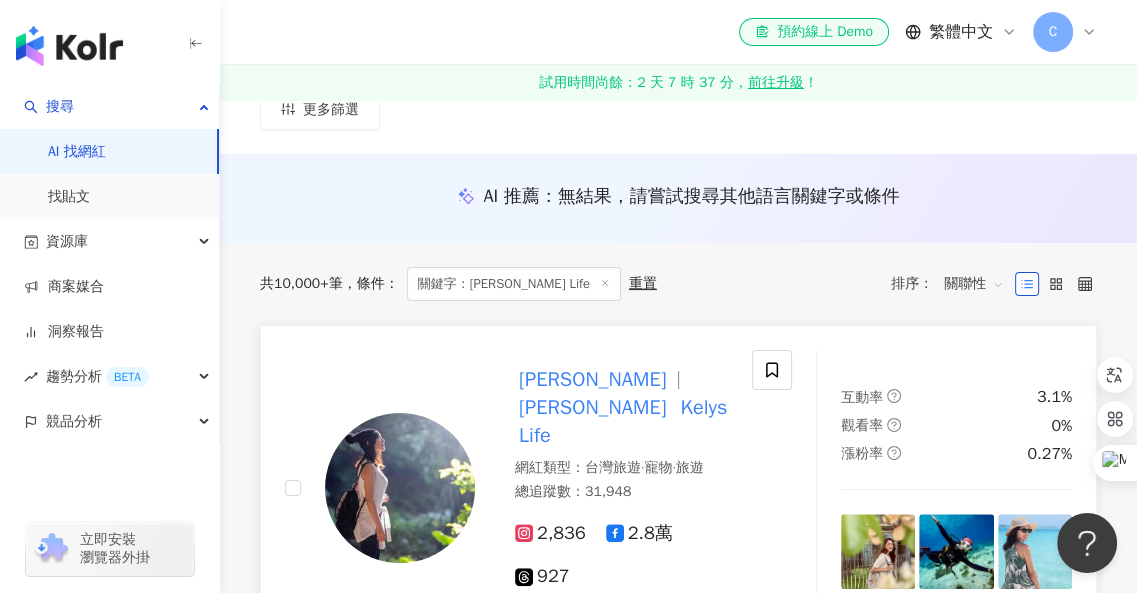 click on "[PERSON_NAME]" at bounding box center (592, 407) 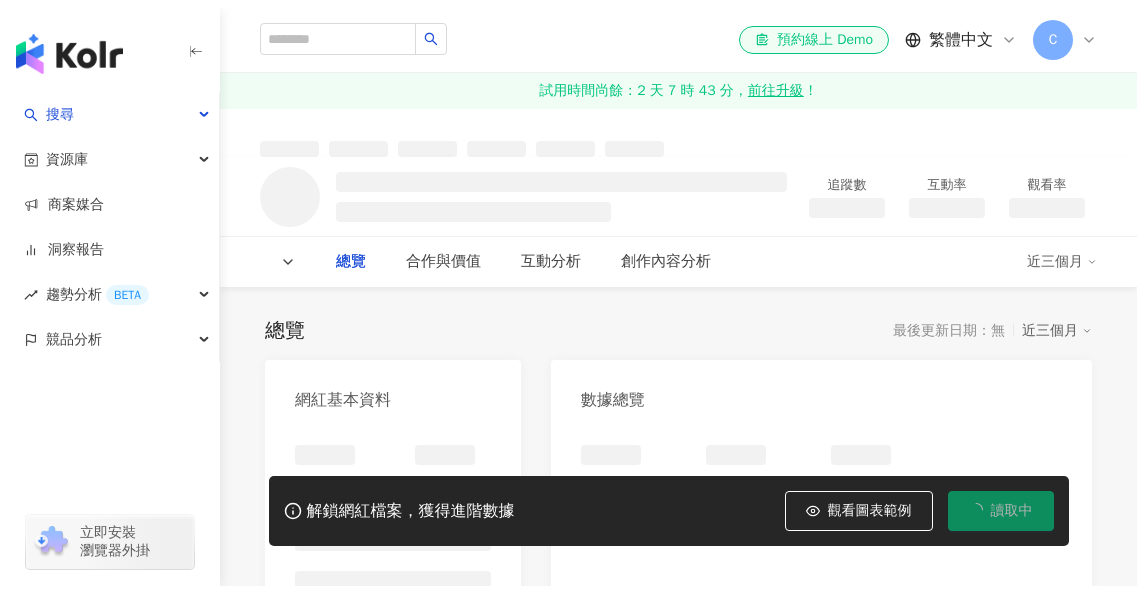 scroll, scrollTop: 0, scrollLeft: 0, axis: both 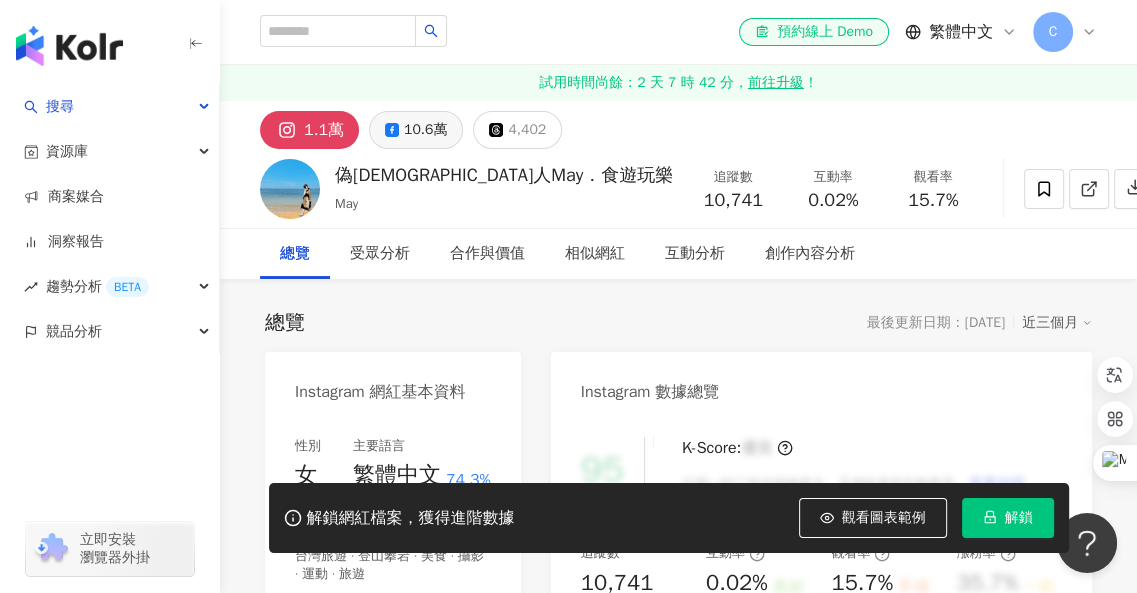 click on "10.6萬" at bounding box center (425, 130) 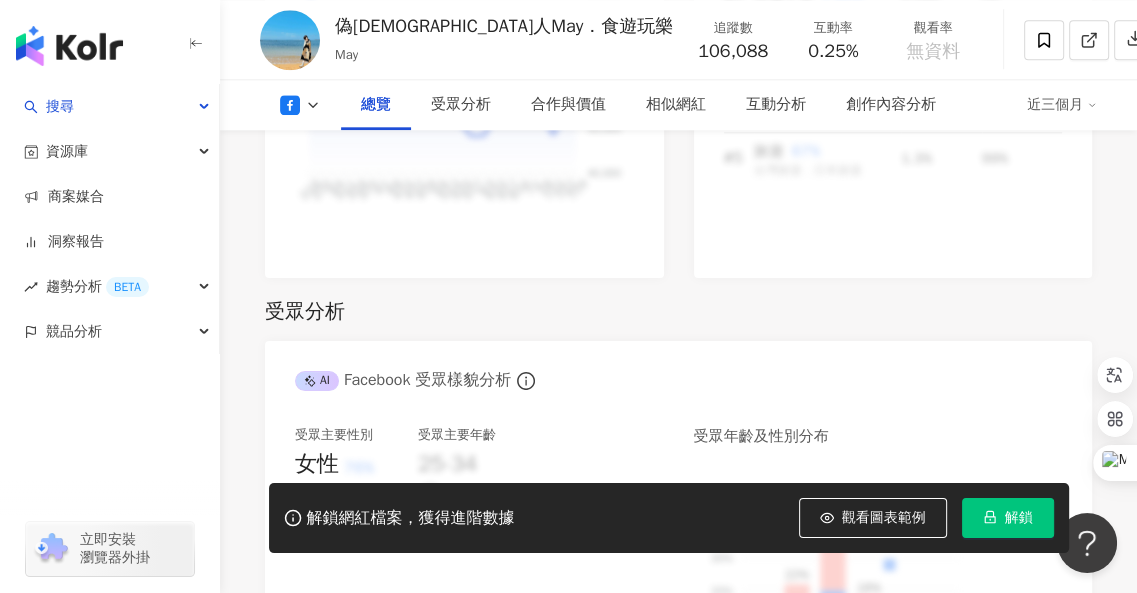 scroll, scrollTop: 2100, scrollLeft: 0, axis: vertical 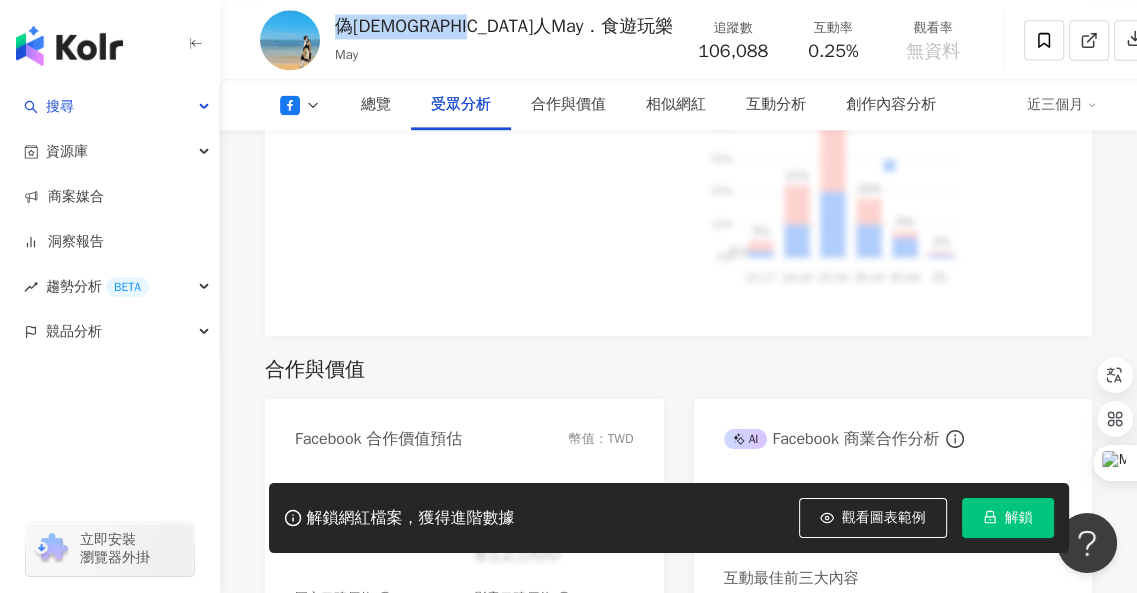 drag, startPoint x: 529, startPoint y: 29, endPoint x: 335, endPoint y: 21, distance: 194.16487 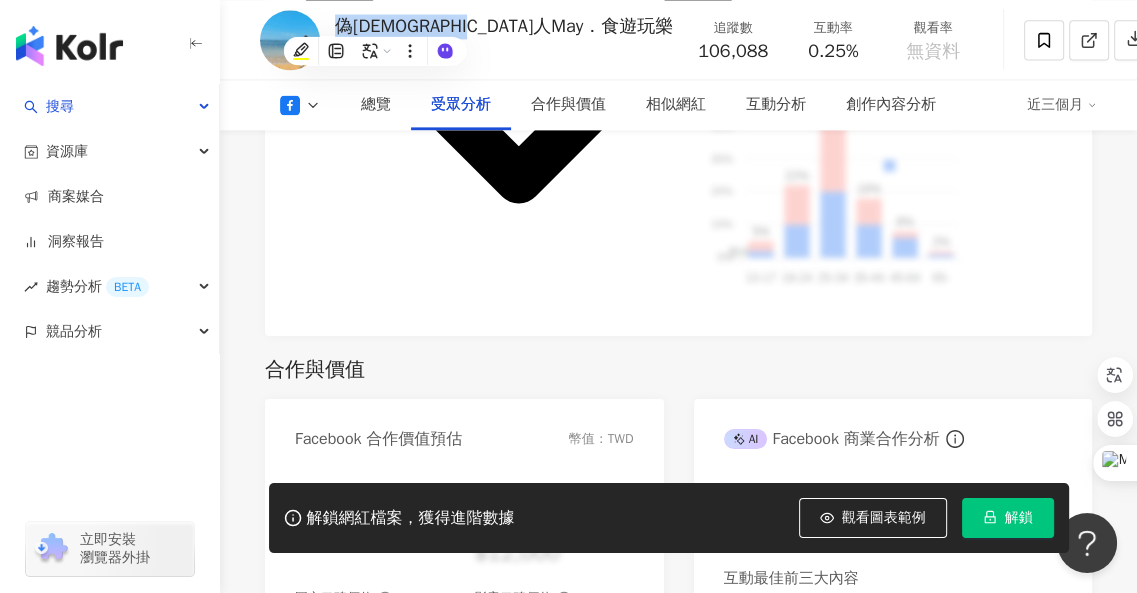 copy on "偽日本人May．食遊玩樂" 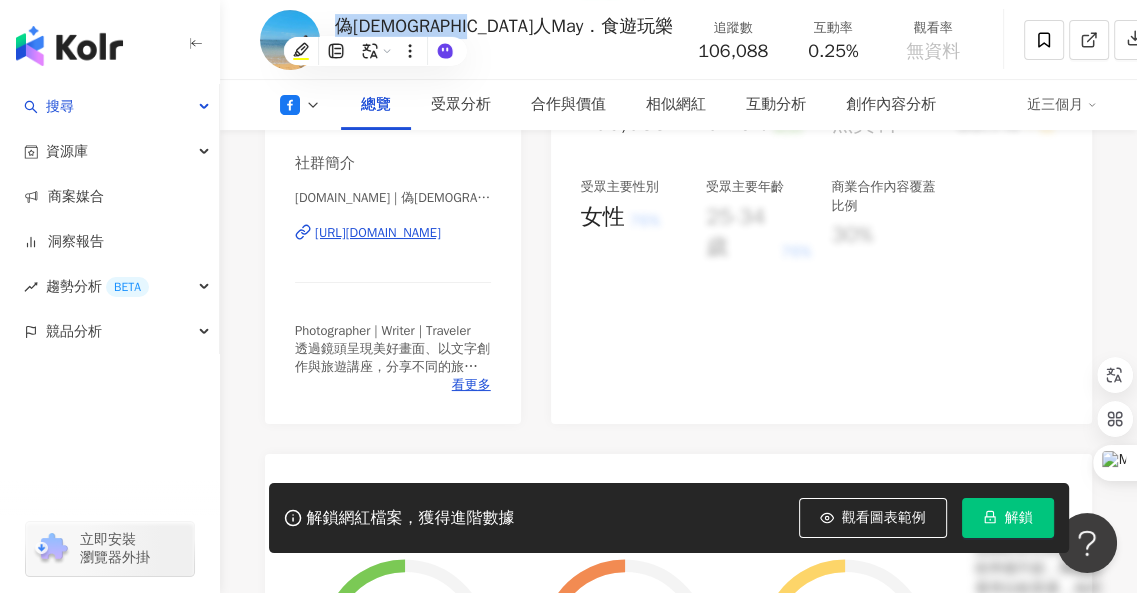 scroll, scrollTop: 0, scrollLeft: 0, axis: both 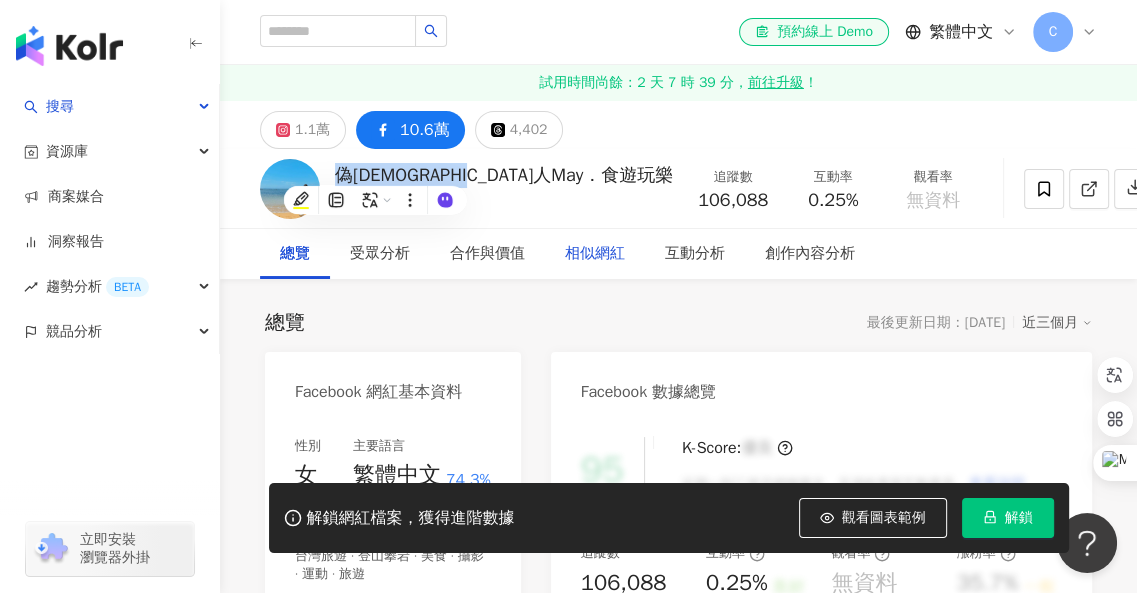 click on "相似網紅" at bounding box center [595, 254] 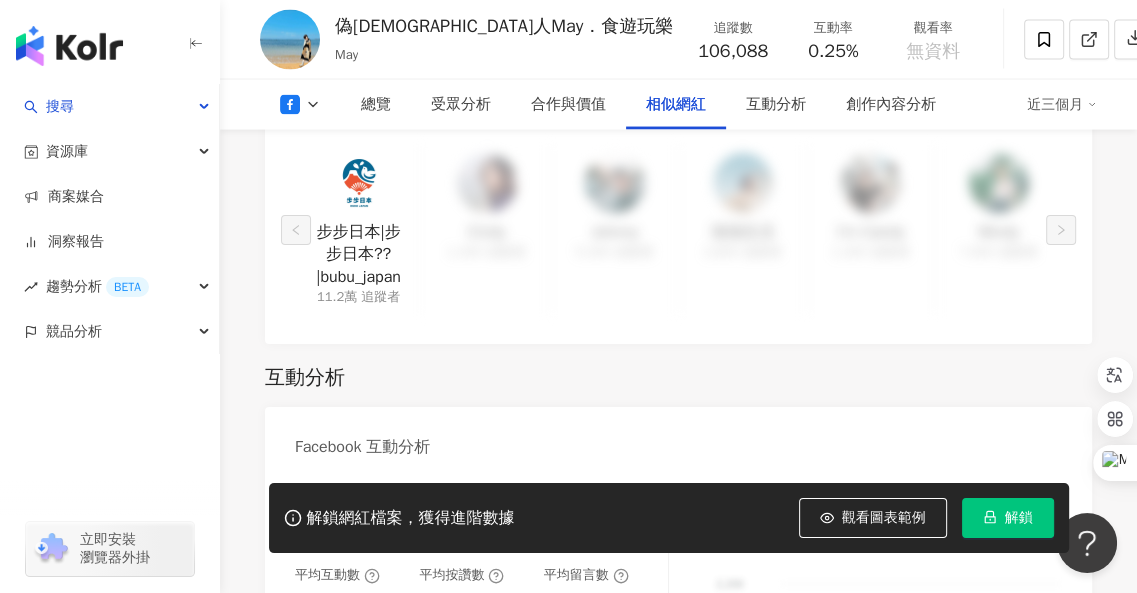 scroll, scrollTop: 2787, scrollLeft: 0, axis: vertical 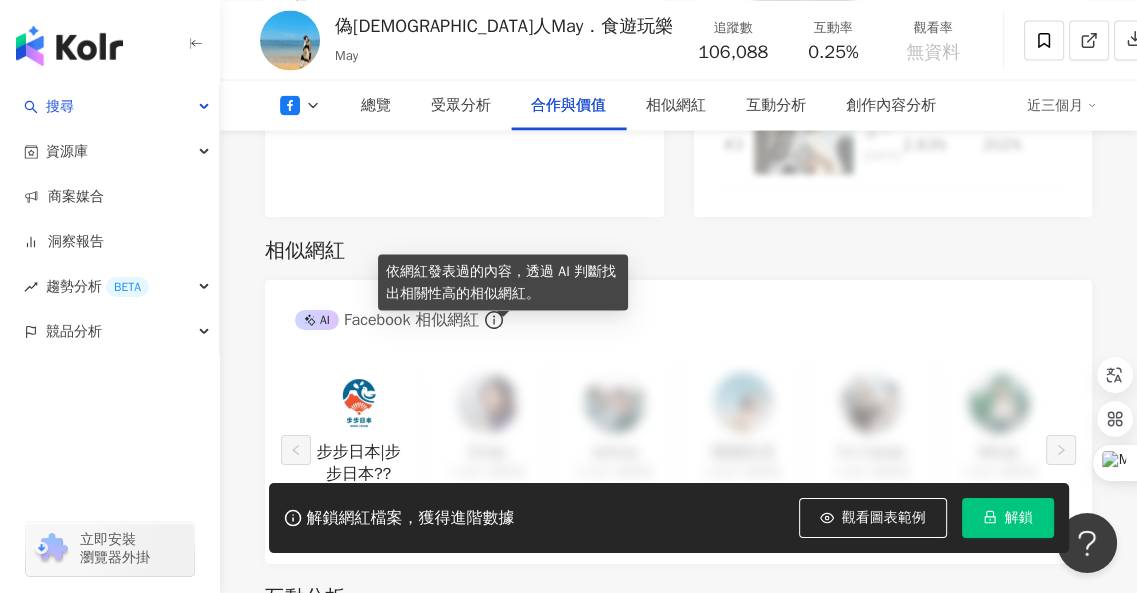 click 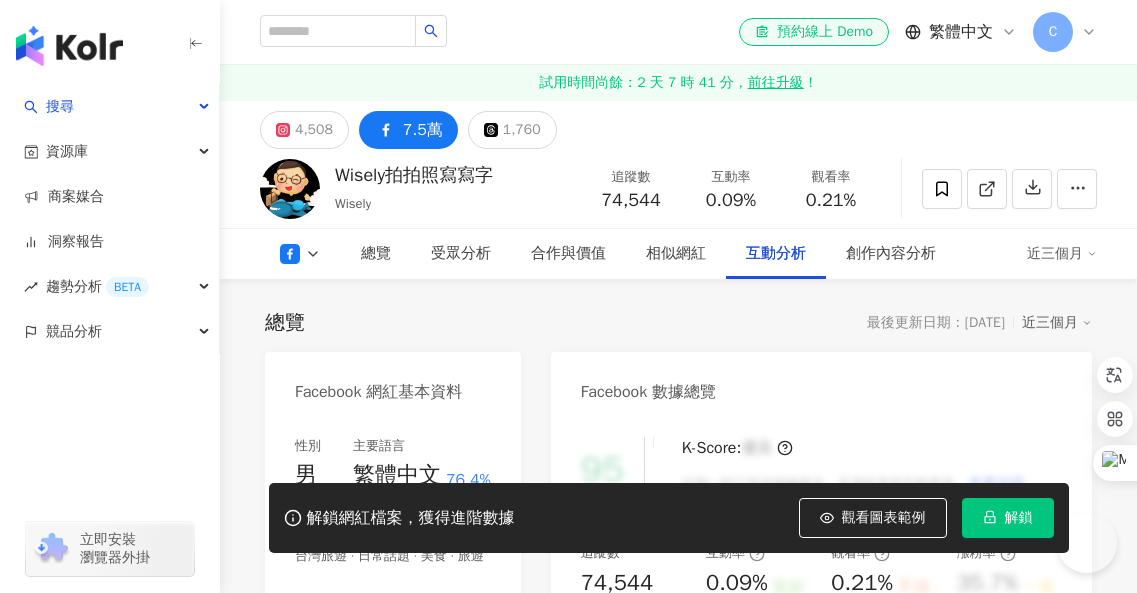 scroll, scrollTop: 3464, scrollLeft: 0, axis: vertical 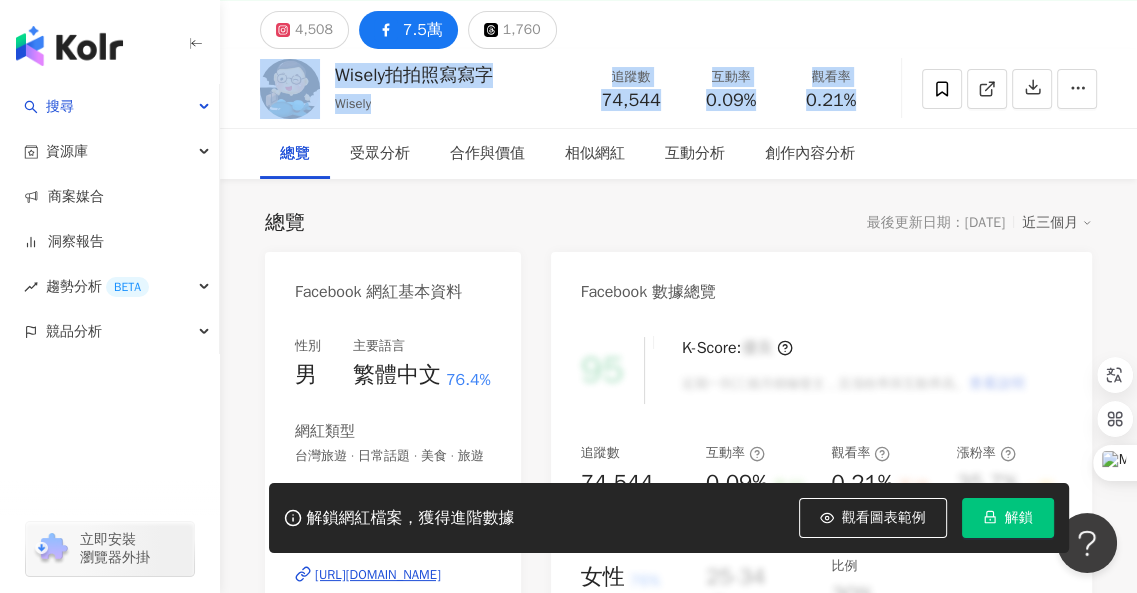 drag, startPoint x: 262, startPoint y: 57, endPoint x: 856, endPoint y: 98, distance: 595.4133 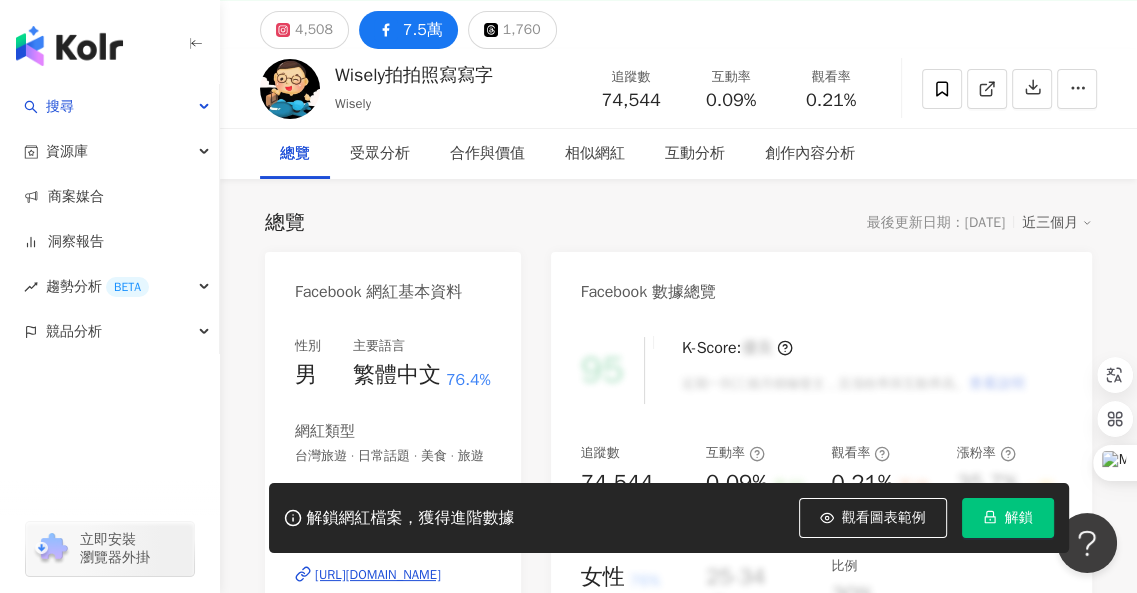 drag, startPoint x: 857, startPoint y: 96, endPoint x: 323, endPoint y: 222, distance: 548.6638 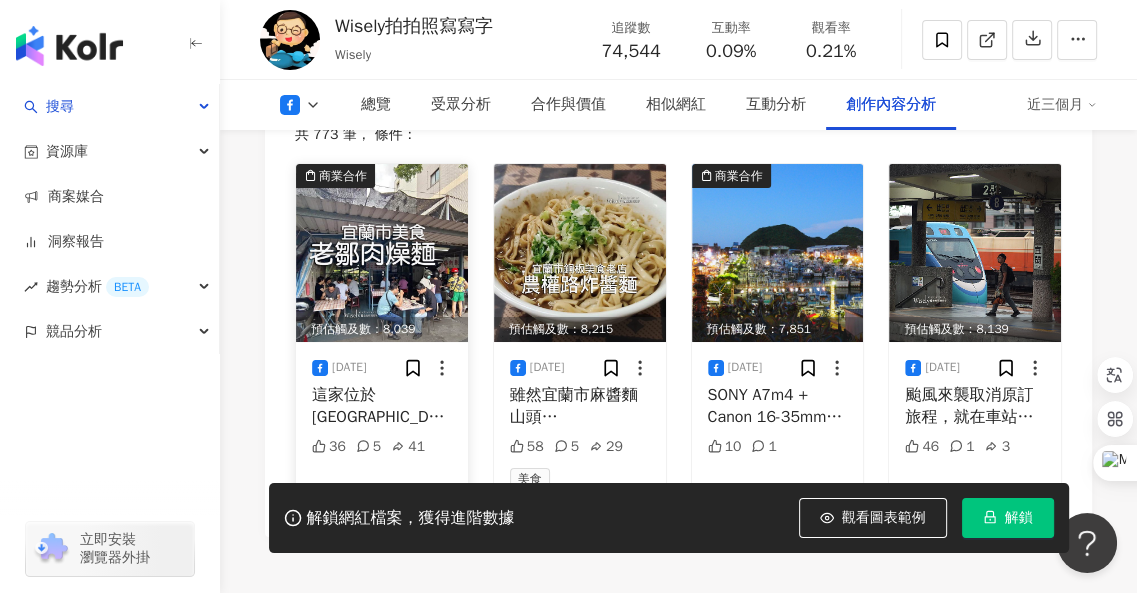 scroll, scrollTop: 5564, scrollLeft: 0, axis: vertical 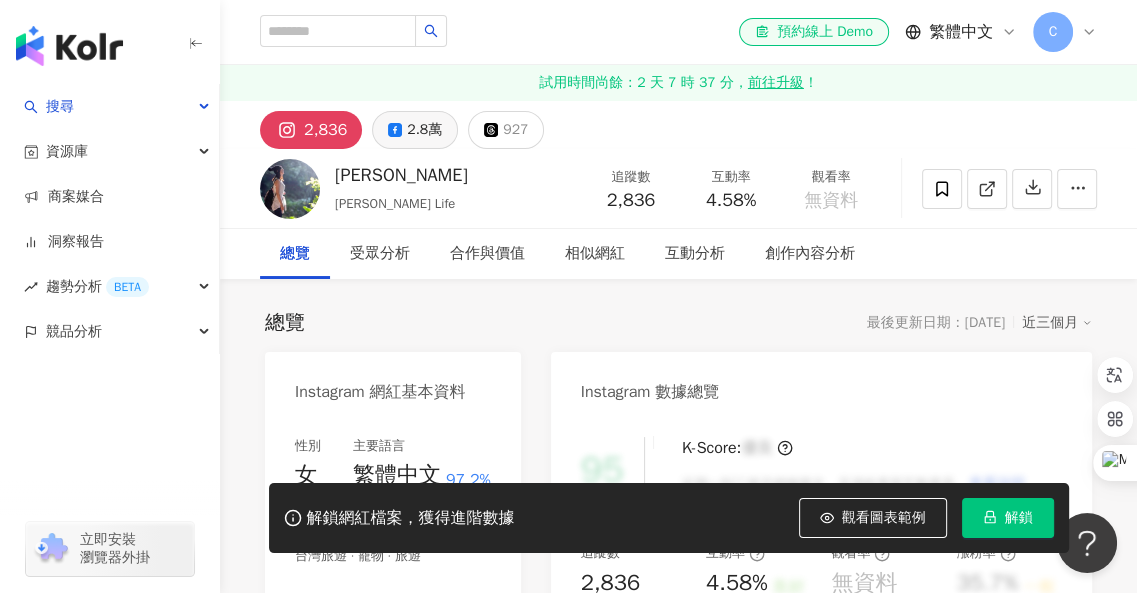 click on "2.8萬" at bounding box center (424, 130) 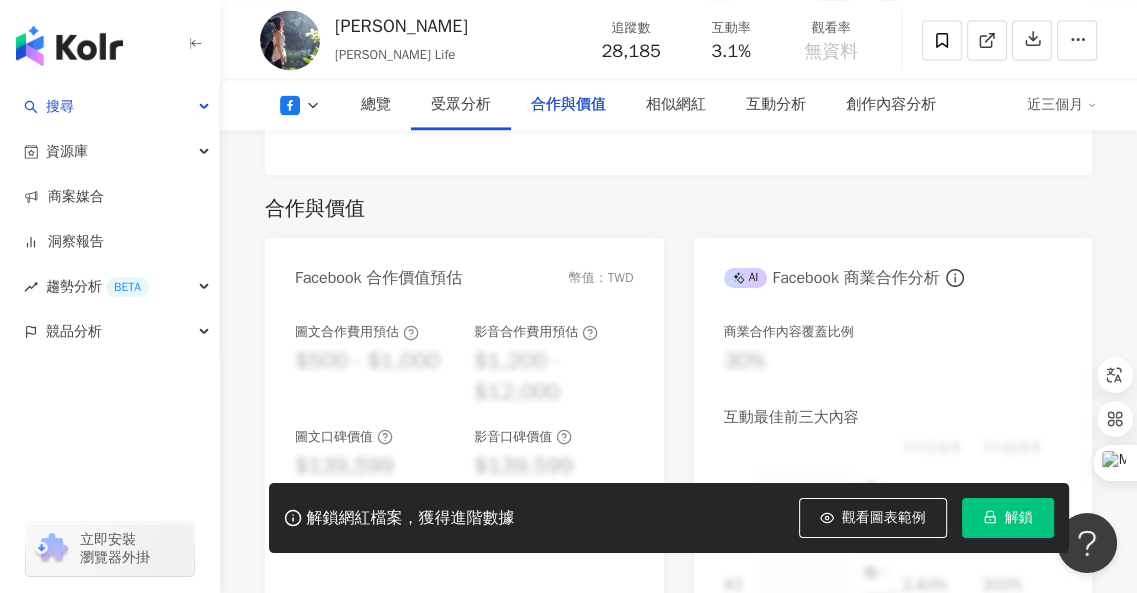 scroll, scrollTop: 2500, scrollLeft: 0, axis: vertical 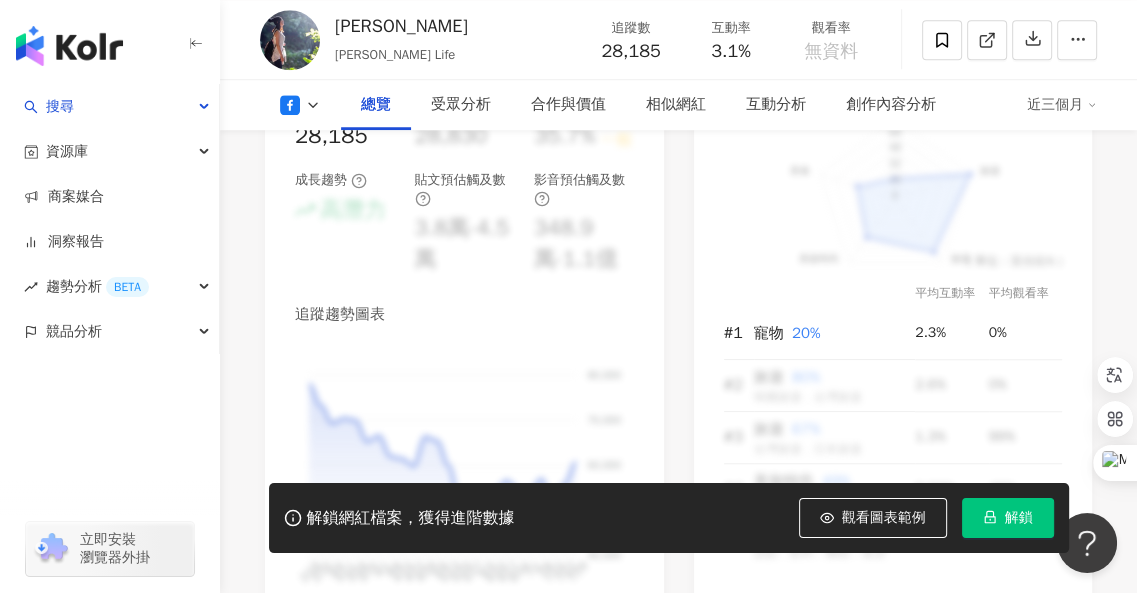 click on "貼文預估觸及數" at bounding box center (465, 189) 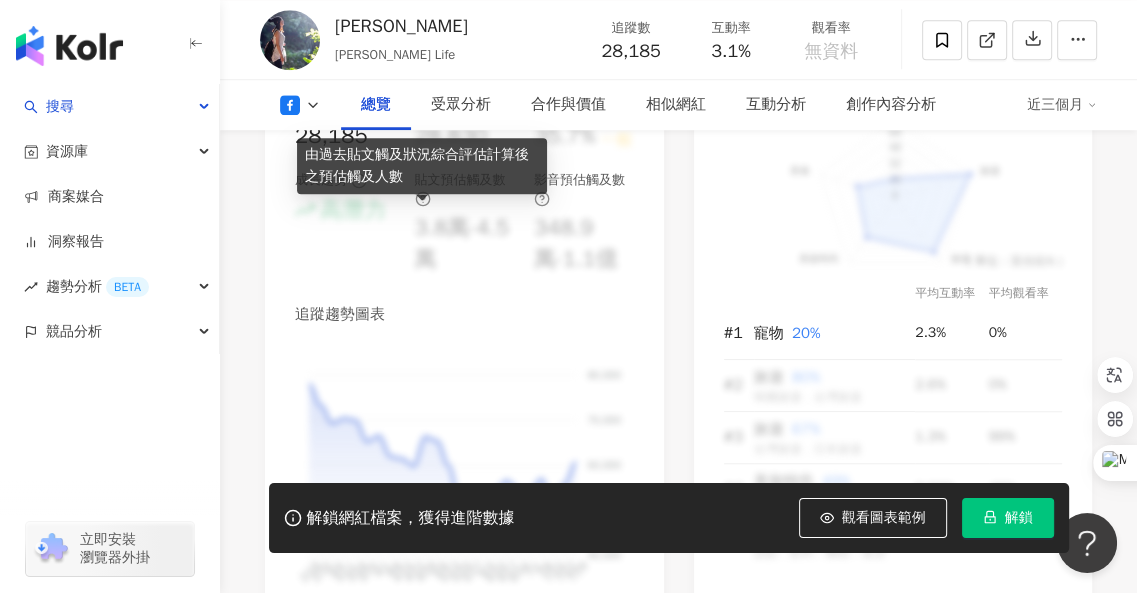 click 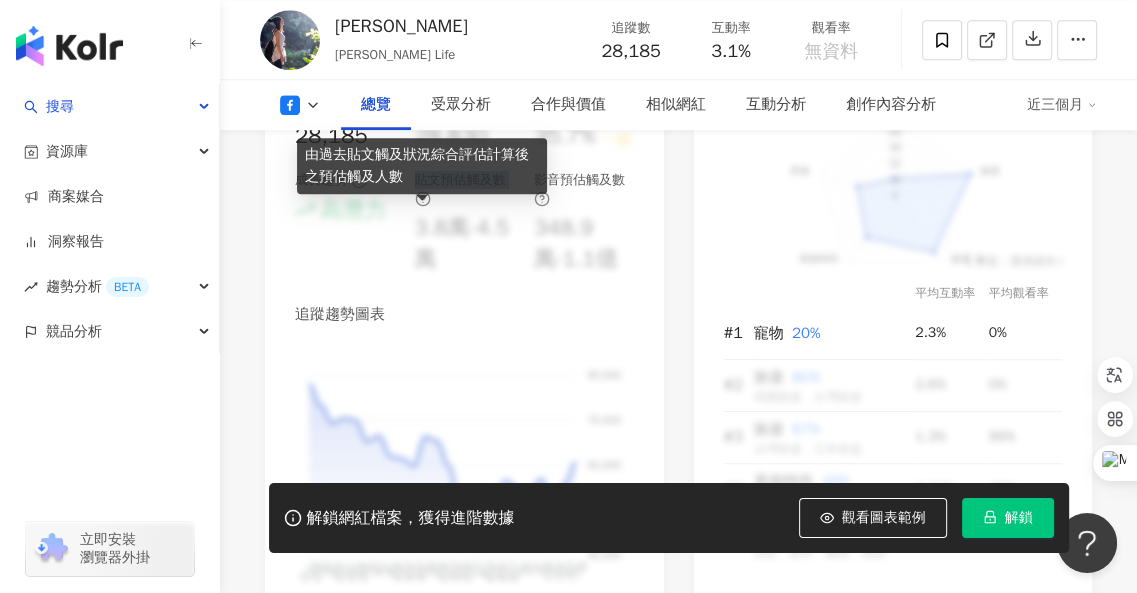 click 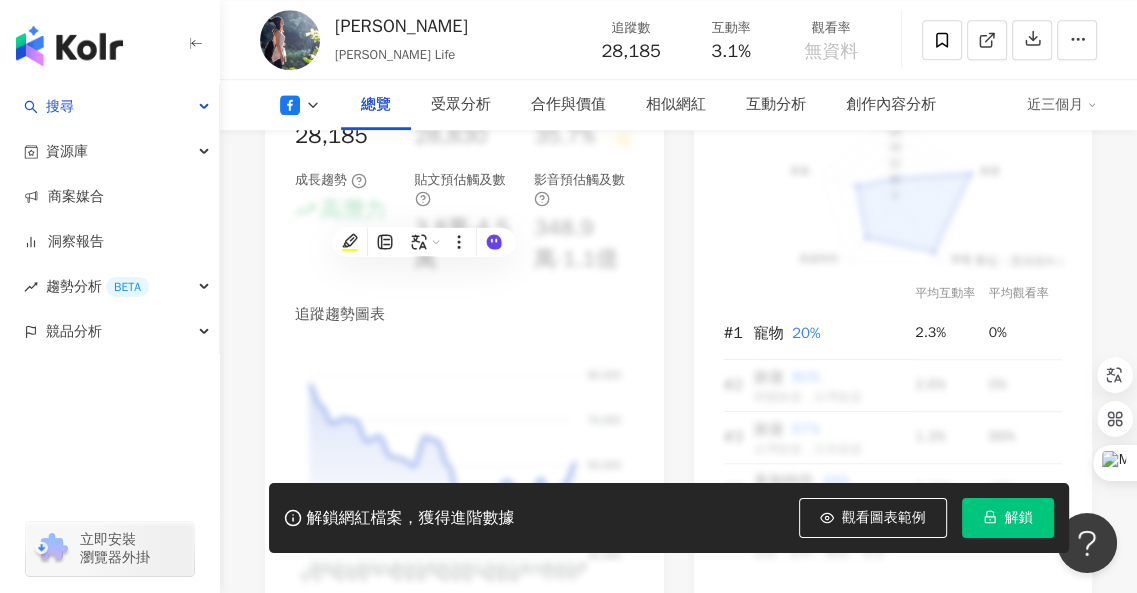 click on "解鎖" at bounding box center (1008, 518) 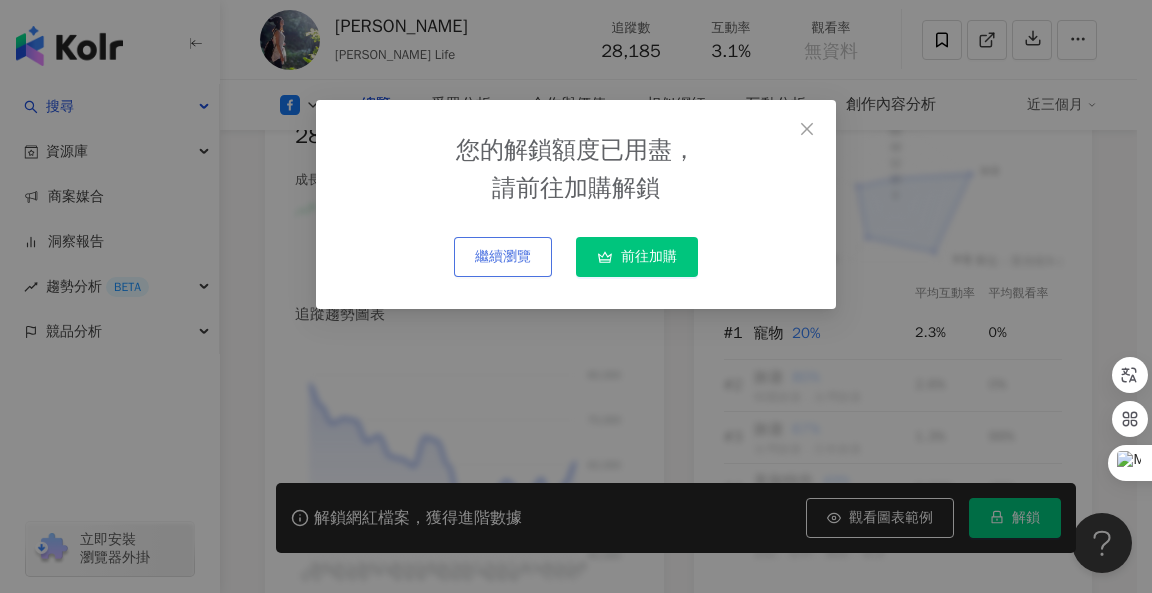 click on "繼續瀏覽" at bounding box center (503, 257) 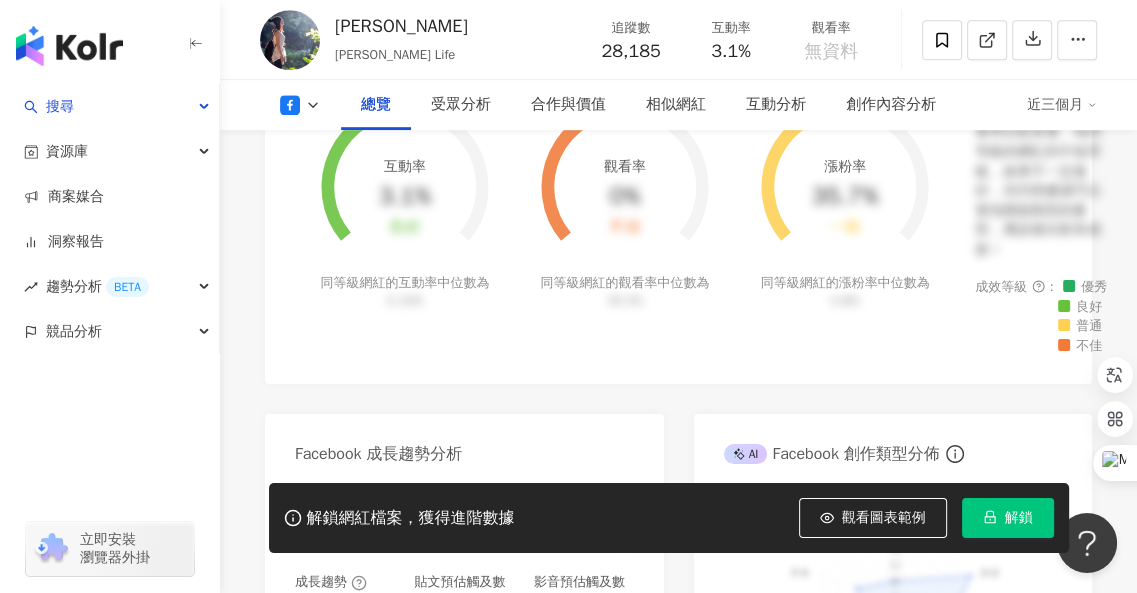 scroll, scrollTop: 800, scrollLeft: 0, axis: vertical 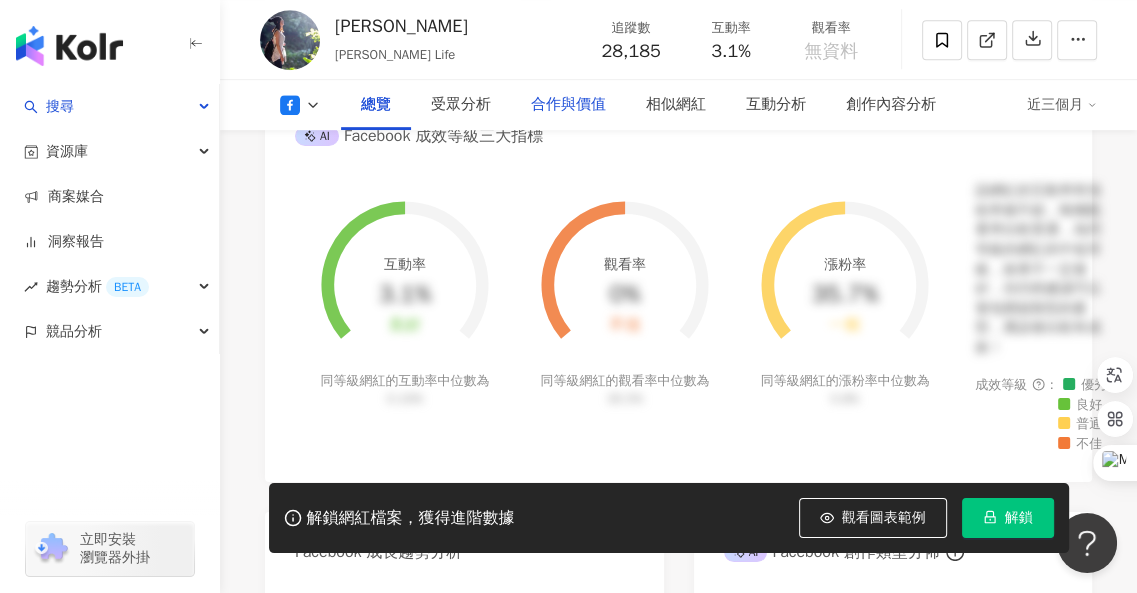 click on "合作與價值" at bounding box center (568, 105) 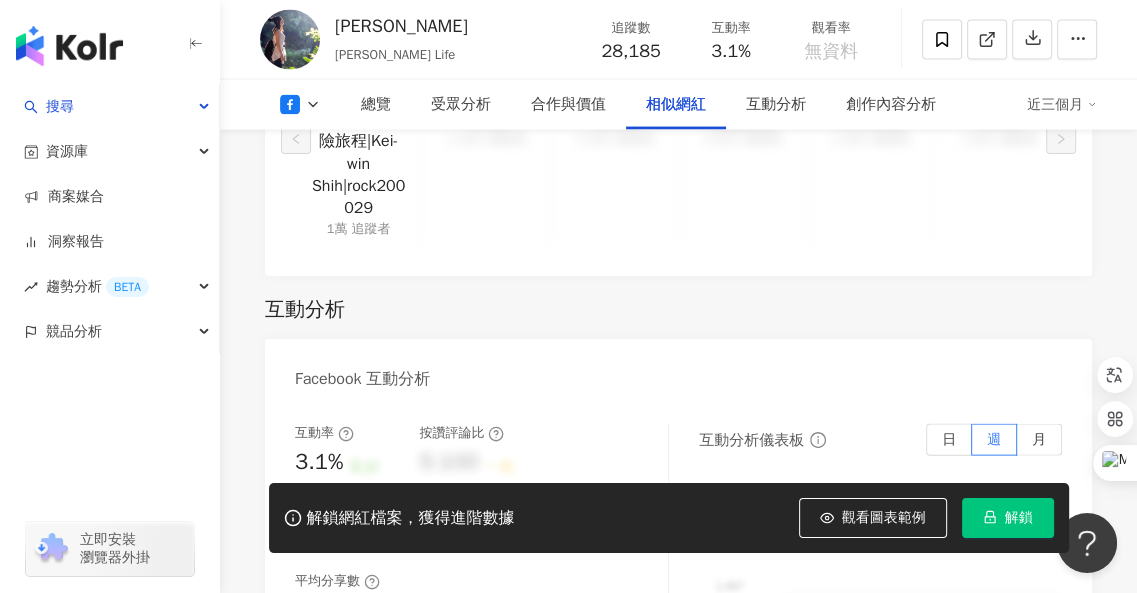 scroll, scrollTop: 3002, scrollLeft: 0, axis: vertical 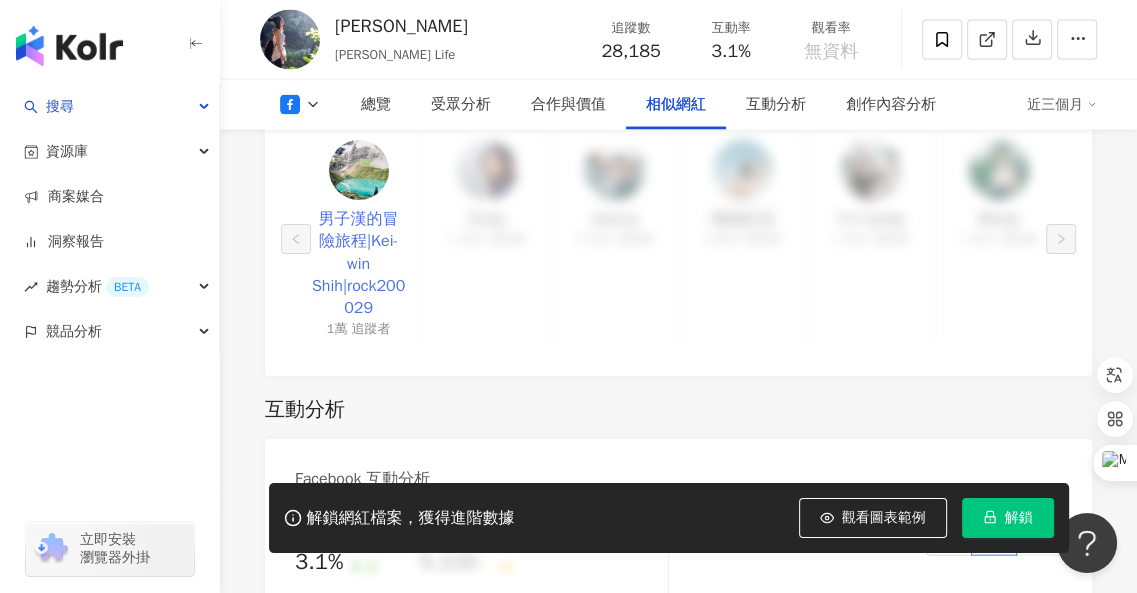 click on "男子漢的冒險旅程|Kei-win Shih|rock200029" at bounding box center (358, 264) 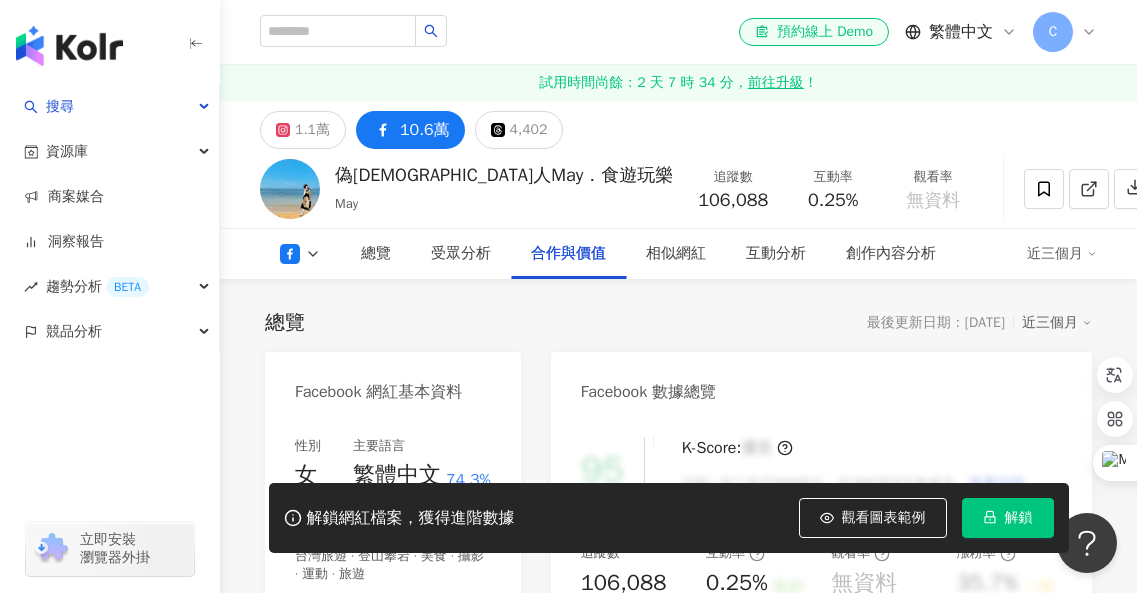 scroll, scrollTop: 2787, scrollLeft: 0, axis: vertical 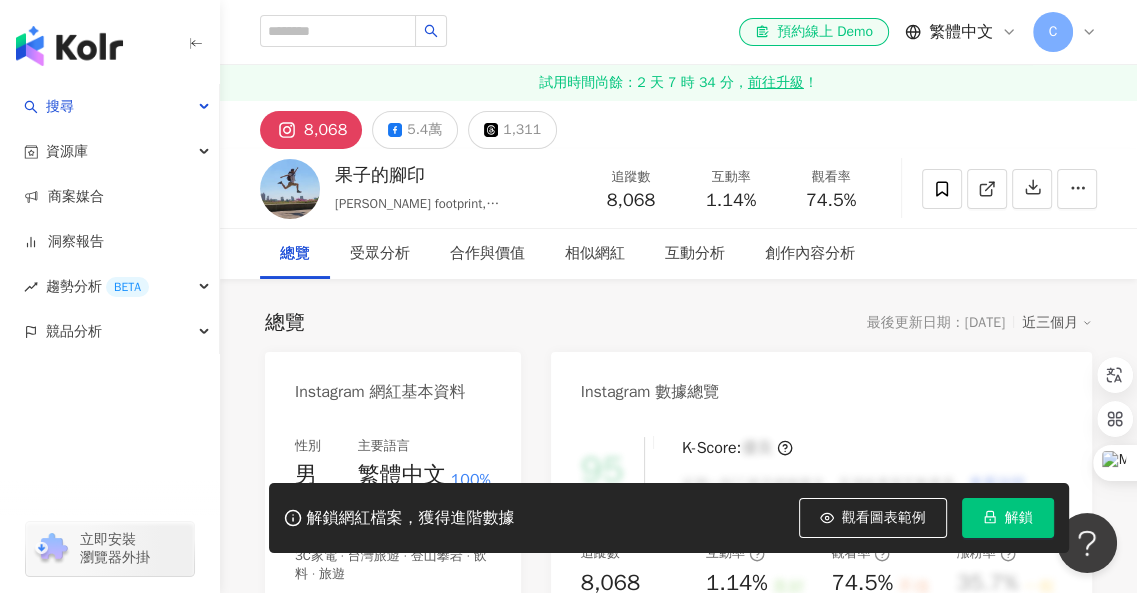 click 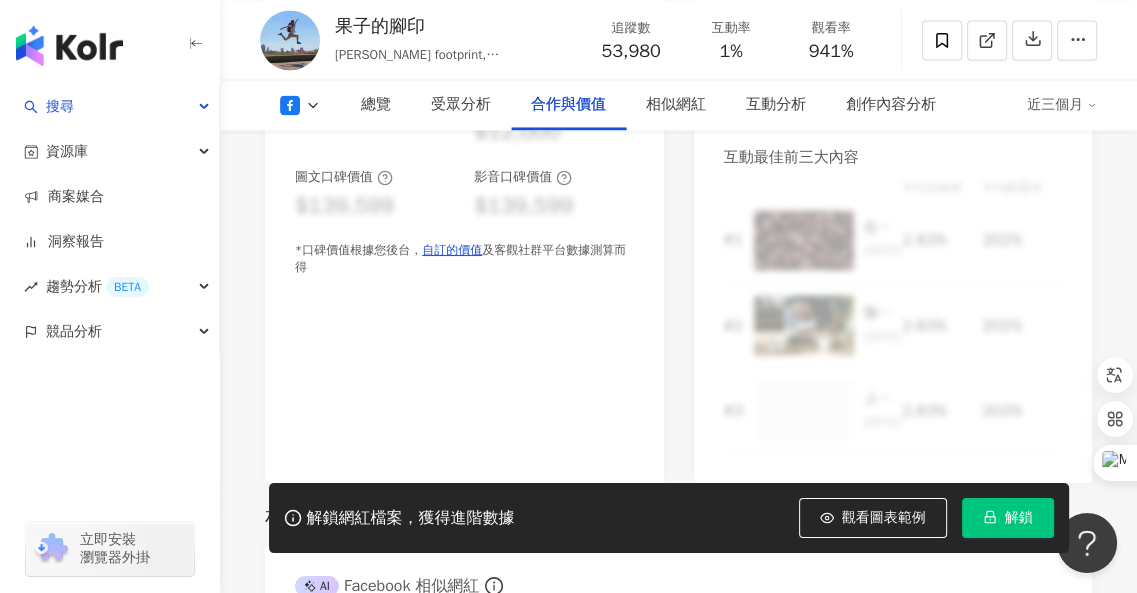 scroll, scrollTop: 2400, scrollLeft: 0, axis: vertical 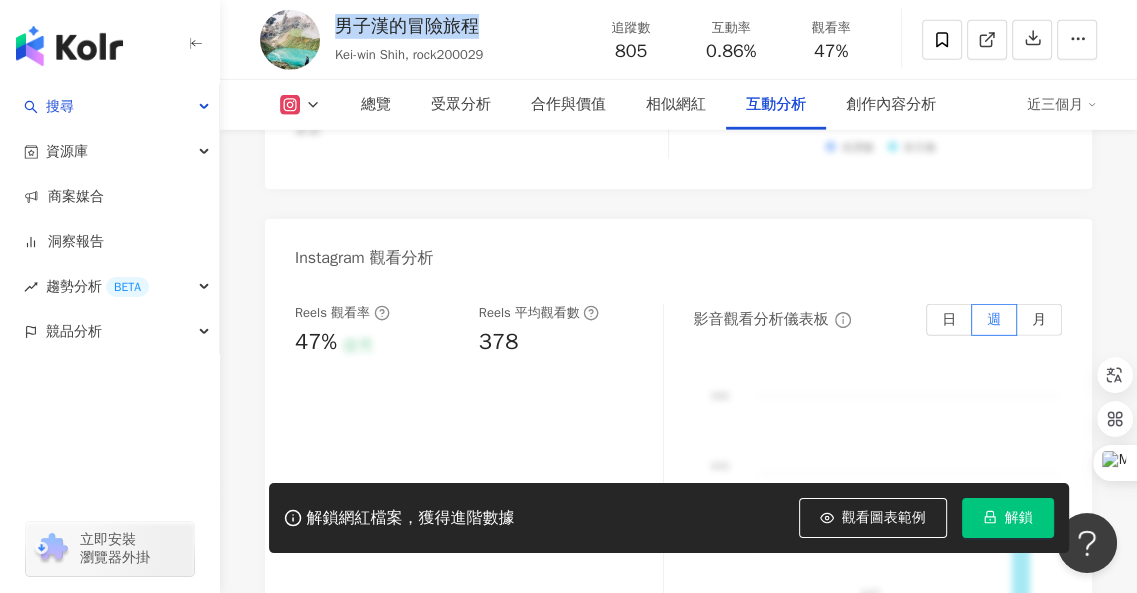 drag, startPoint x: 496, startPoint y: 29, endPoint x: 340, endPoint y: 22, distance: 156.15697 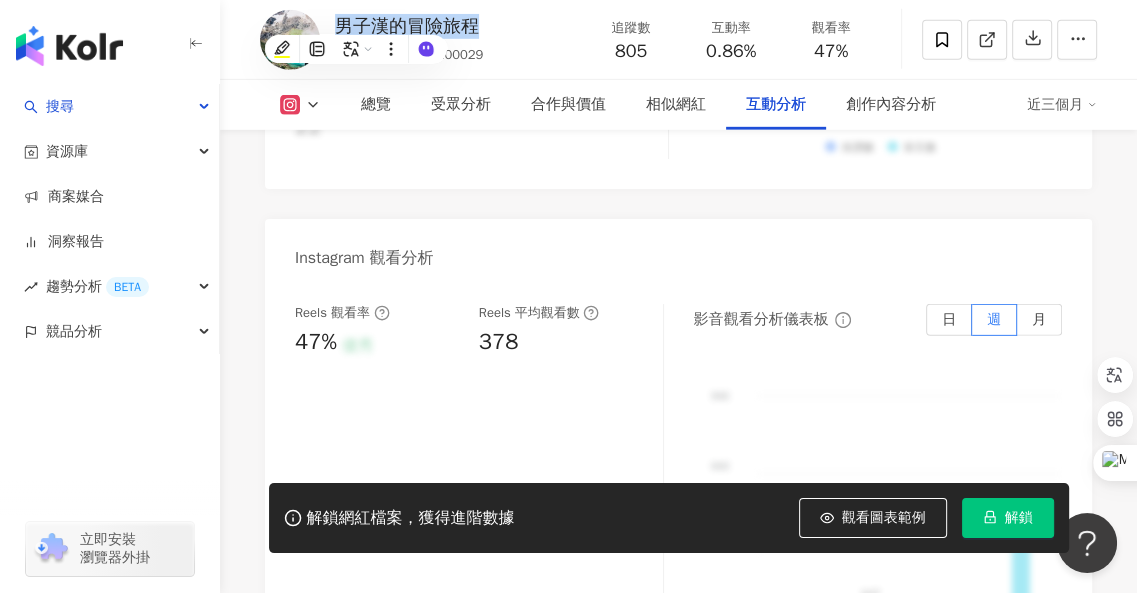 copy on "男子漢的冒險旅程" 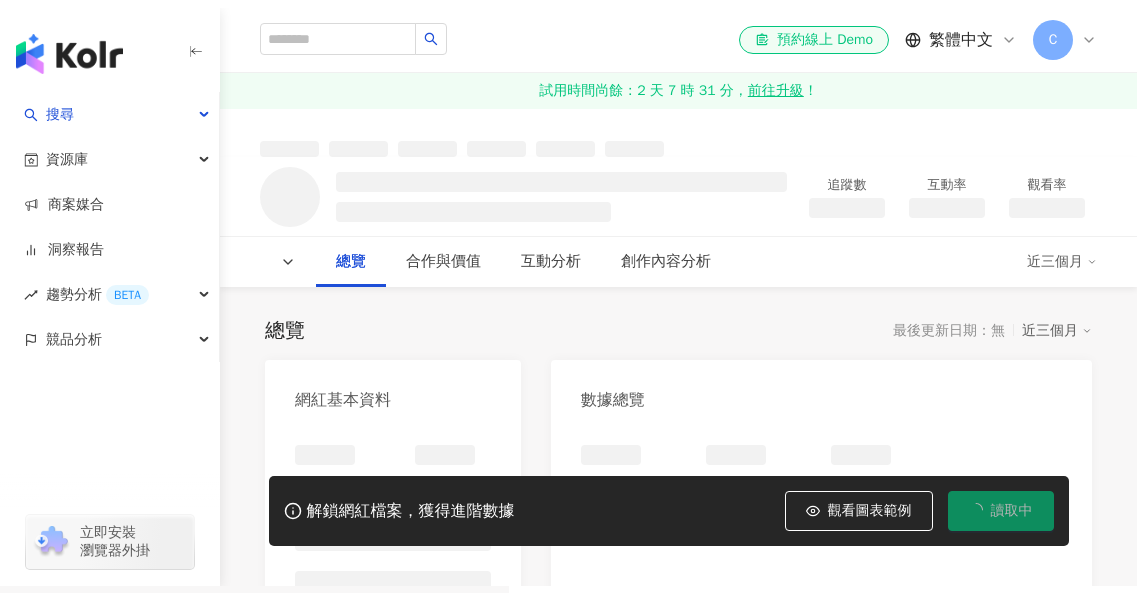 scroll, scrollTop: 0, scrollLeft: 0, axis: both 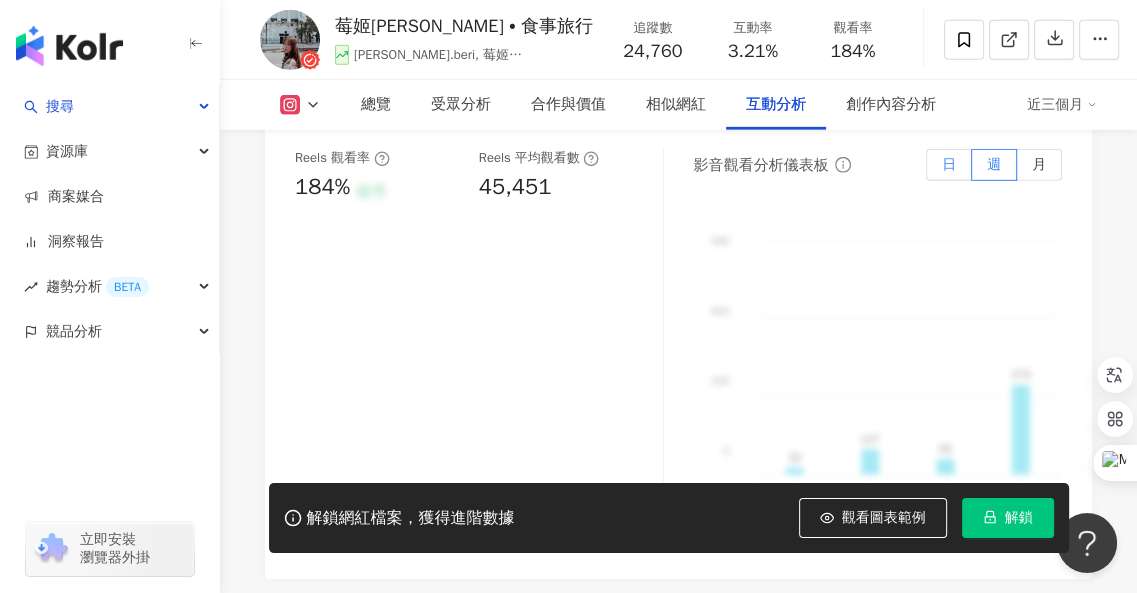 drag, startPoint x: 939, startPoint y: 190, endPoint x: 954, endPoint y: 183, distance: 16.552946 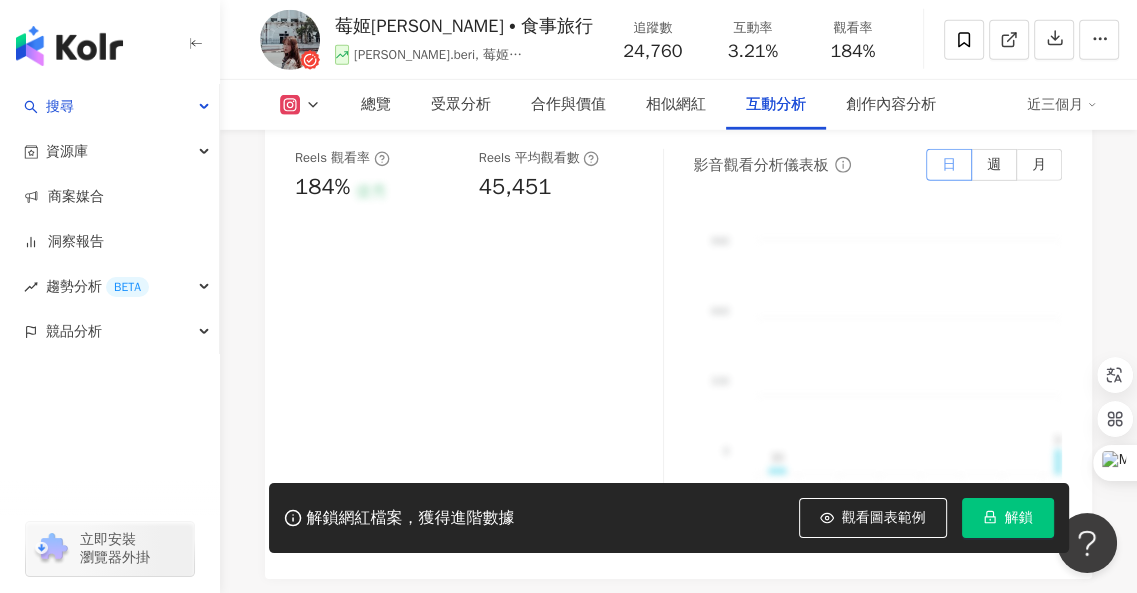 click at bounding box center [949, 165] 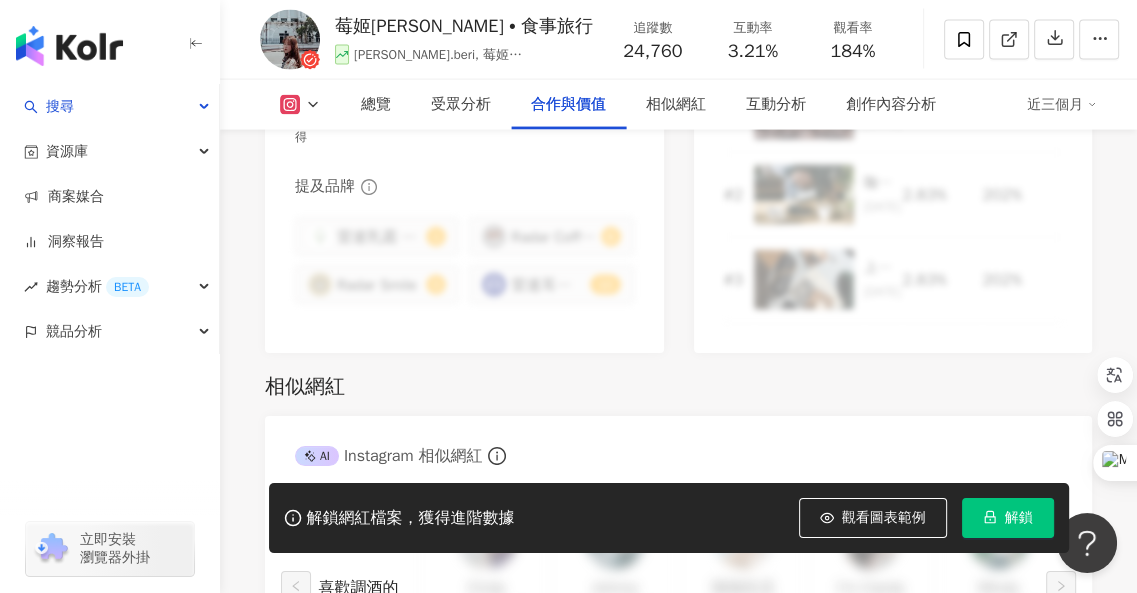 scroll, scrollTop: 3100, scrollLeft: 0, axis: vertical 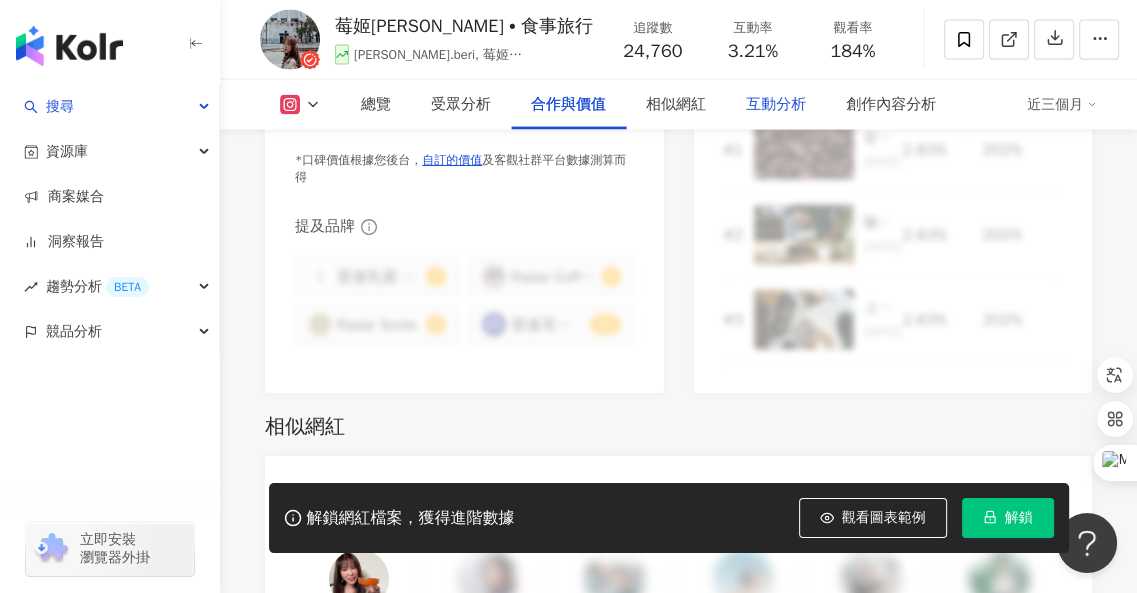 click on "互動分析" at bounding box center [776, 105] 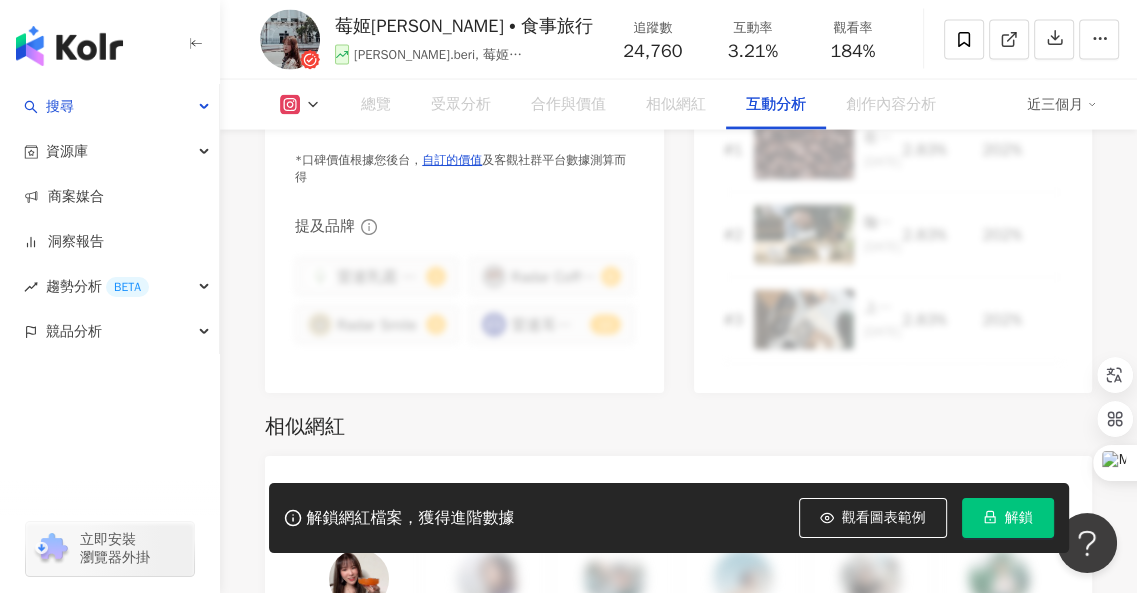 scroll, scrollTop: 4039, scrollLeft: 0, axis: vertical 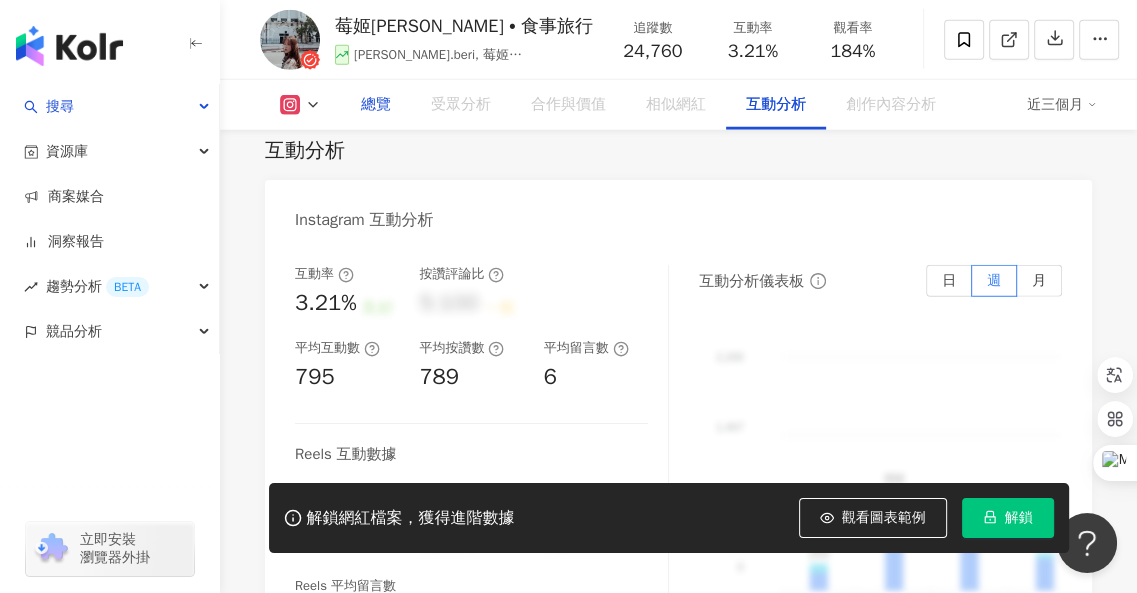 click on "總覽" at bounding box center [376, 105] 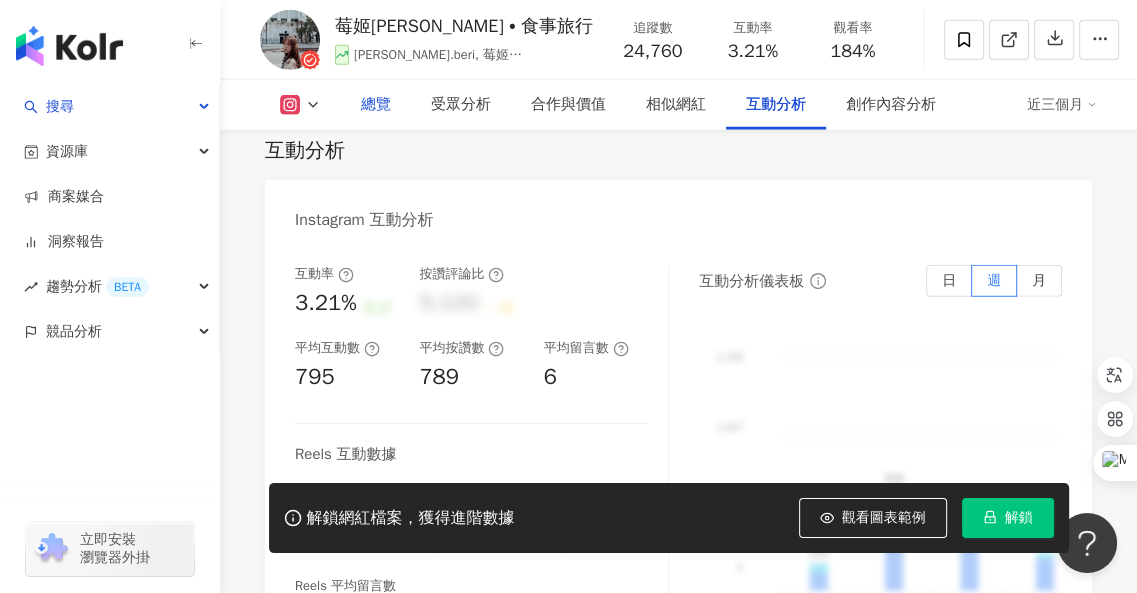 click on "總覽" at bounding box center (376, 105) 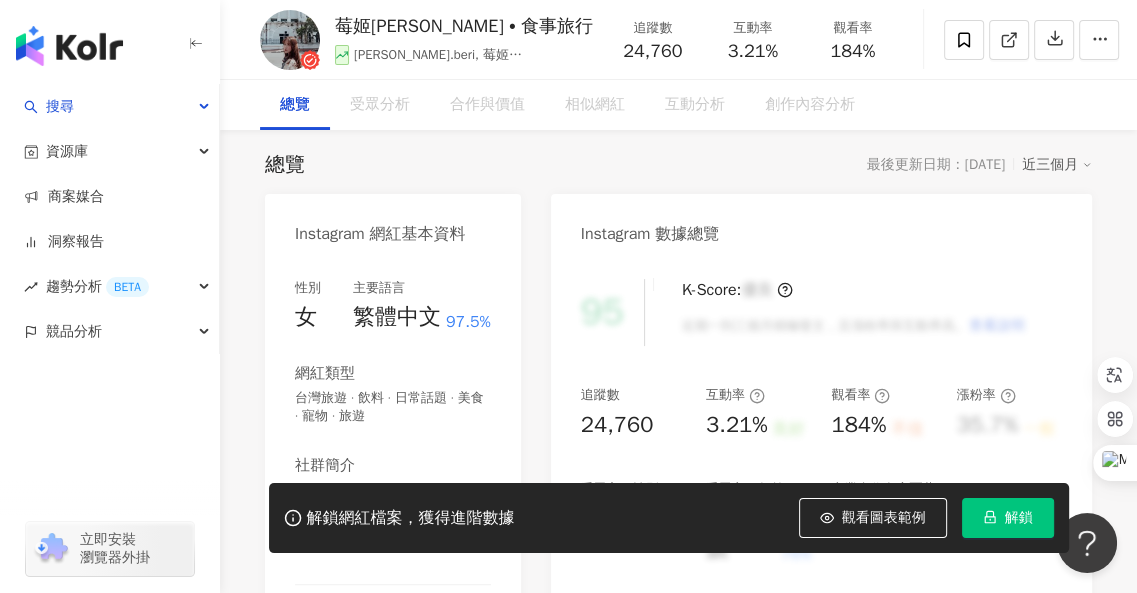 scroll, scrollTop: 0, scrollLeft: 0, axis: both 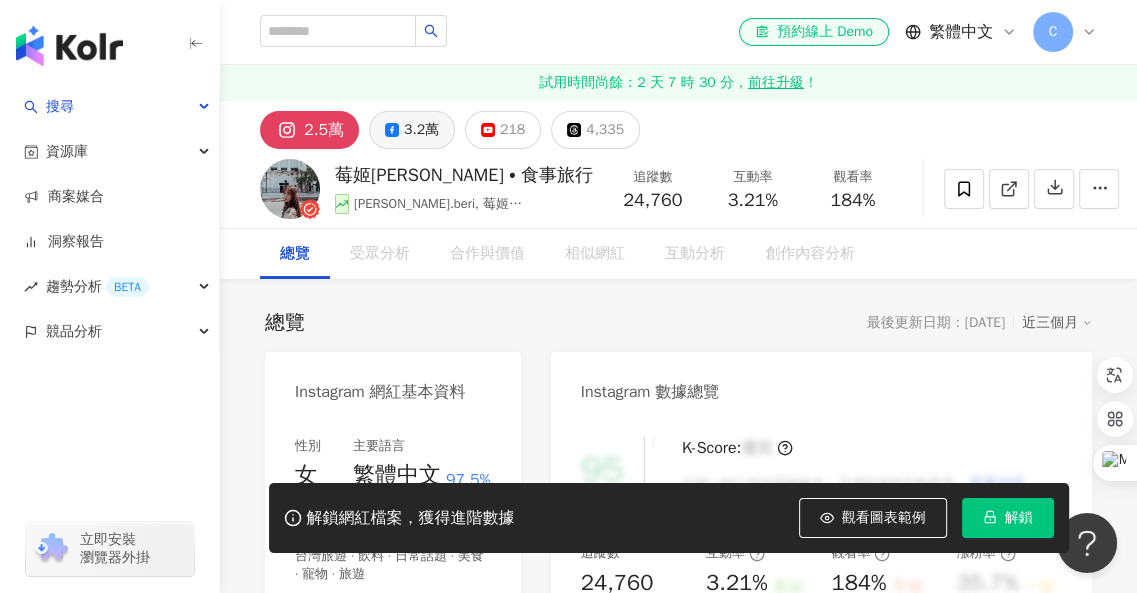 click on "3.2萬" at bounding box center [421, 130] 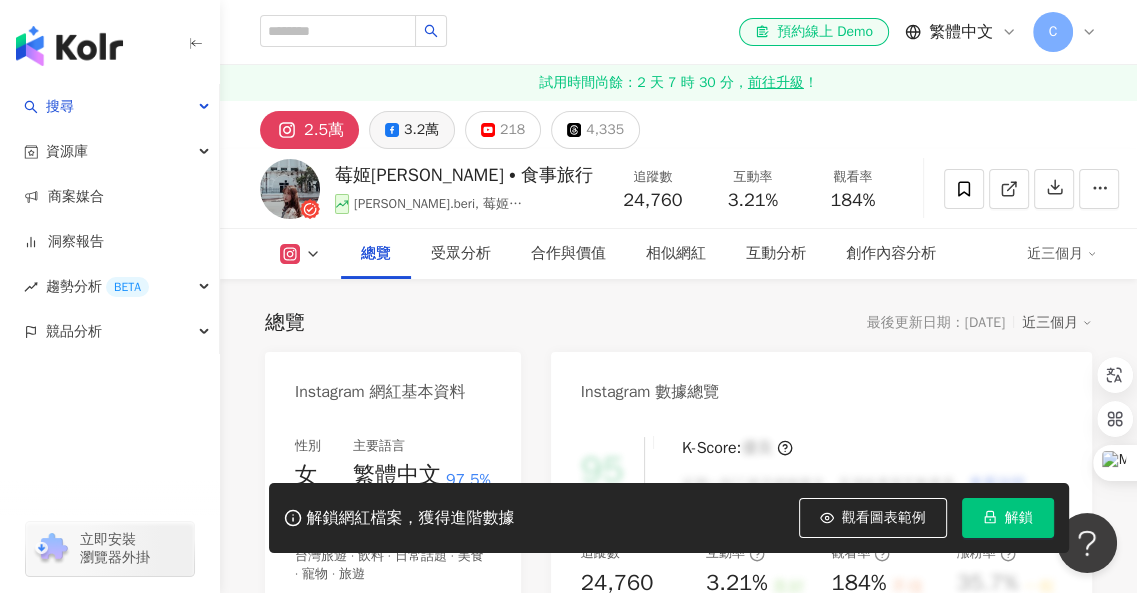 click 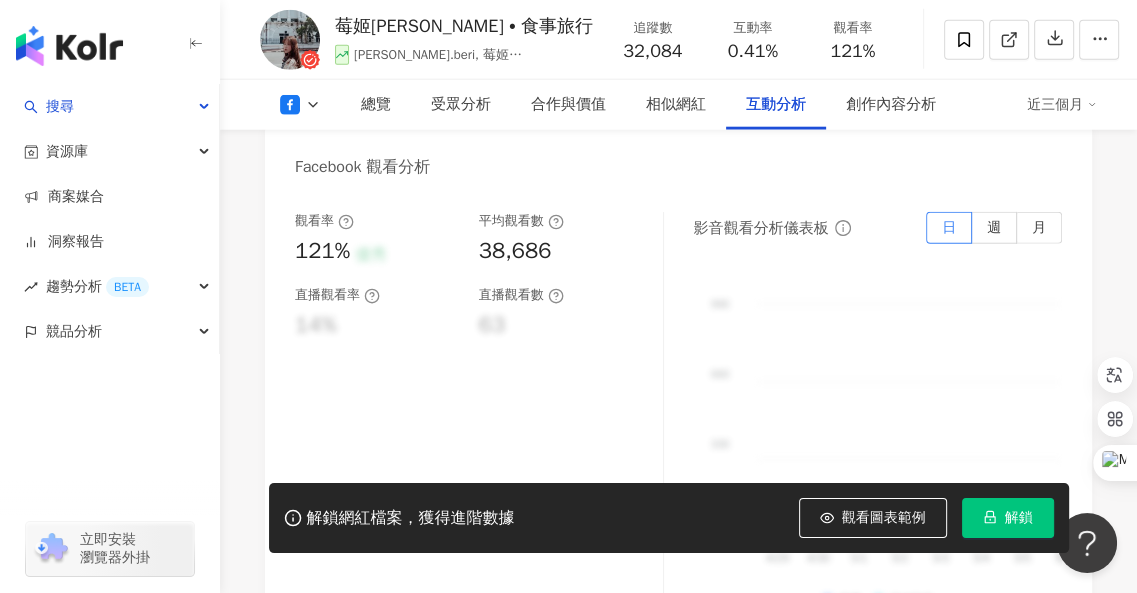 scroll, scrollTop: 3800, scrollLeft: 0, axis: vertical 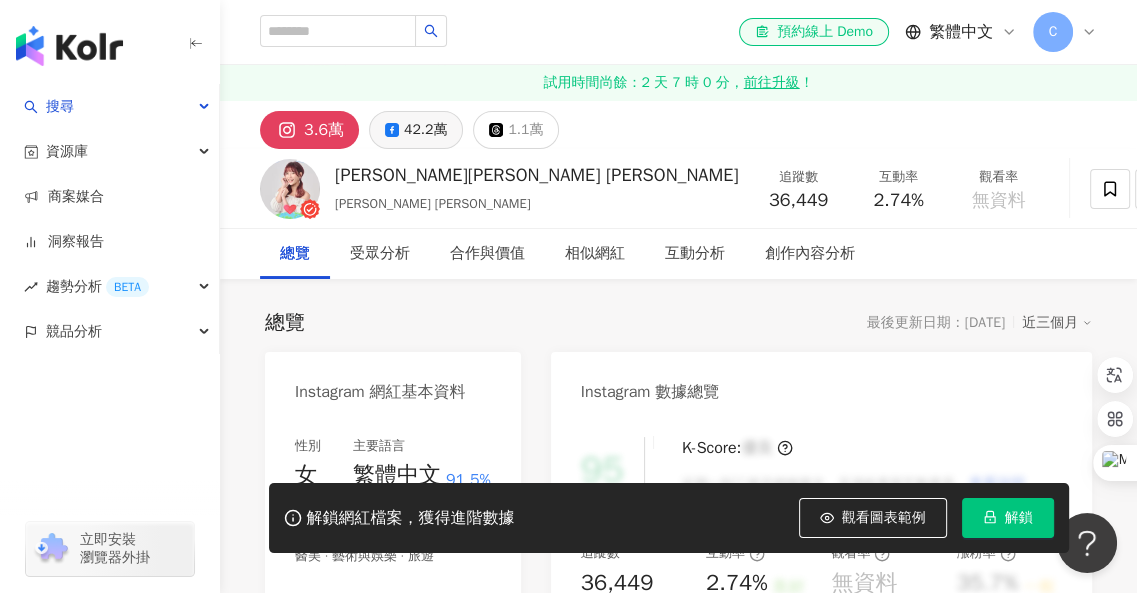 click on "42.2萬" at bounding box center [425, 130] 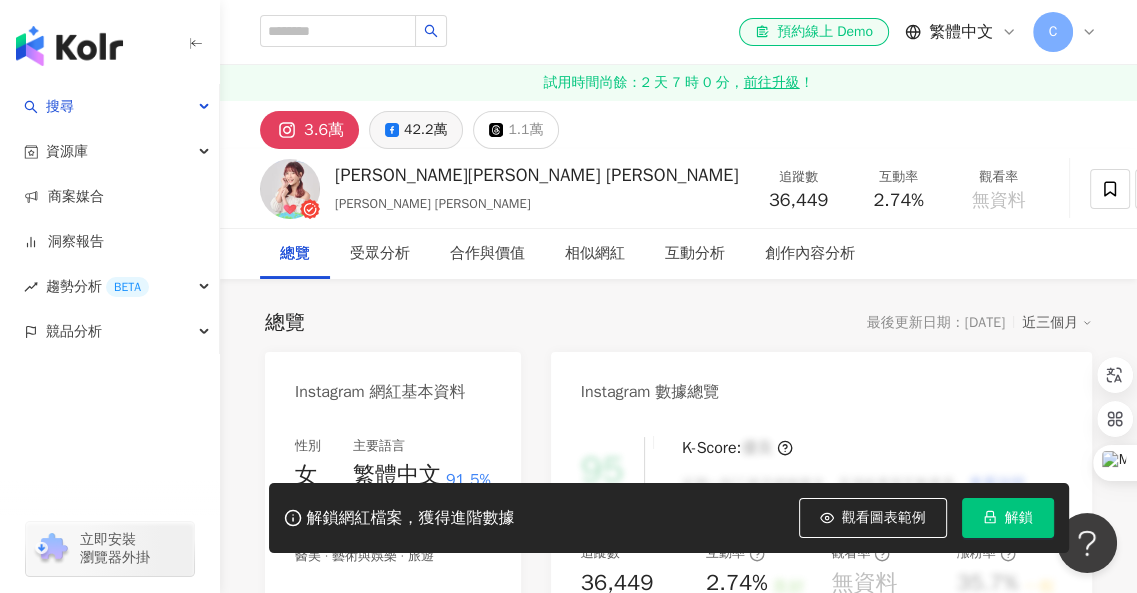 click on "42.2萬" at bounding box center (425, 130) 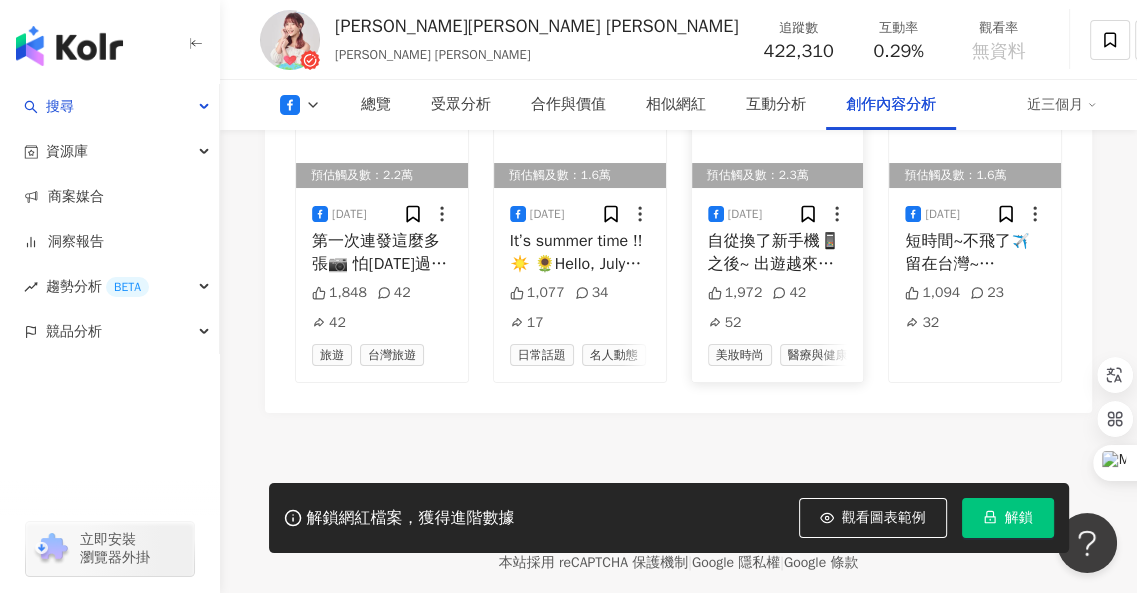 scroll, scrollTop: 5600, scrollLeft: 0, axis: vertical 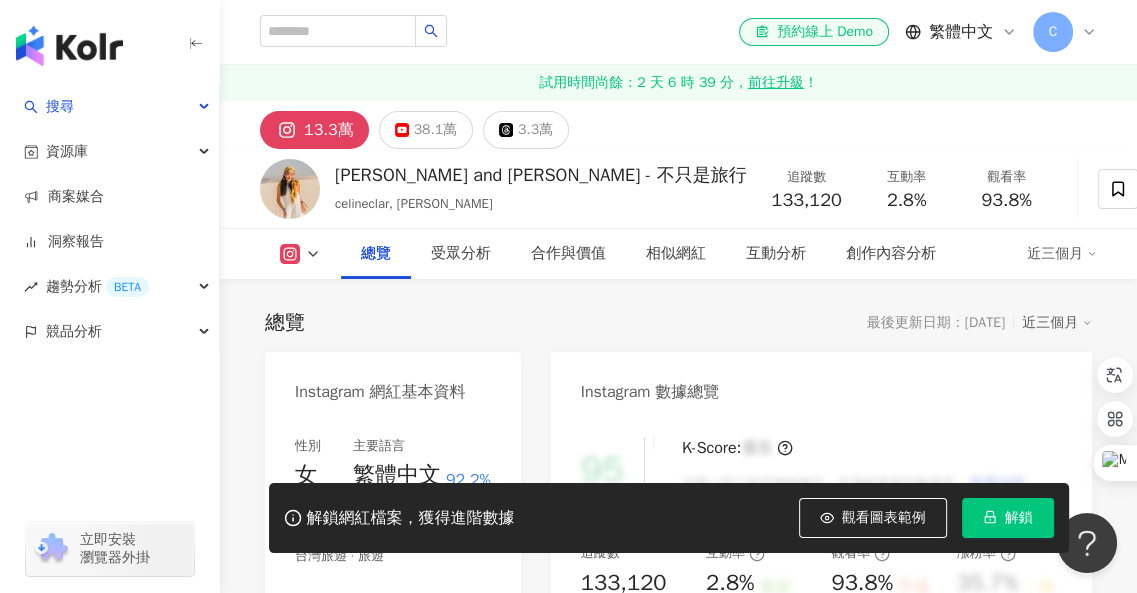 click on "https://www.instagram.com/celineclar/" at bounding box center (378, 675) 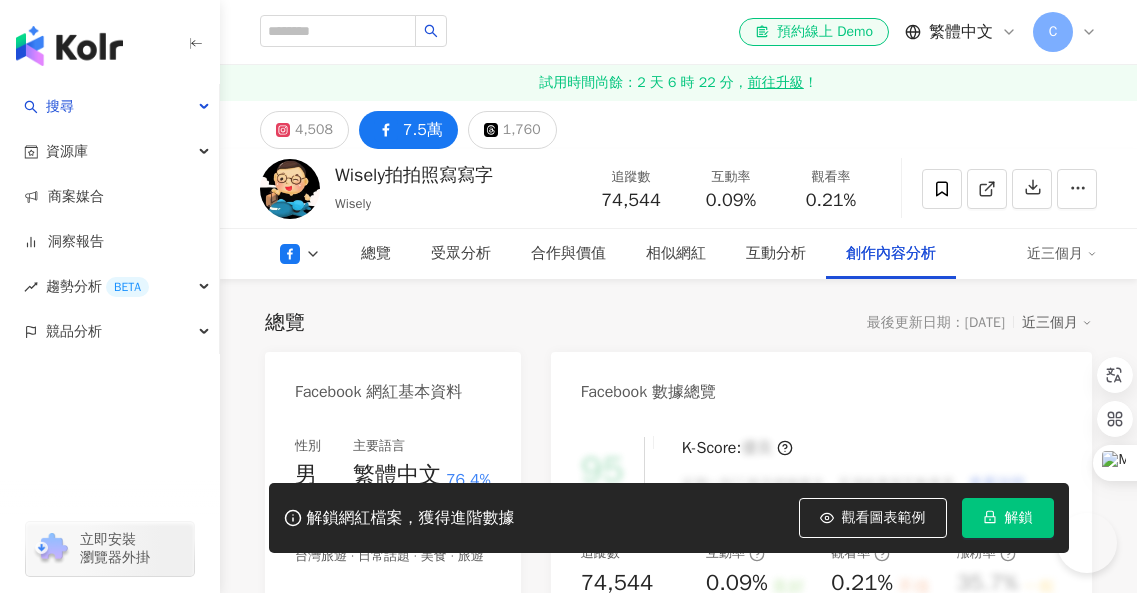 scroll, scrollTop: 5564, scrollLeft: 0, axis: vertical 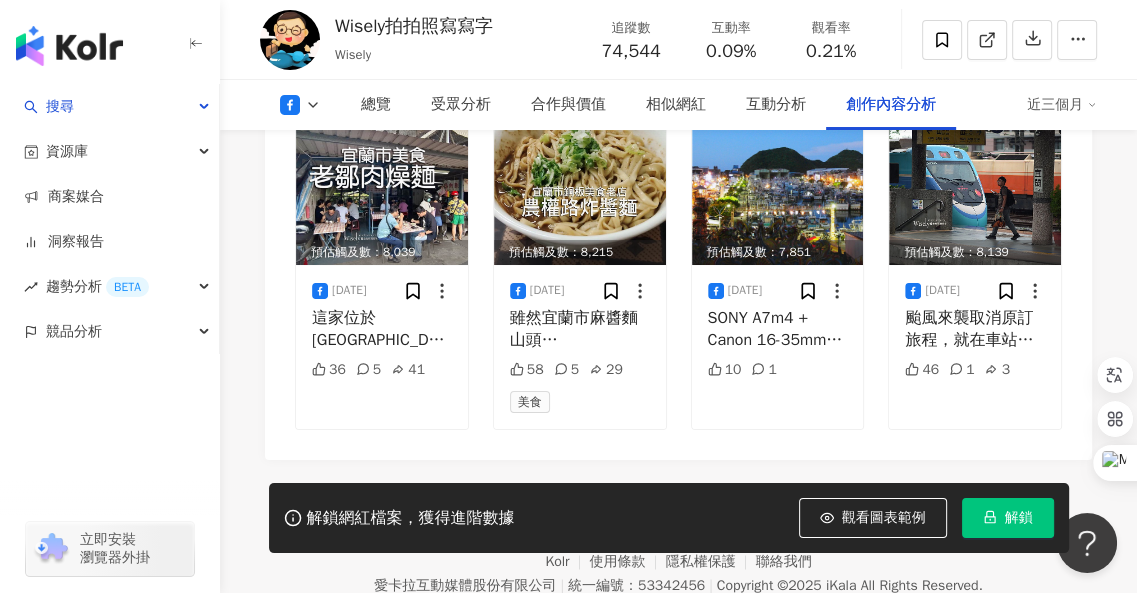 click on "Facebook 進階篩選 啟動 關閉 AI 篩選商業合作內容 排序：發布時間 共 773 筆 ，   條件： 商業合作 預估觸及數：8,039 [DATE] 這家位於[GEOGRAPHIC_DATA]復興國中對面的「老鄒肉燥麵」，是在地平價可口的寶藏小吃。
店家主打的是那鍋滷肉燥做出的各項主食，以及使用豬肉食材做的湯品，價格在30-40元左右，真的便宜又實在，我個人也很喜歡騎著機車來母校這裡回味一下！我超推薦他們的焢肉飯、肉燥米粉麵，以及豬肝湯、豬腳湯等，風味清爽用料佳。➡️詳情下滑
#宜蘭美食 #老鄒肉燥麵︱無招牌鐵皮屋小吃攤，#焢肉飯＆湯品都很推 #宜蘭 #魯肉飯 #豬肝湯 36 5 41 預估觸及數：8,215 [DATE] 58 5 29 美食 商業合作 預估觸及數：7,851 [DATE] SONY A7m4 + Canon 16-35mm
STC Filter CPL : 九折碼 wisely10
STC 台灣光學濾鏡領導品牌 10 1 預估觸及數：8,139 [DATE] 46 1 3" at bounding box center [678, 218] 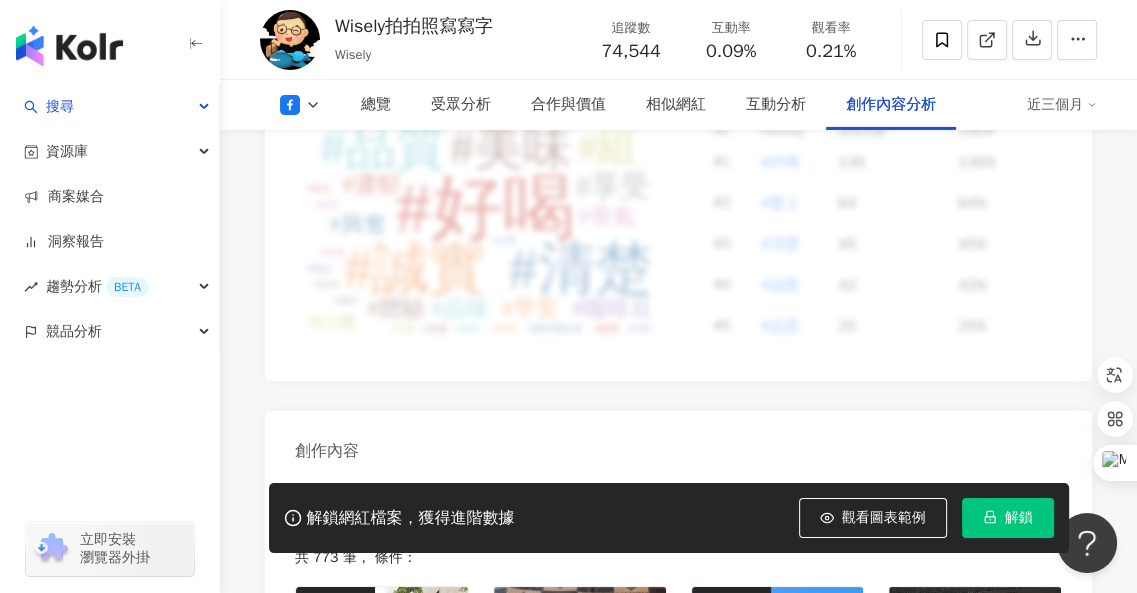scroll, scrollTop: 4664, scrollLeft: 0, axis: vertical 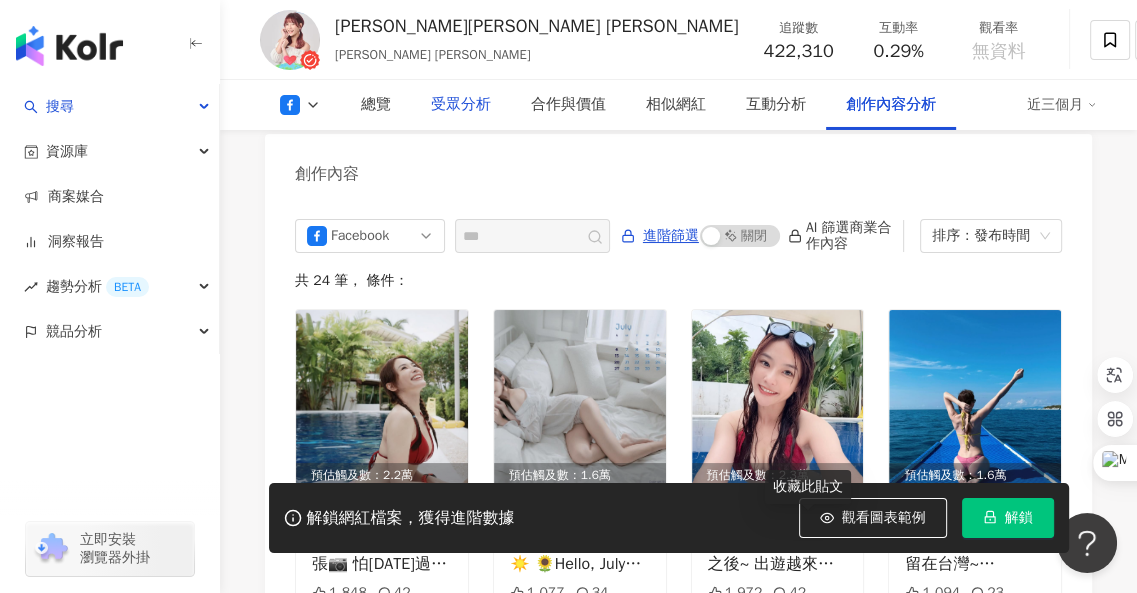 click on "受眾分析" at bounding box center [461, 105] 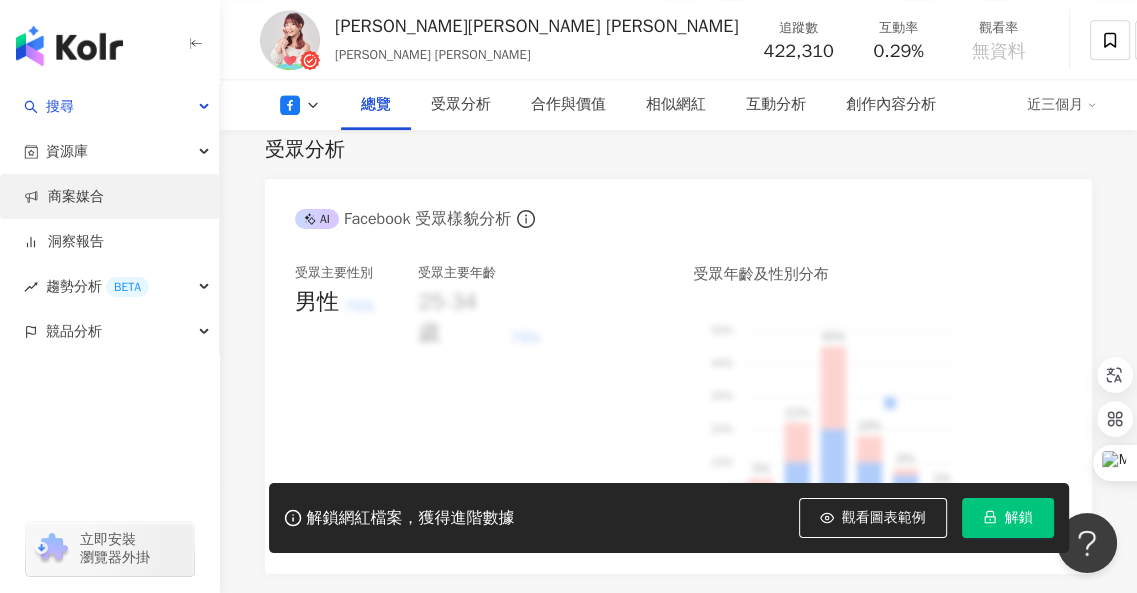 scroll, scrollTop: 326, scrollLeft: 0, axis: vertical 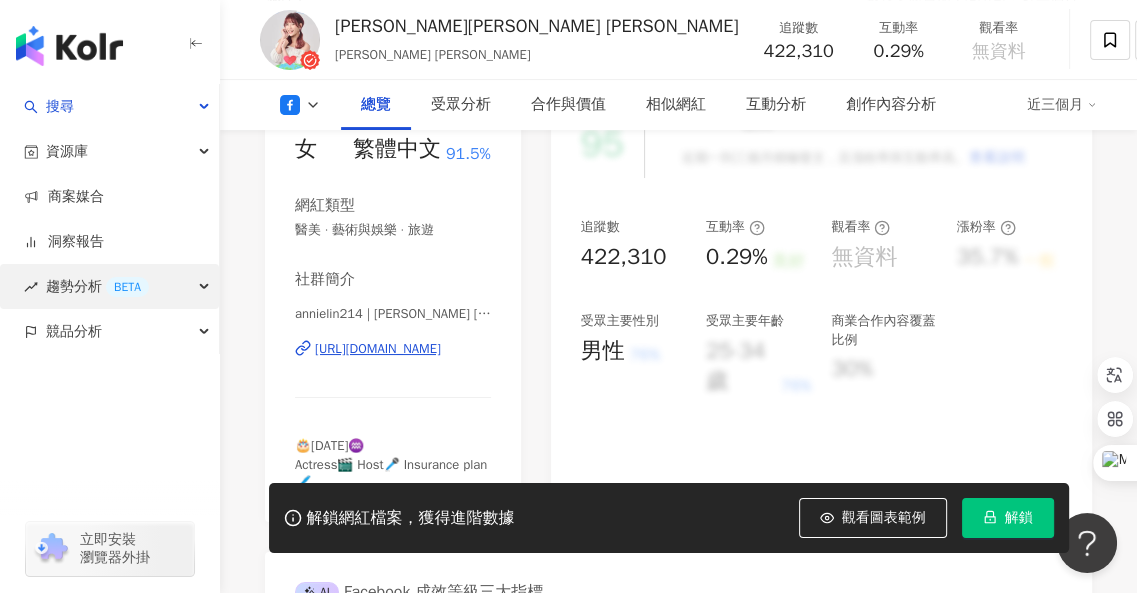 click on "趨勢分析 BETA" at bounding box center [109, 286] 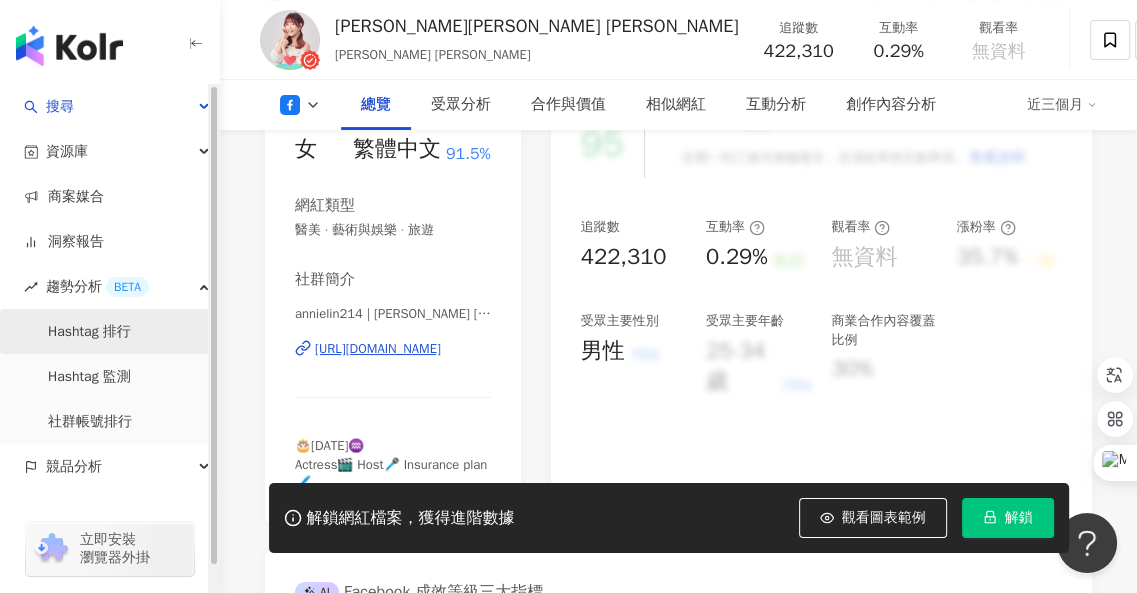 click on "Hashtag 排行" at bounding box center (89, 332) 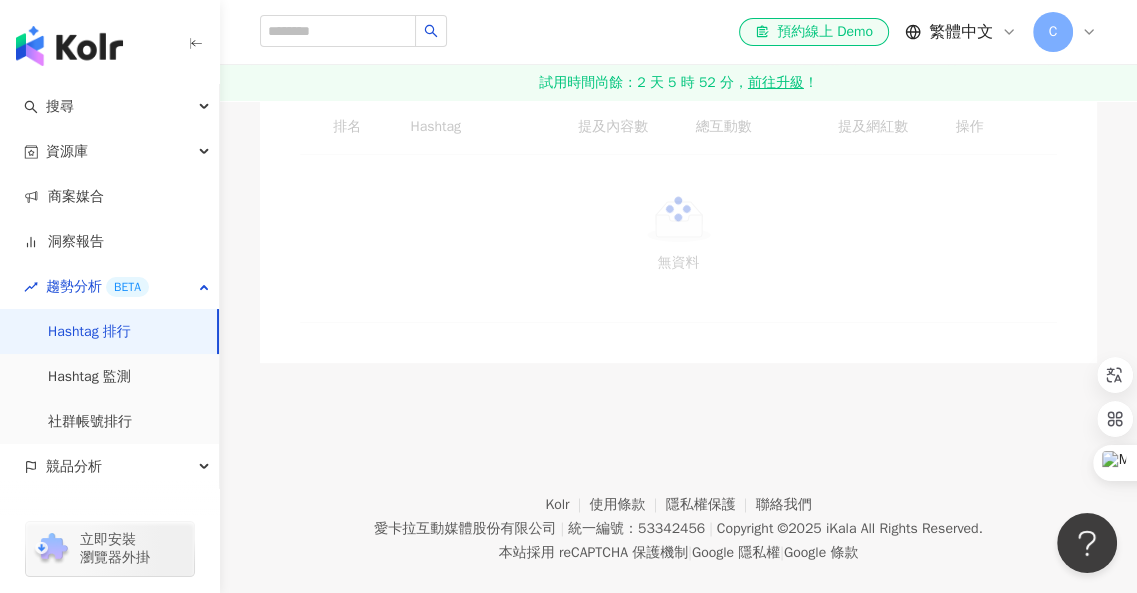 scroll, scrollTop: 0, scrollLeft: 0, axis: both 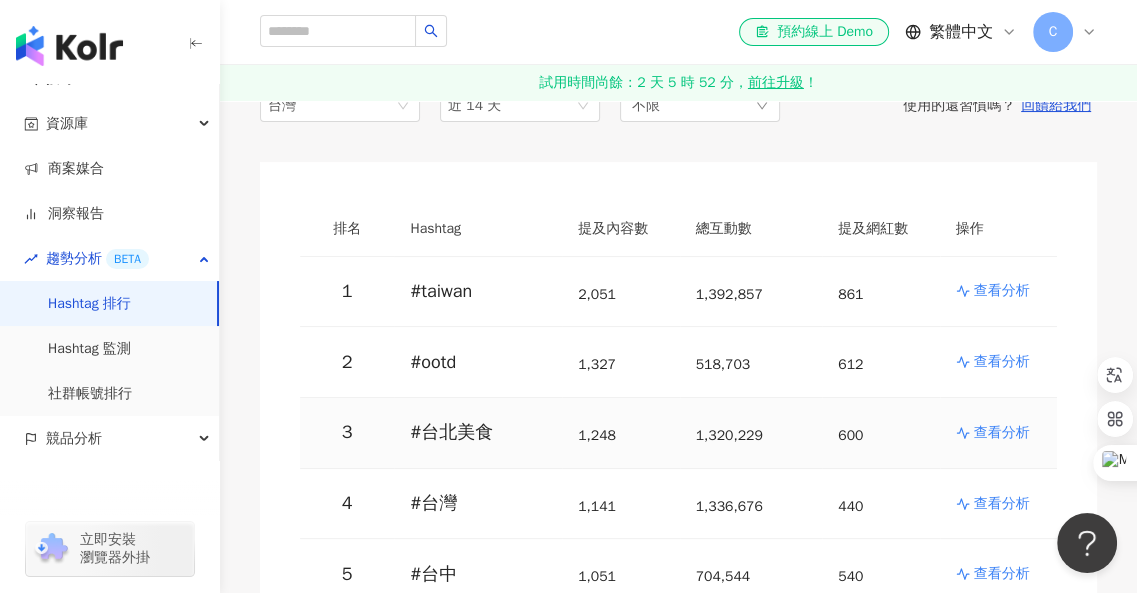click on "查看分析" at bounding box center (1002, 433) 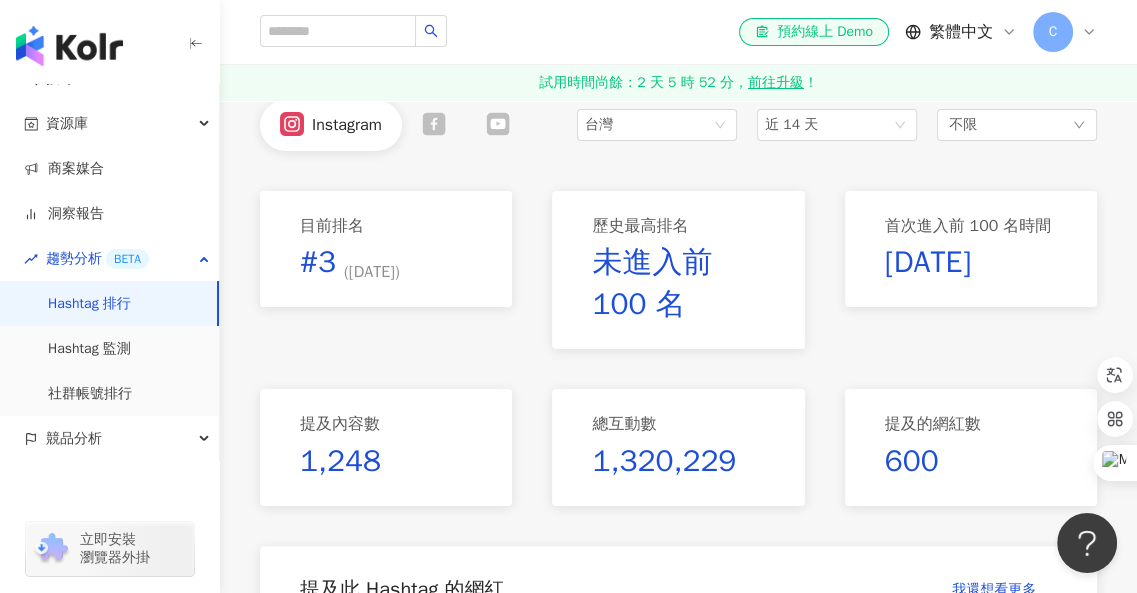 scroll, scrollTop: 500, scrollLeft: 0, axis: vertical 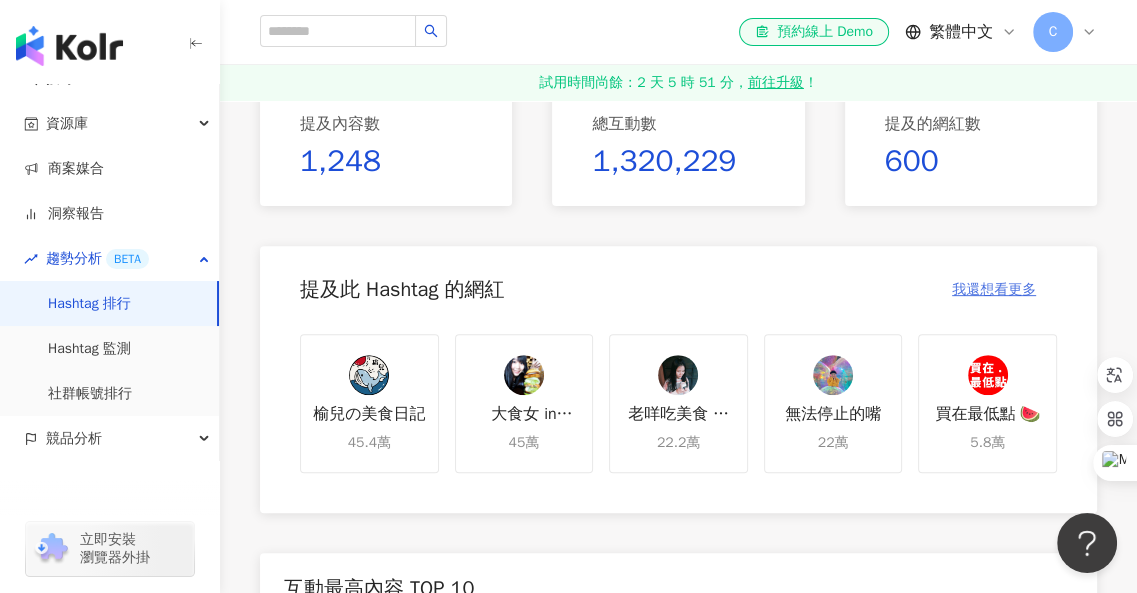 click on "我還想看更多" at bounding box center [994, 290] 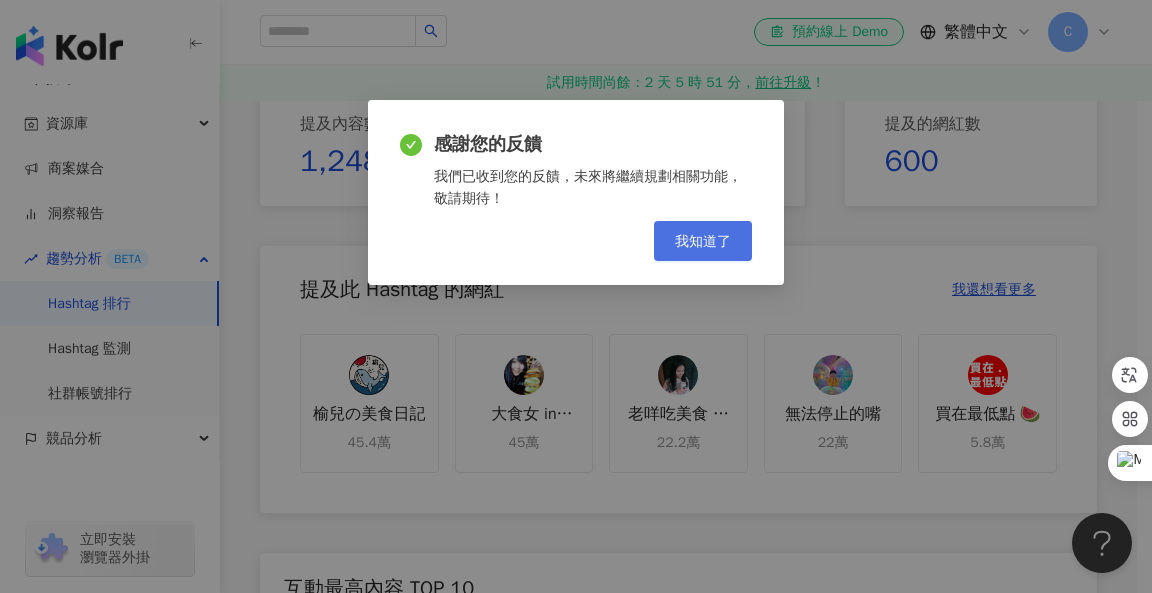 click on "我知道了" at bounding box center (703, 241) 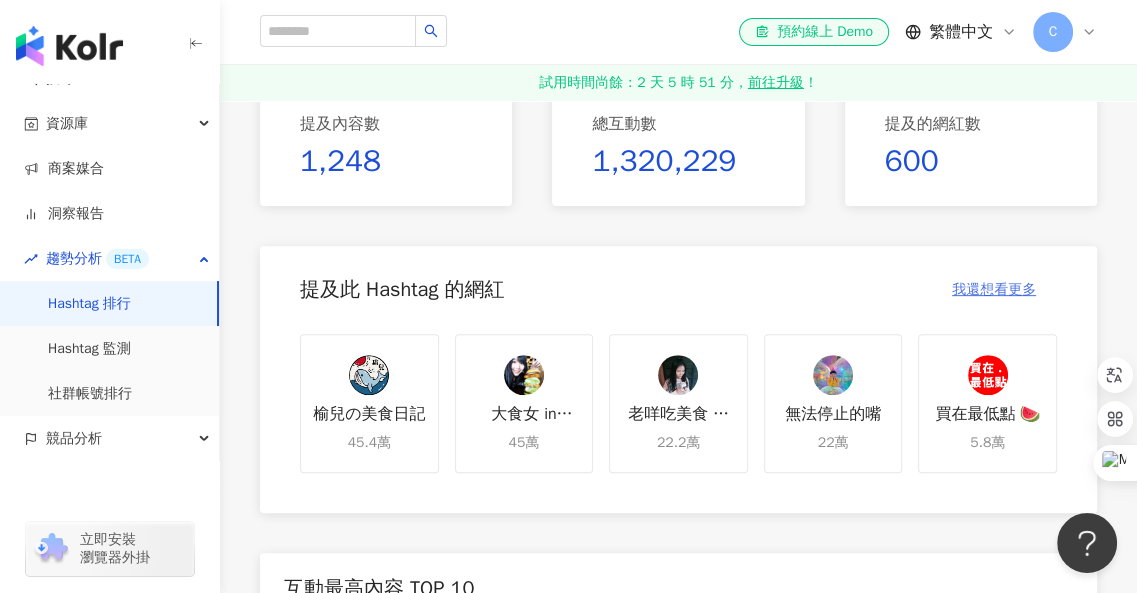 click on "我還想看更多" at bounding box center [994, 290] 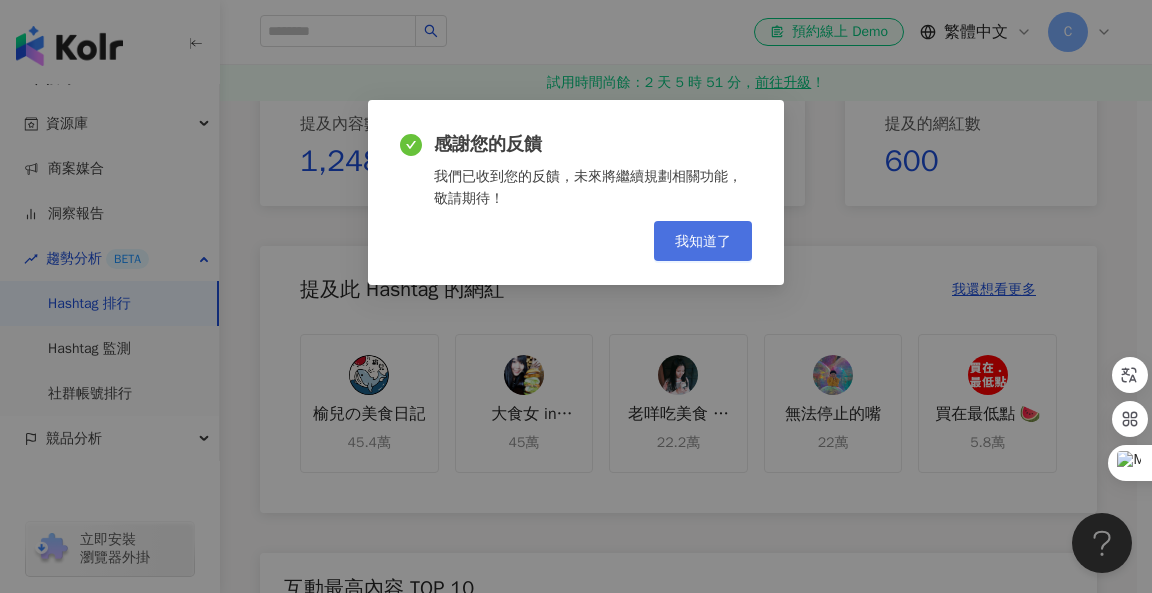 click on "我知道了" at bounding box center [703, 241] 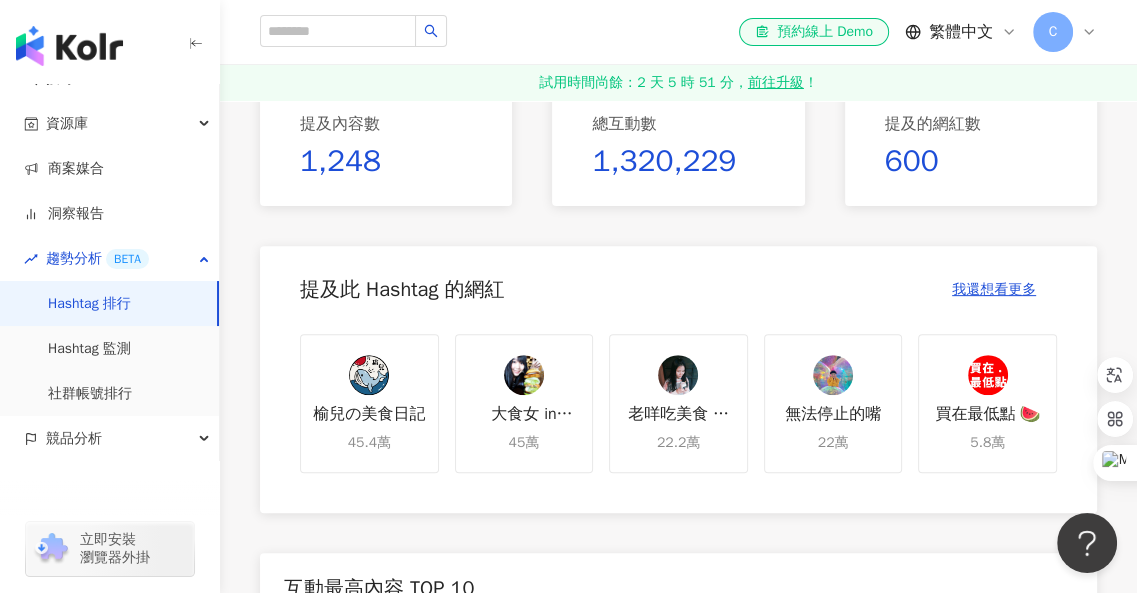 click on "大食女 in Wonderland" at bounding box center [524, 414] 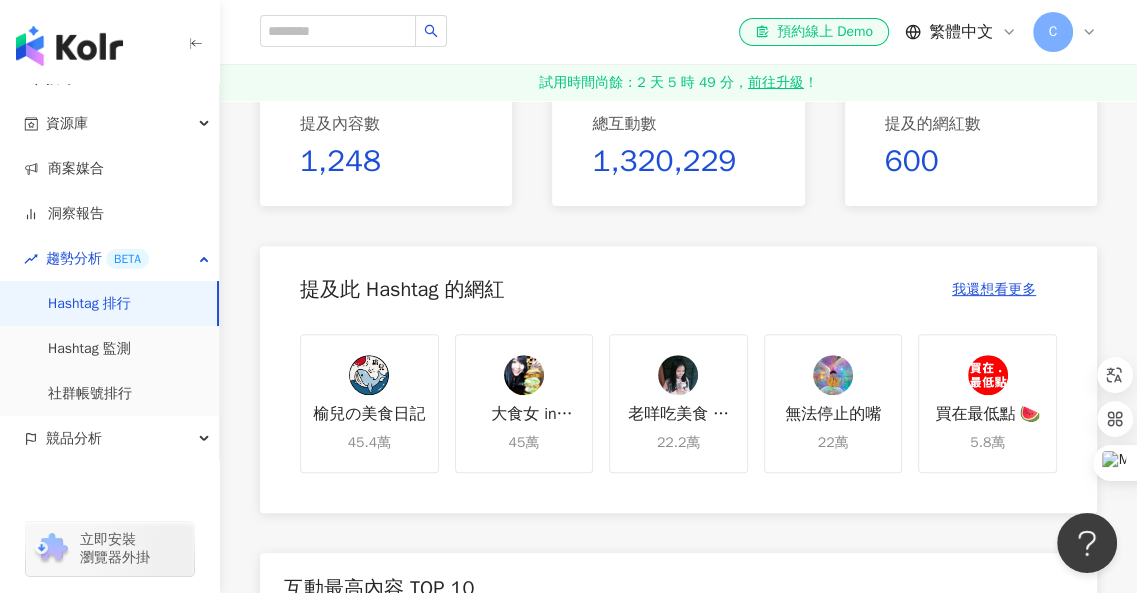 click on "老咩吃美食 超商" at bounding box center [678, 414] 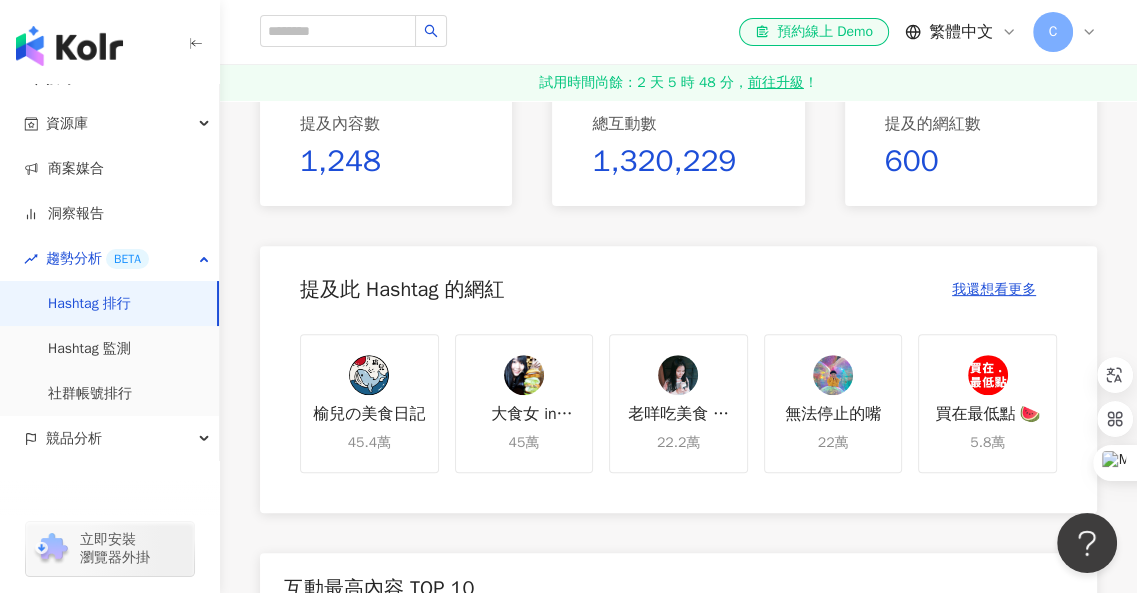 click on "無法停止的嘴" at bounding box center (833, 414) 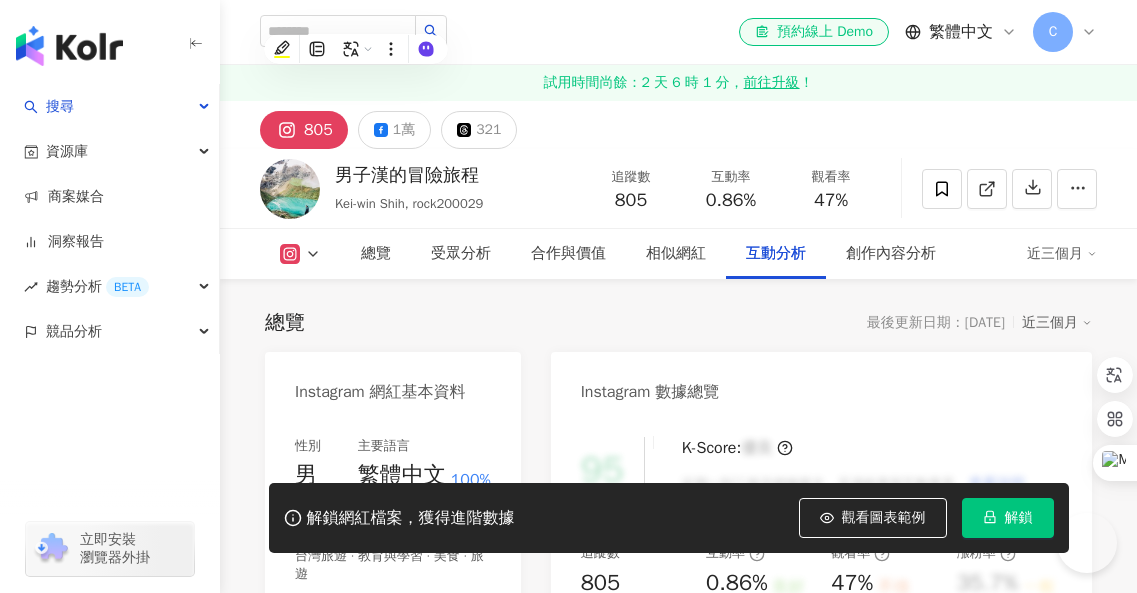 click on "男子漢的冒險旅程 Kei-win Shih, rock200029 追蹤數 805 互動率 0.86% 觀看率 47%" at bounding box center [678, 188] 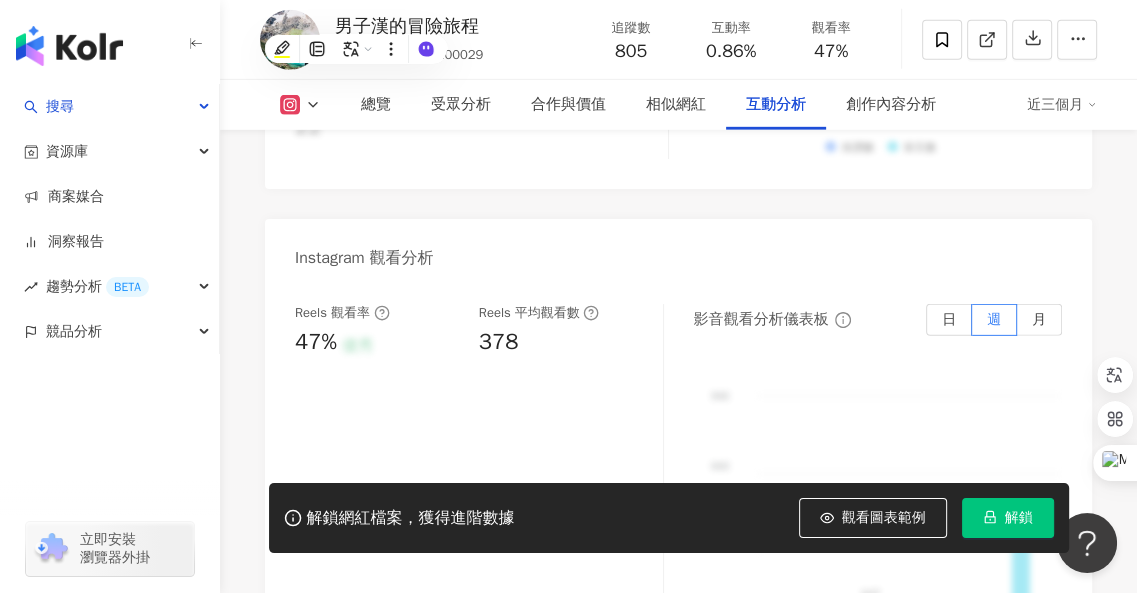 scroll, scrollTop: 0, scrollLeft: 0, axis: both 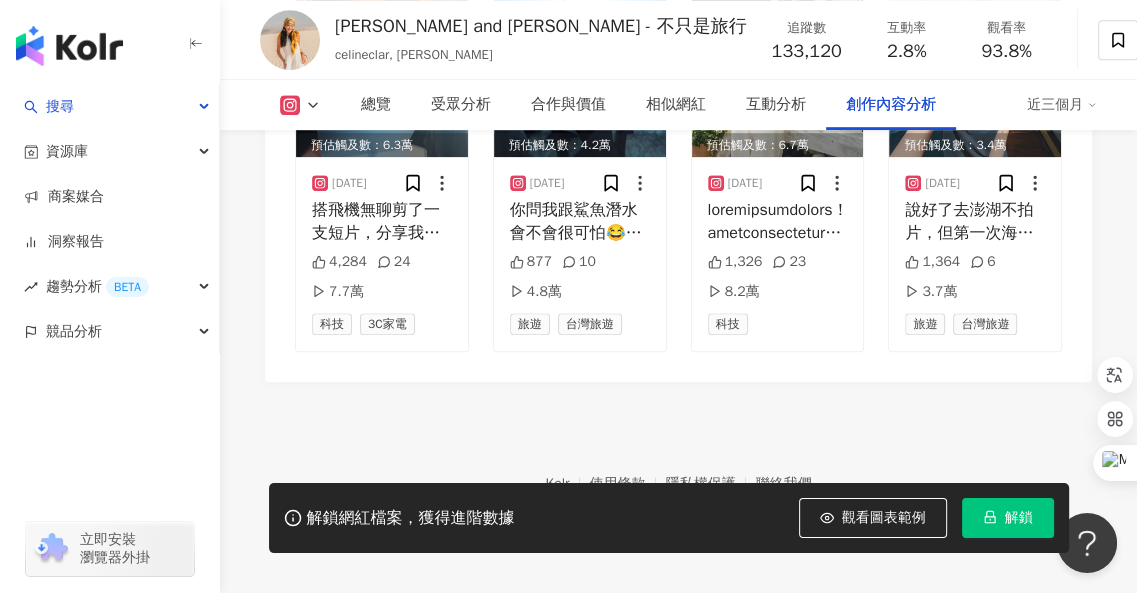 click on "Kolr 使用條款 隱私權保護 聯絡我們 愛卡拉互動媒體股份有限公司  |  統一編號：53342456  |  Copyright ©  2025   iKala   All Rights Reserved. 本站採用 reCAPTCHA 保護機制  |  Google 隱私權  |  Google 條款" at bounding box center (678, 493) 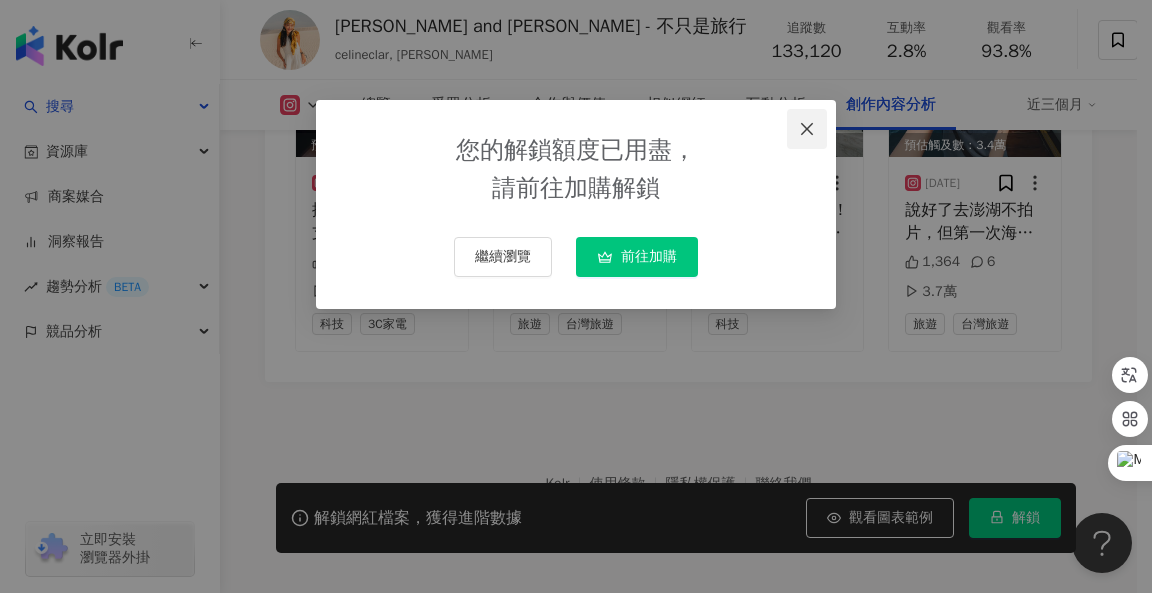click 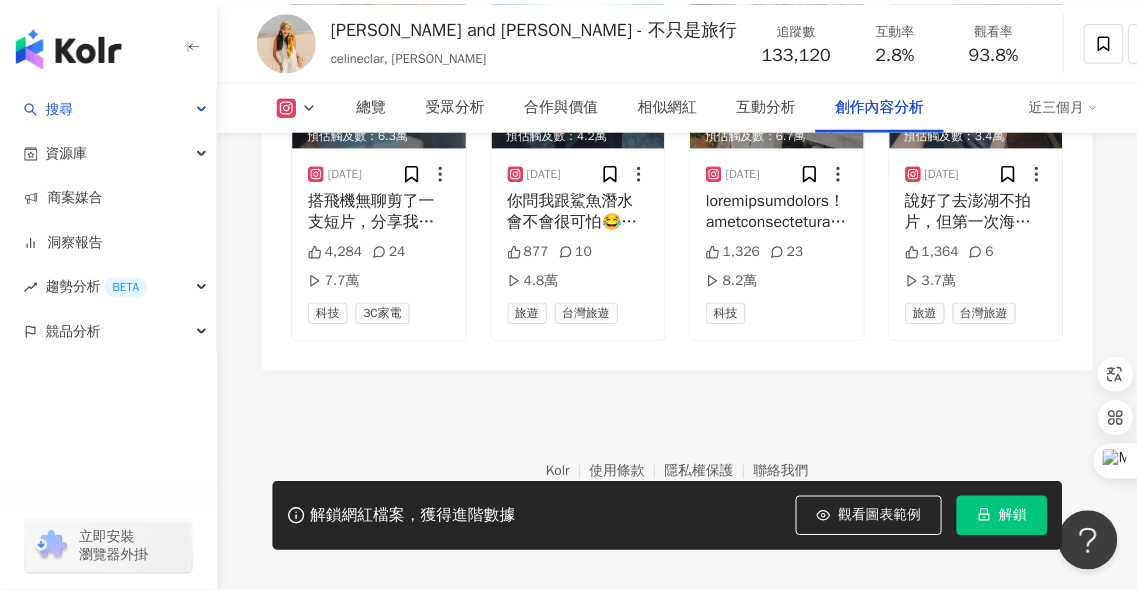 scroll, scrollTop: 6489, scrollLeft: 0, axis: vertical 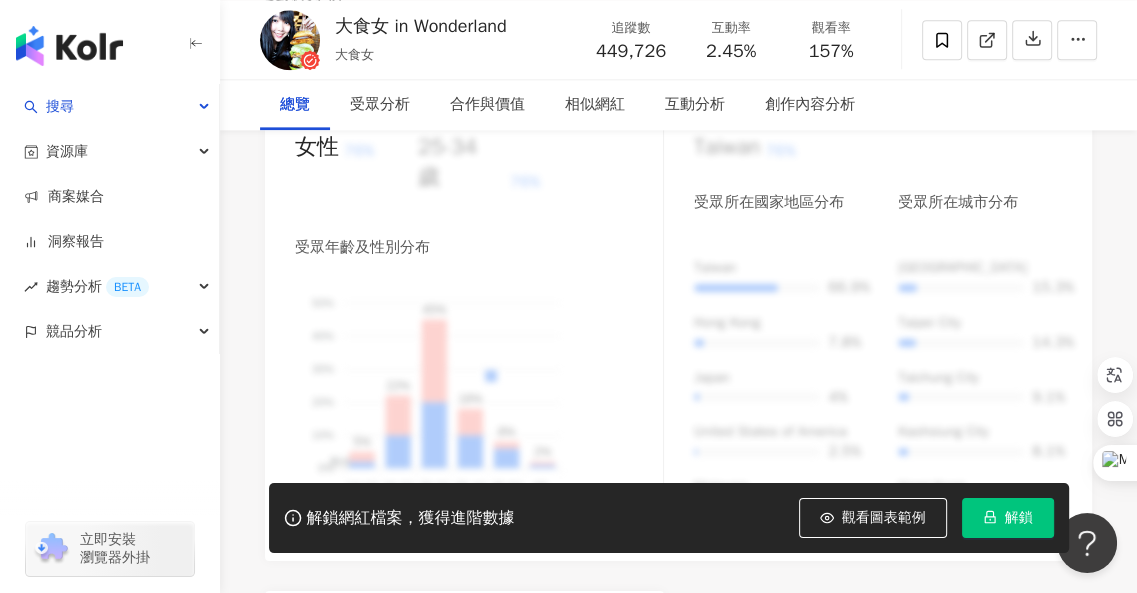 click on "15.9萬" at bounding box center [420, -1870] 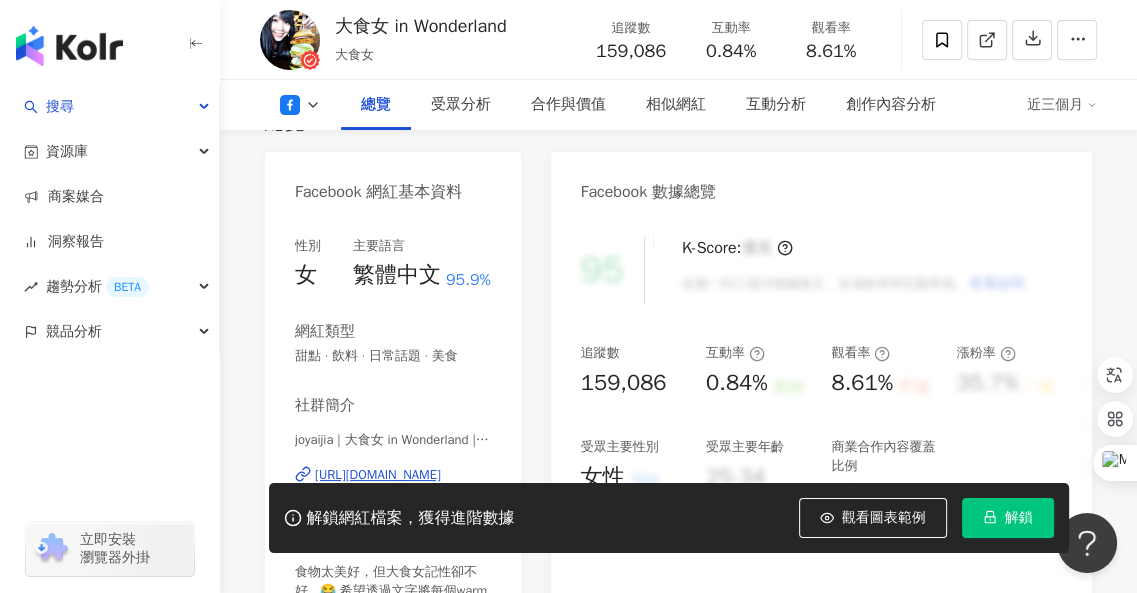 scroll, scrollTop: 600, scrollLeft: 0, axis: vertical 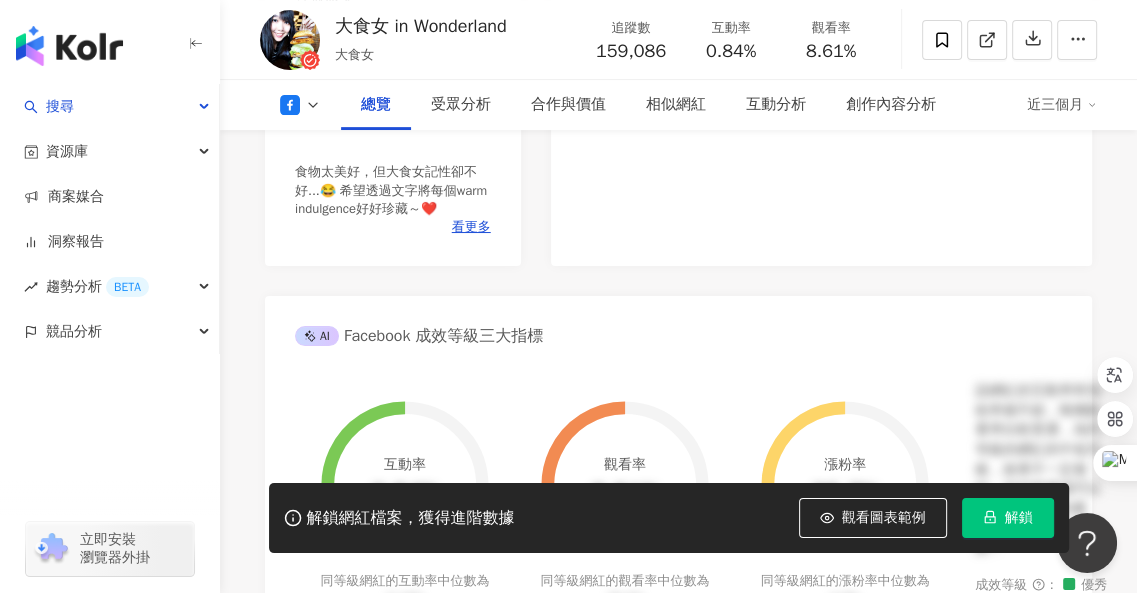 click on "45萬" at bounding box center (301, -470) 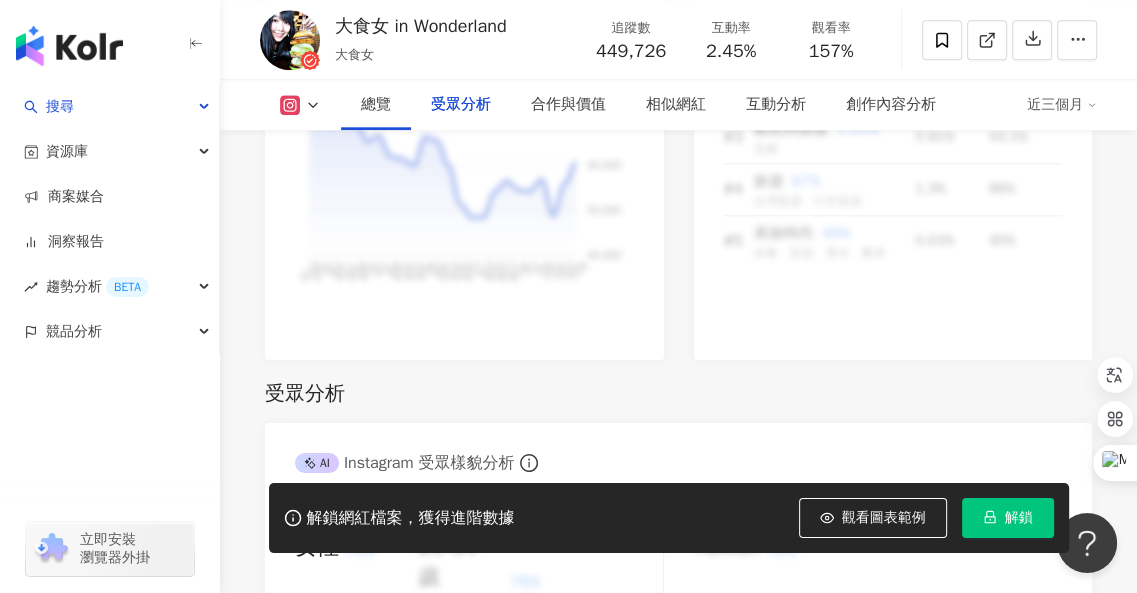 scroll, scrollTop: 2200, scrollLeft: 0, axis: vertical 